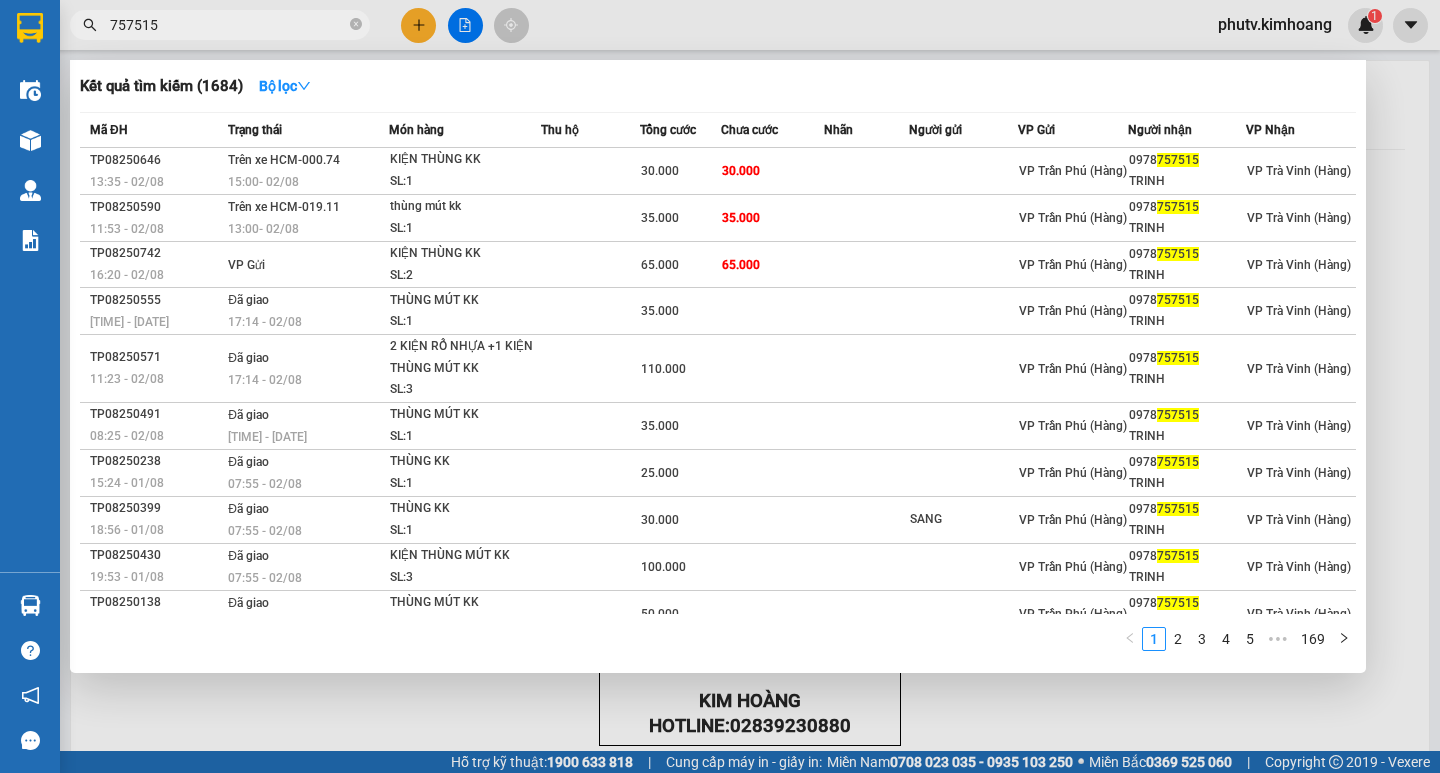 scroll, scrollTop: 0, scrollLeft: 0, axis: both 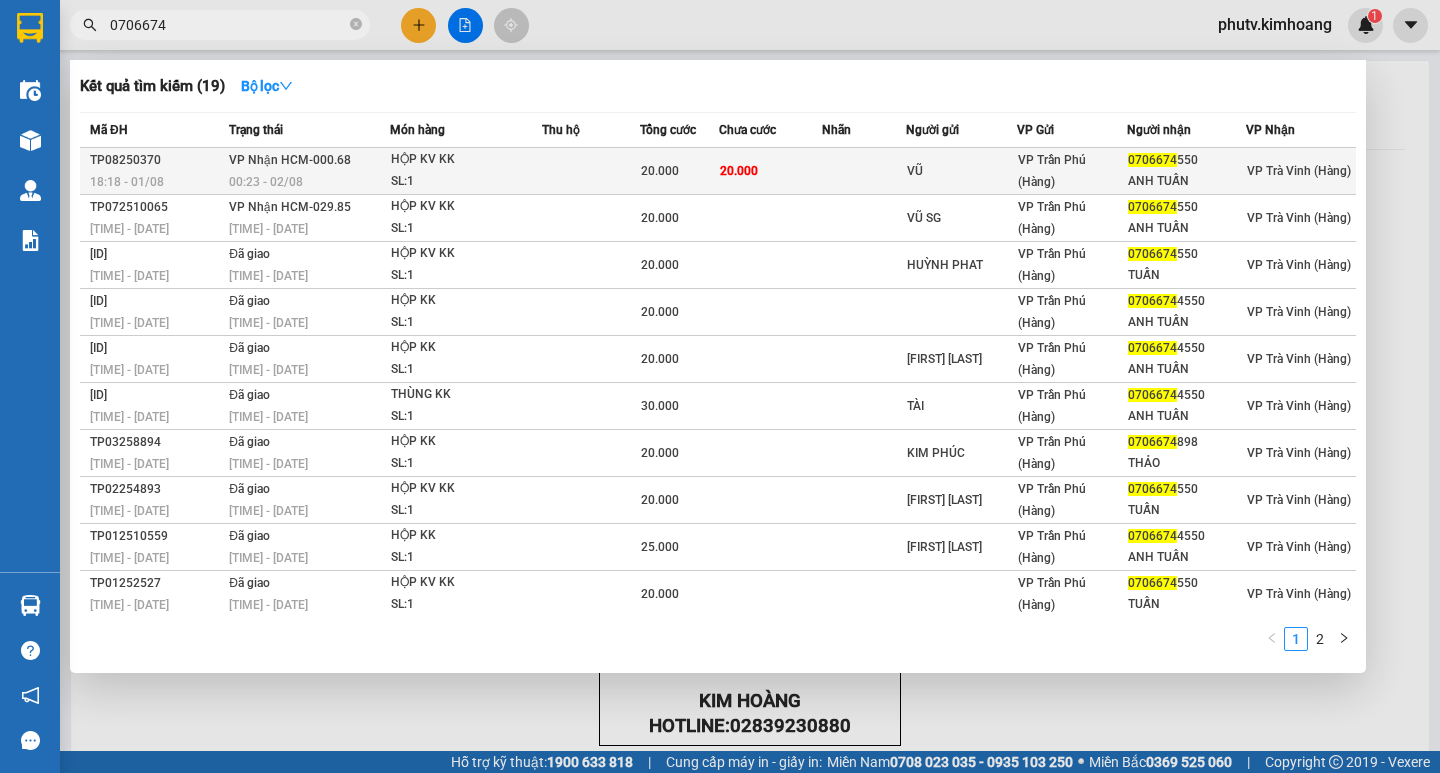 type on "0706674" 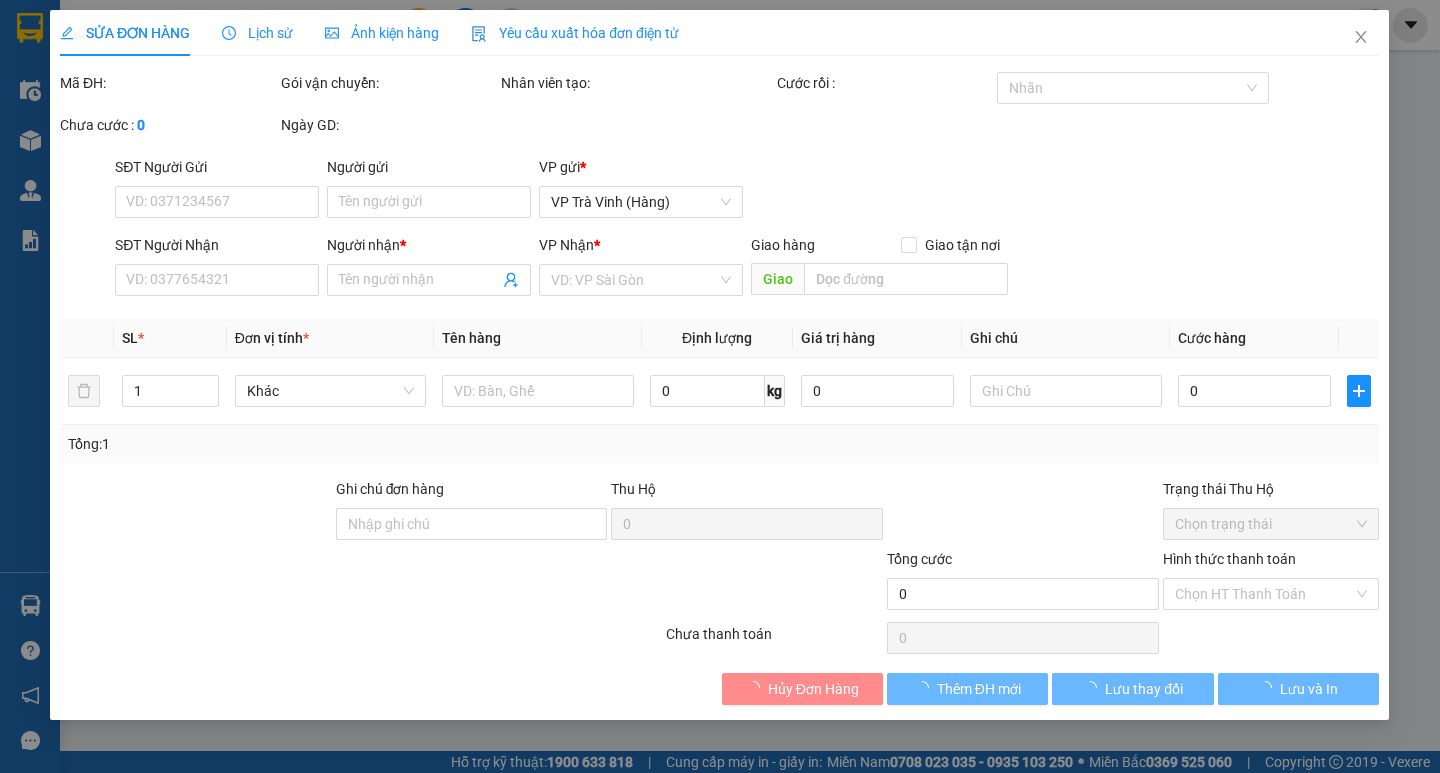 type on "VŨ" 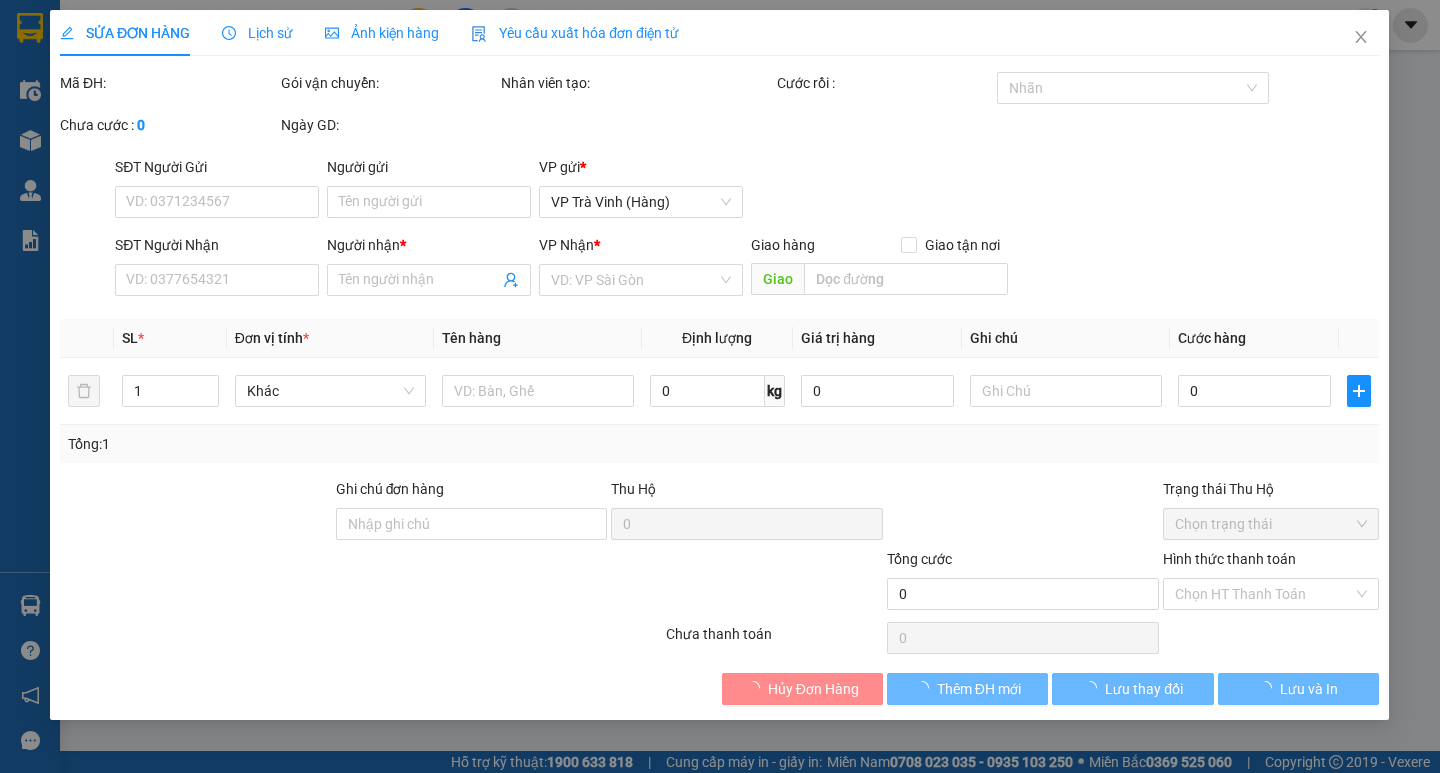 type on "[PHONE]" 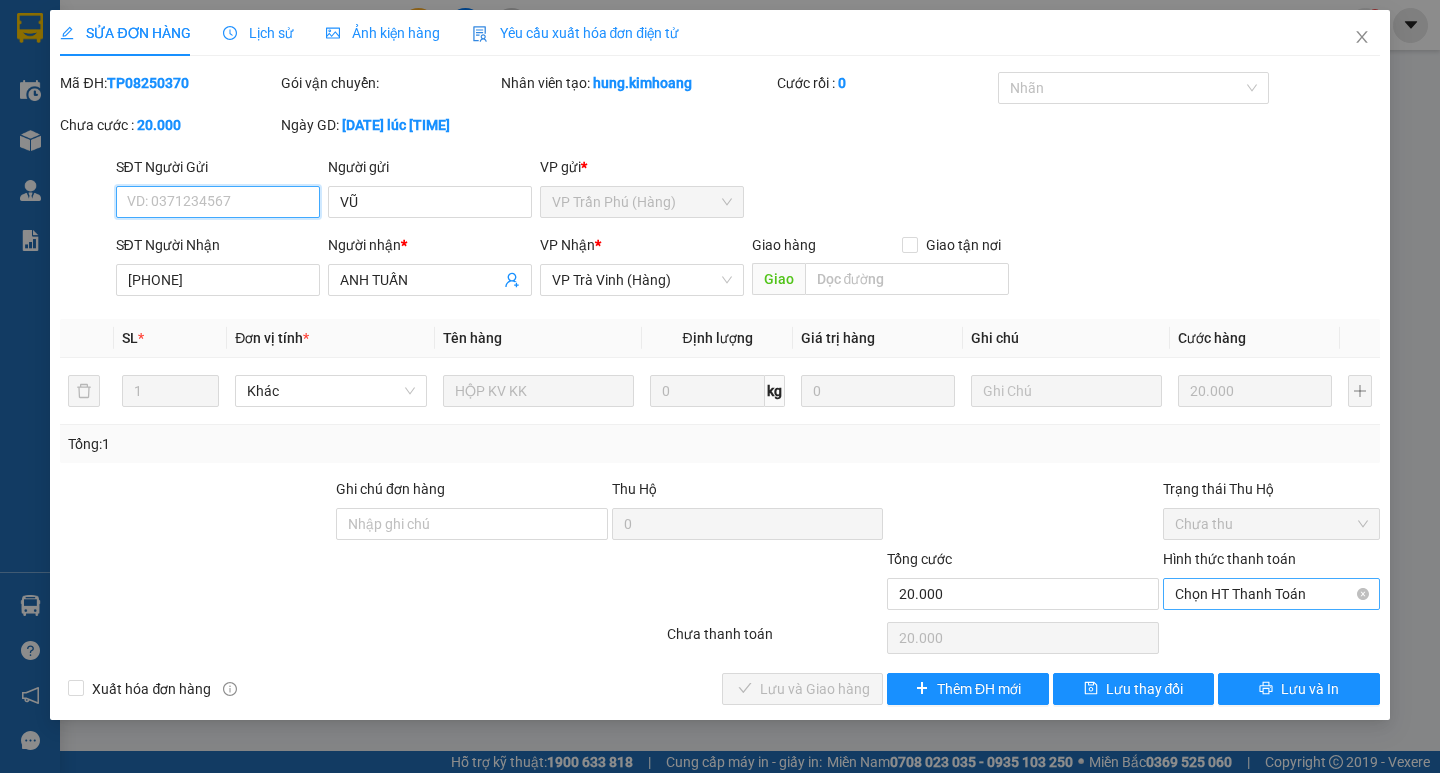 click on "Chọn HT Thanh Toán" at bounding box center [1271, 594] 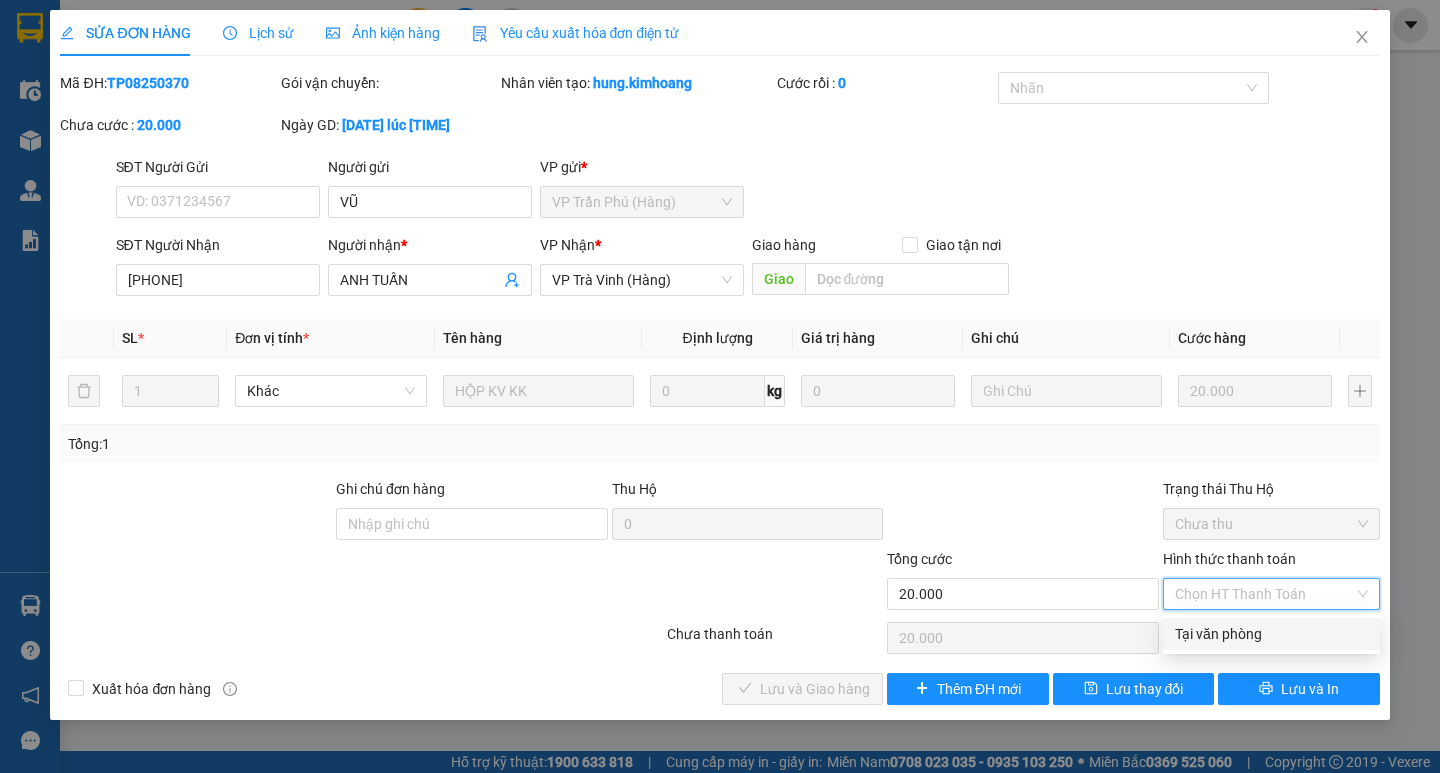 click on "Tại văn phòng" at bounding box center (1271, 634) 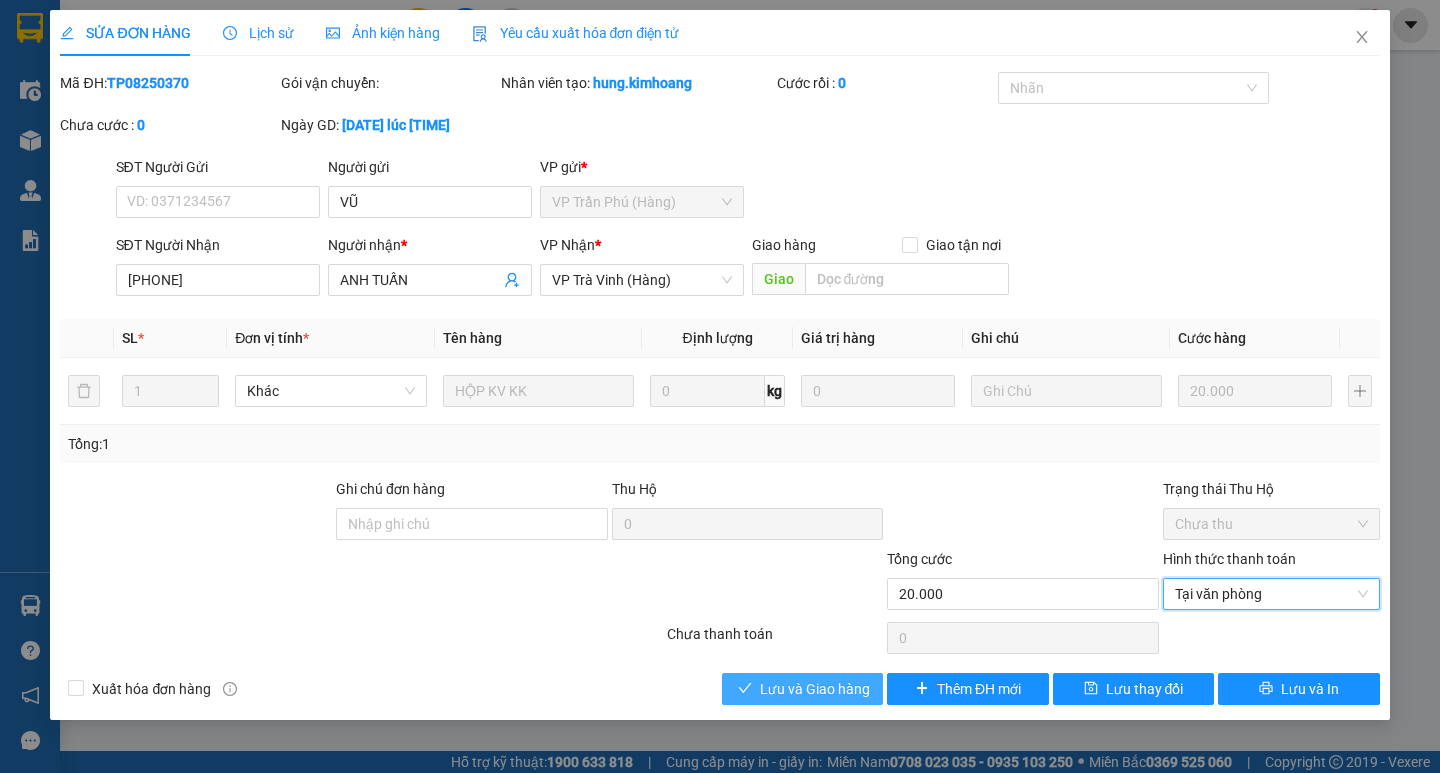 click on "Lưu và Giao hàng" at bounding box center [815, 689] 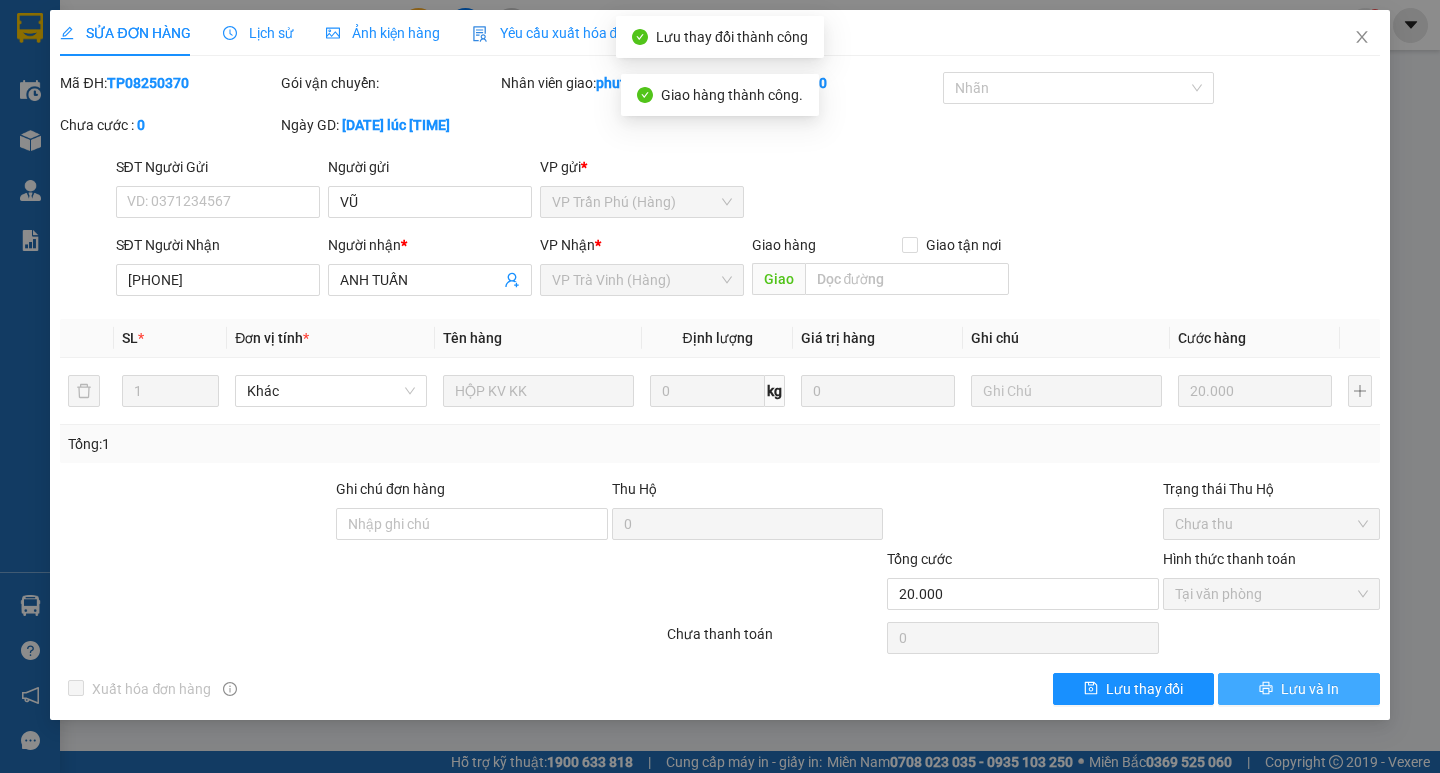 click on "Lưu và In" at bounding box center [1310, 689] 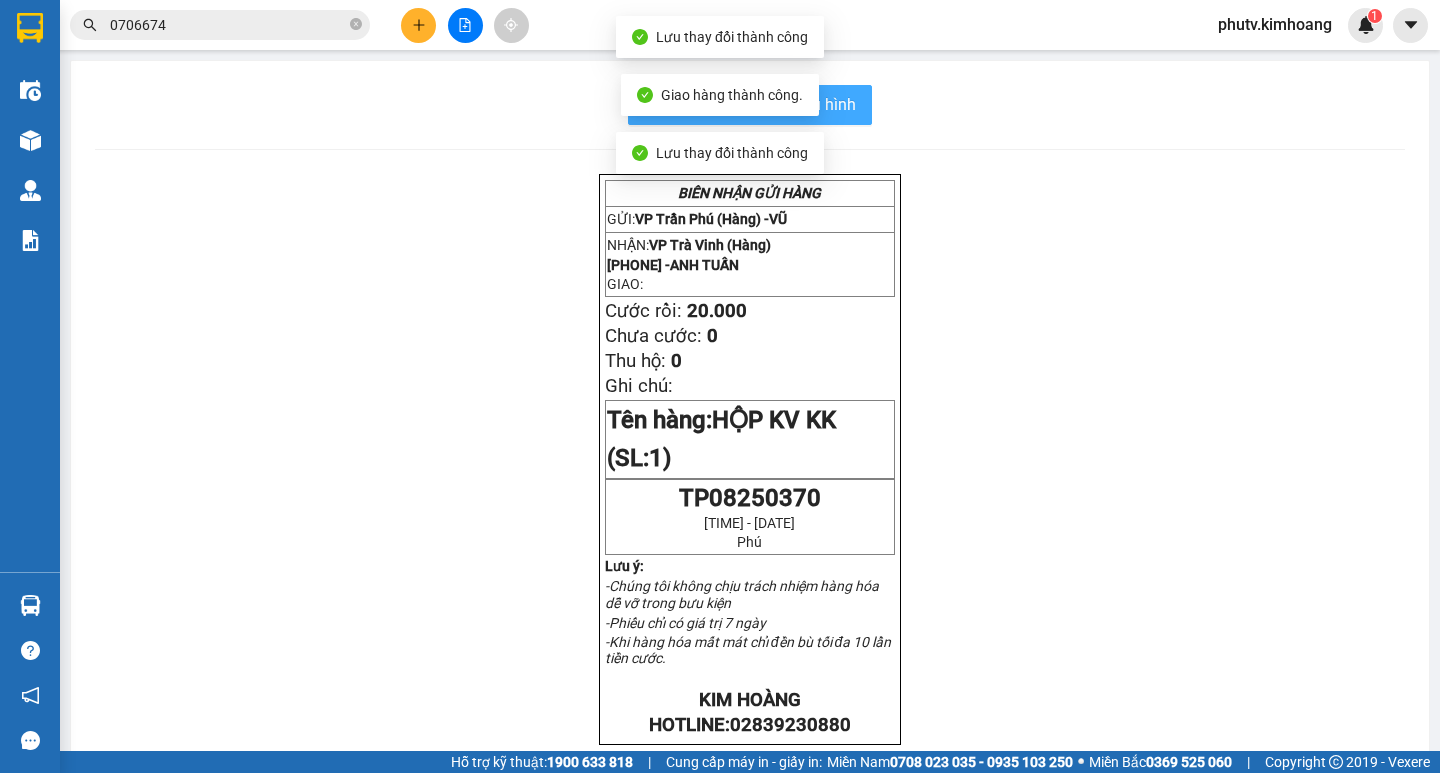 click on "In mẫu biên lai tự cấu hình" at bounding box center (762, 104) 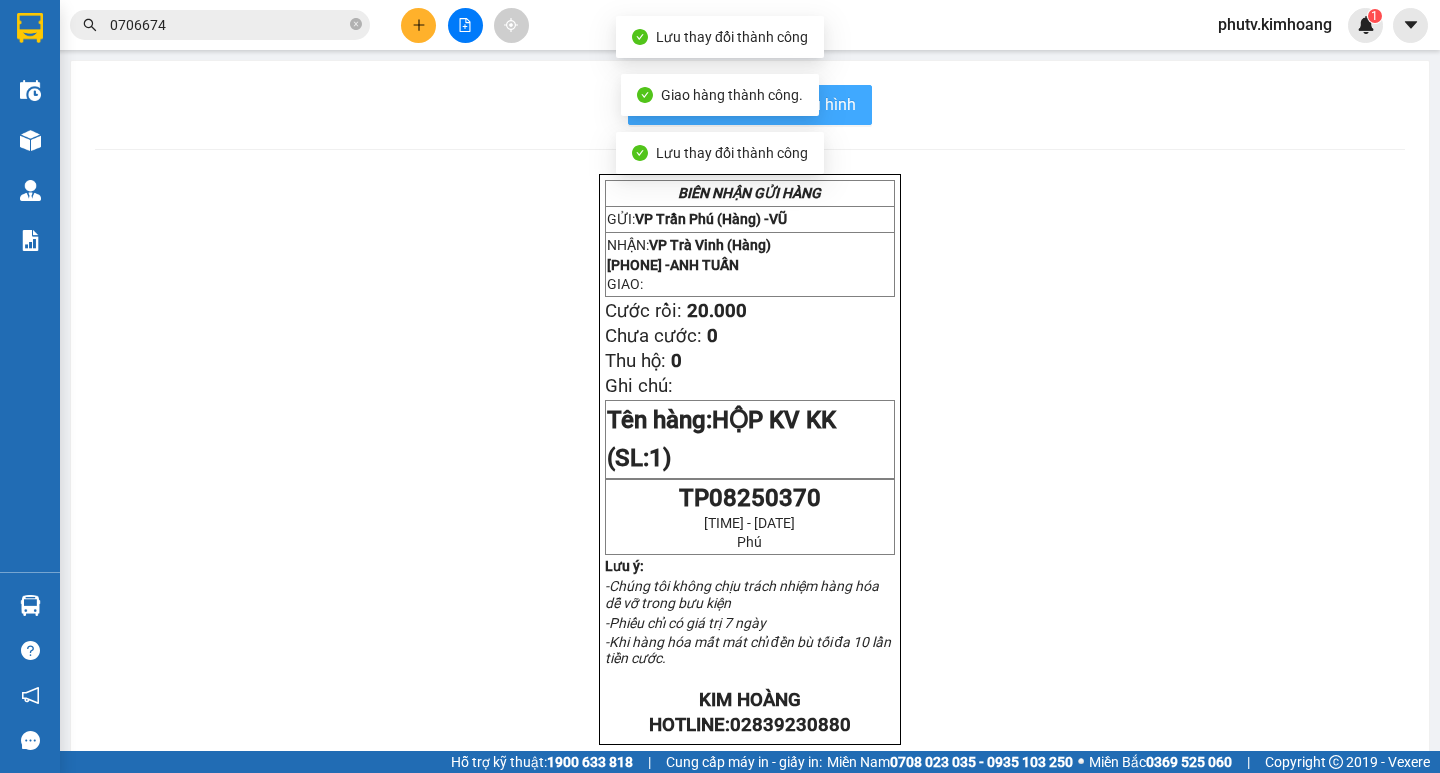 scroll, scrollTop: 0, scrollLeft: 0, axis: both 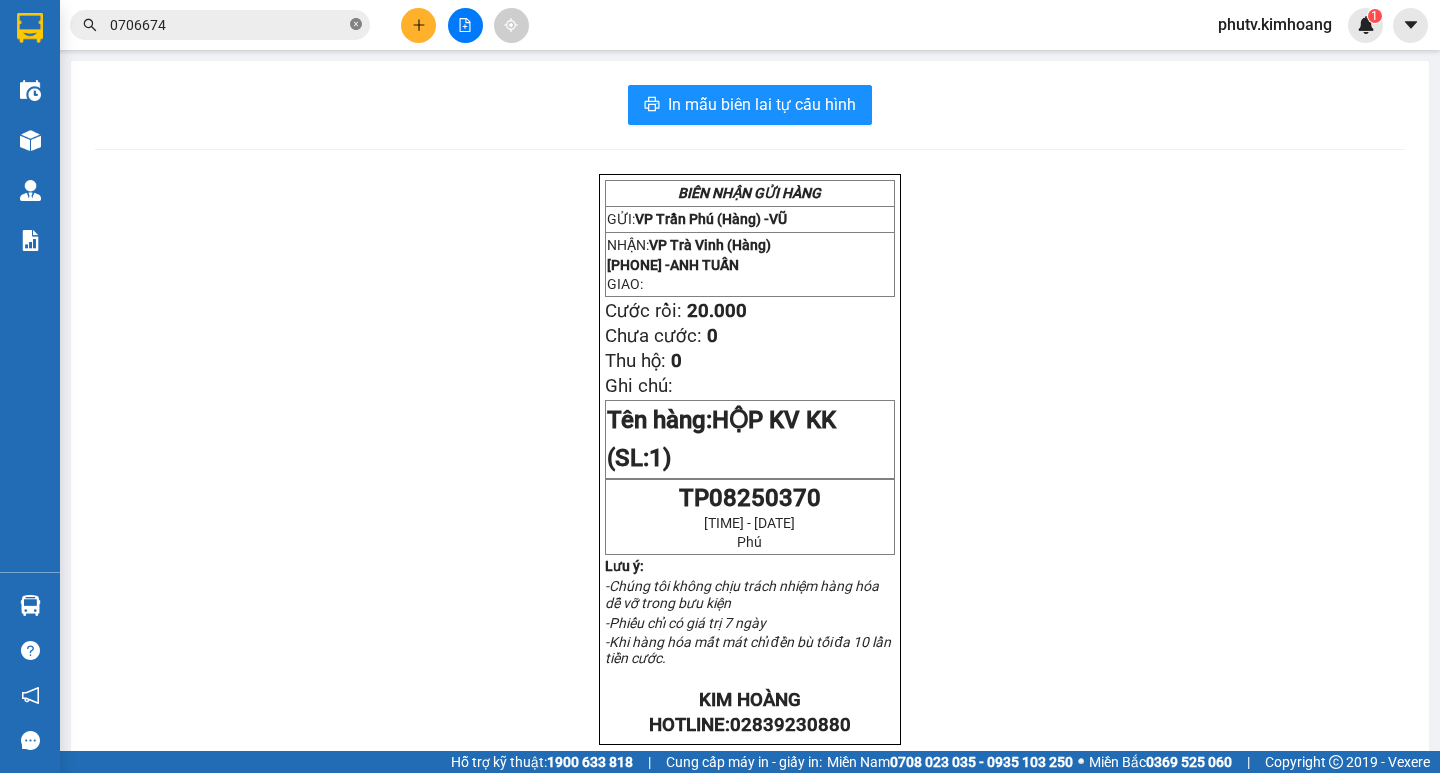click 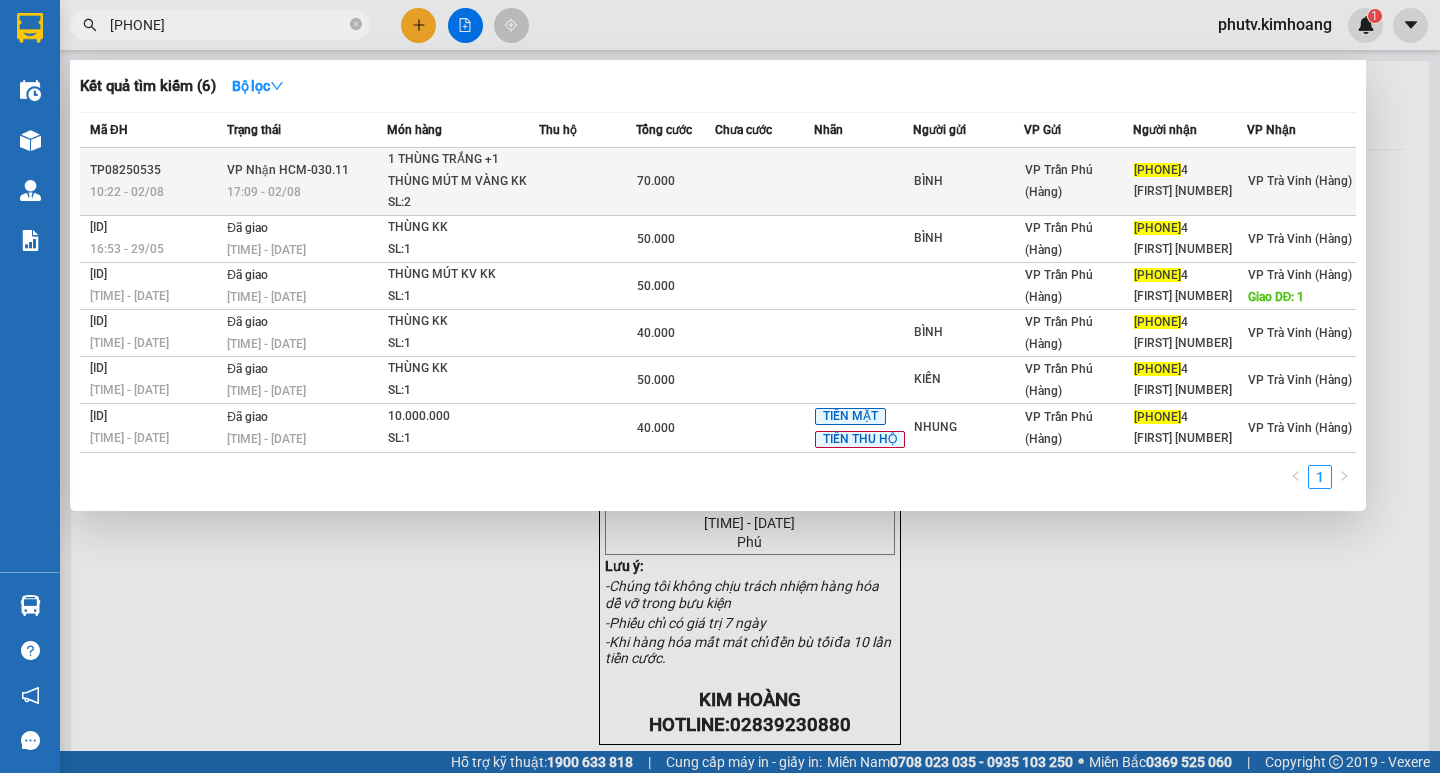 type on "[PHONE]" 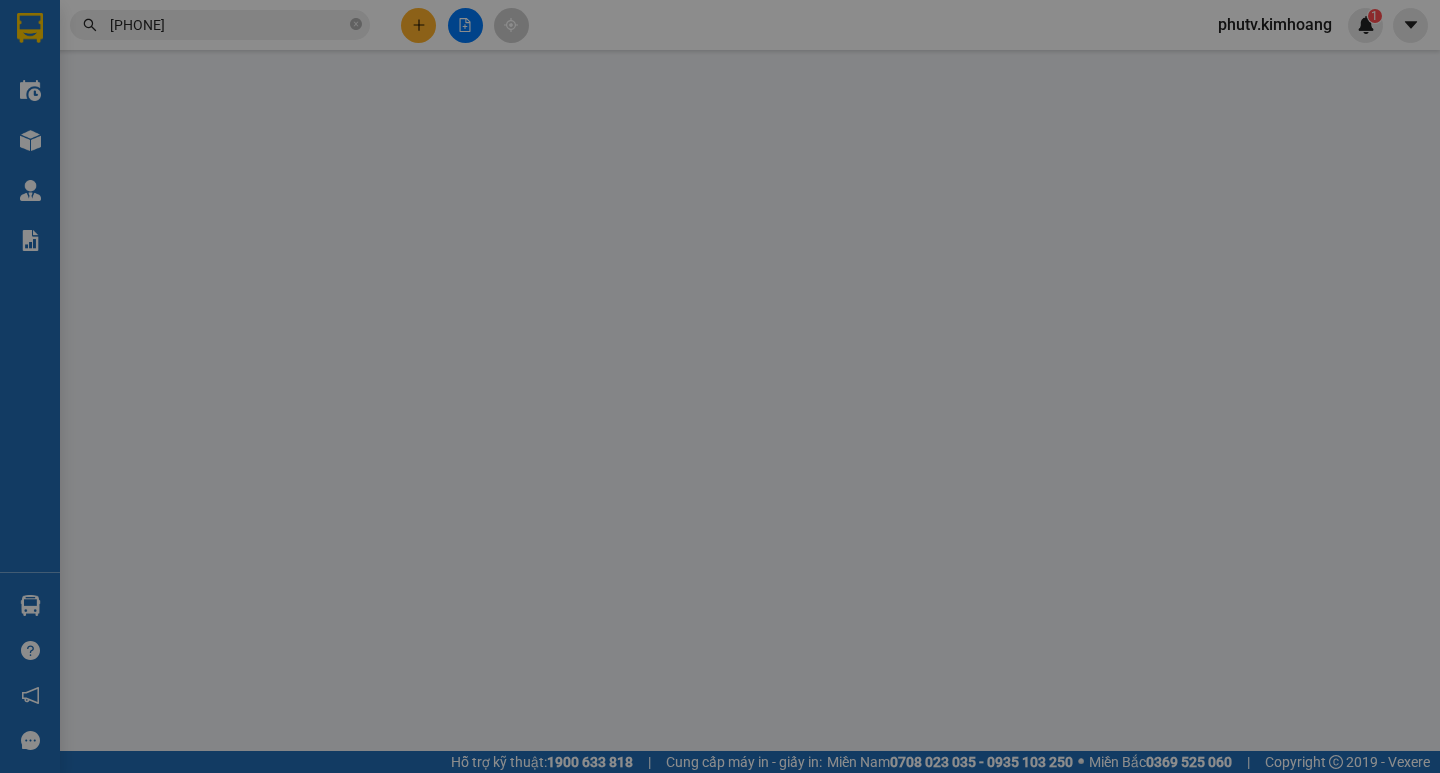 type on "BÌNH" 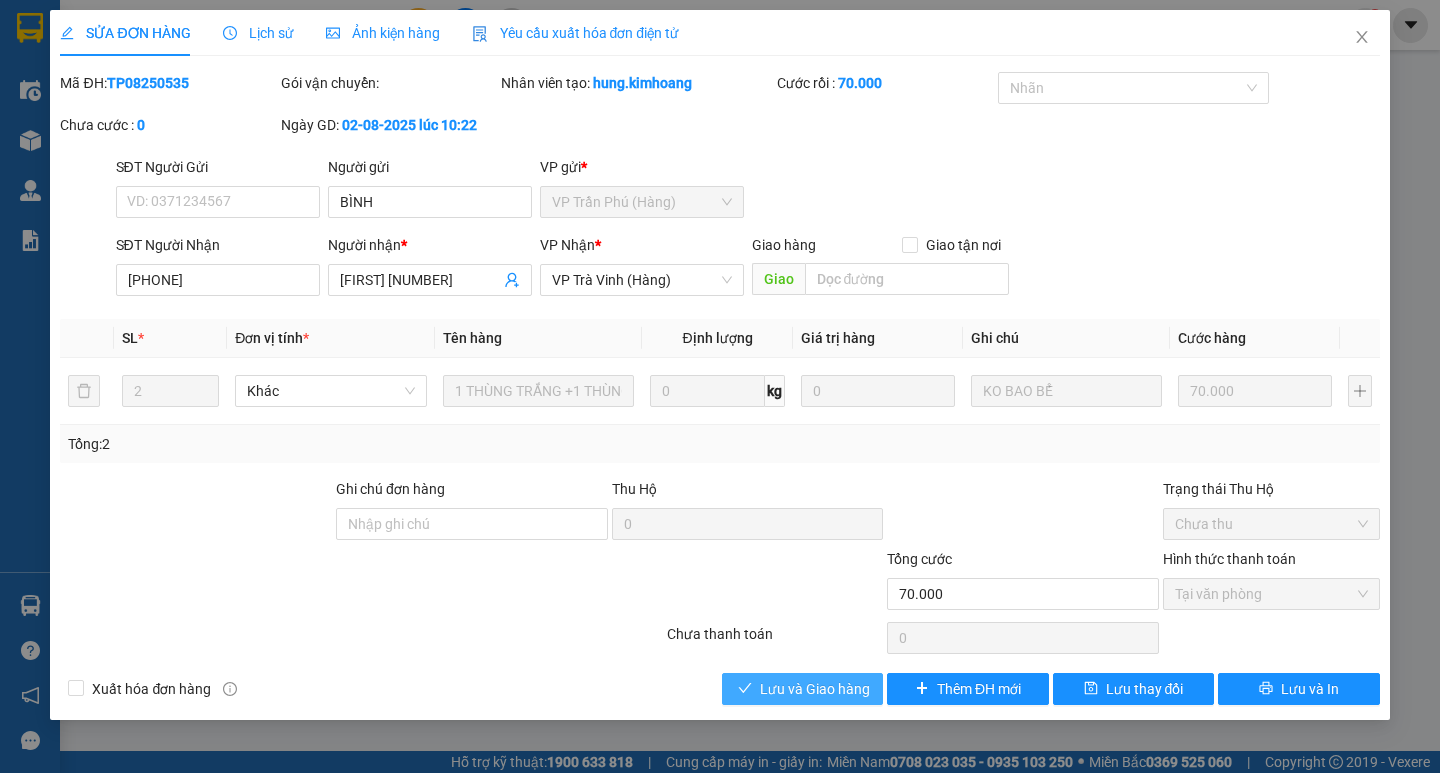 click on "Lưu và Giao hàng" at bounding box center (815, 689) 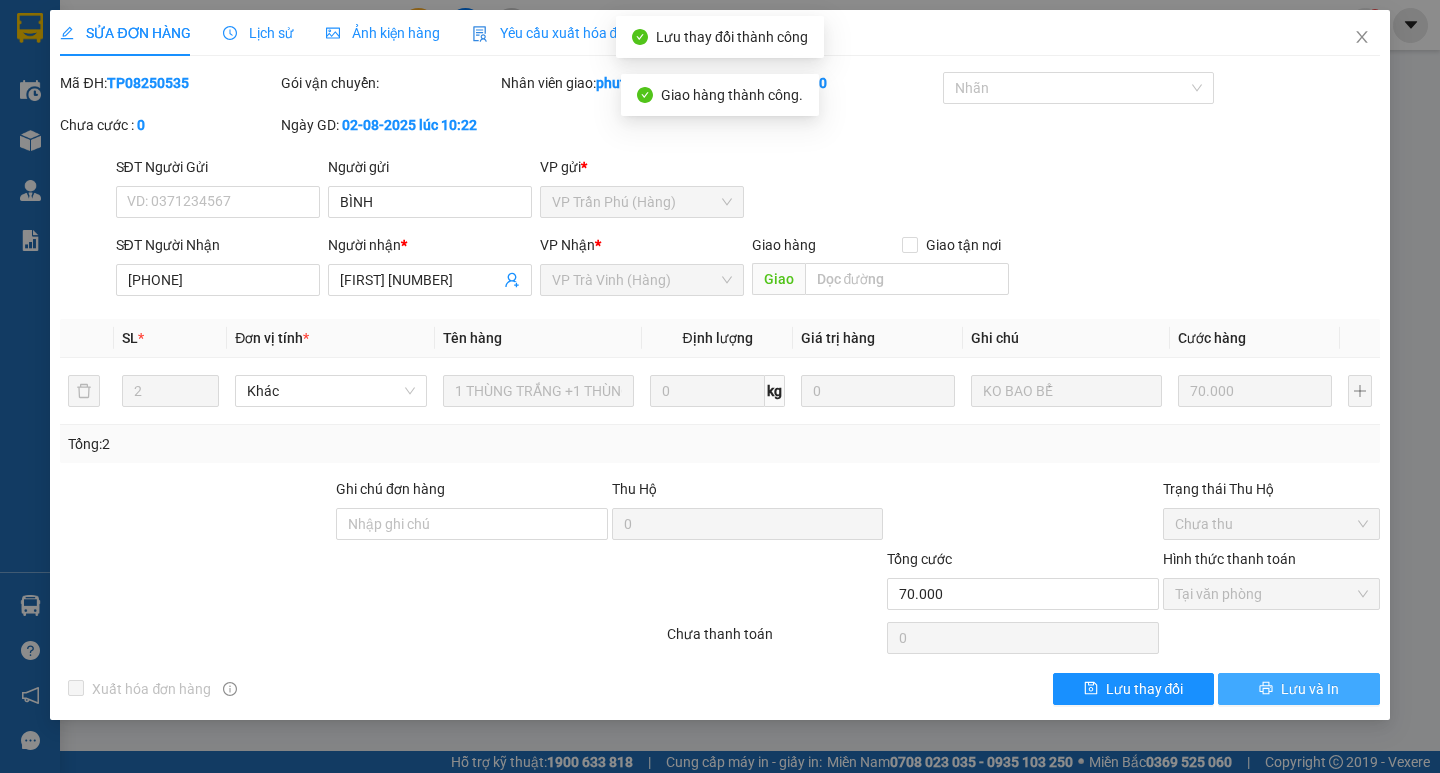 click 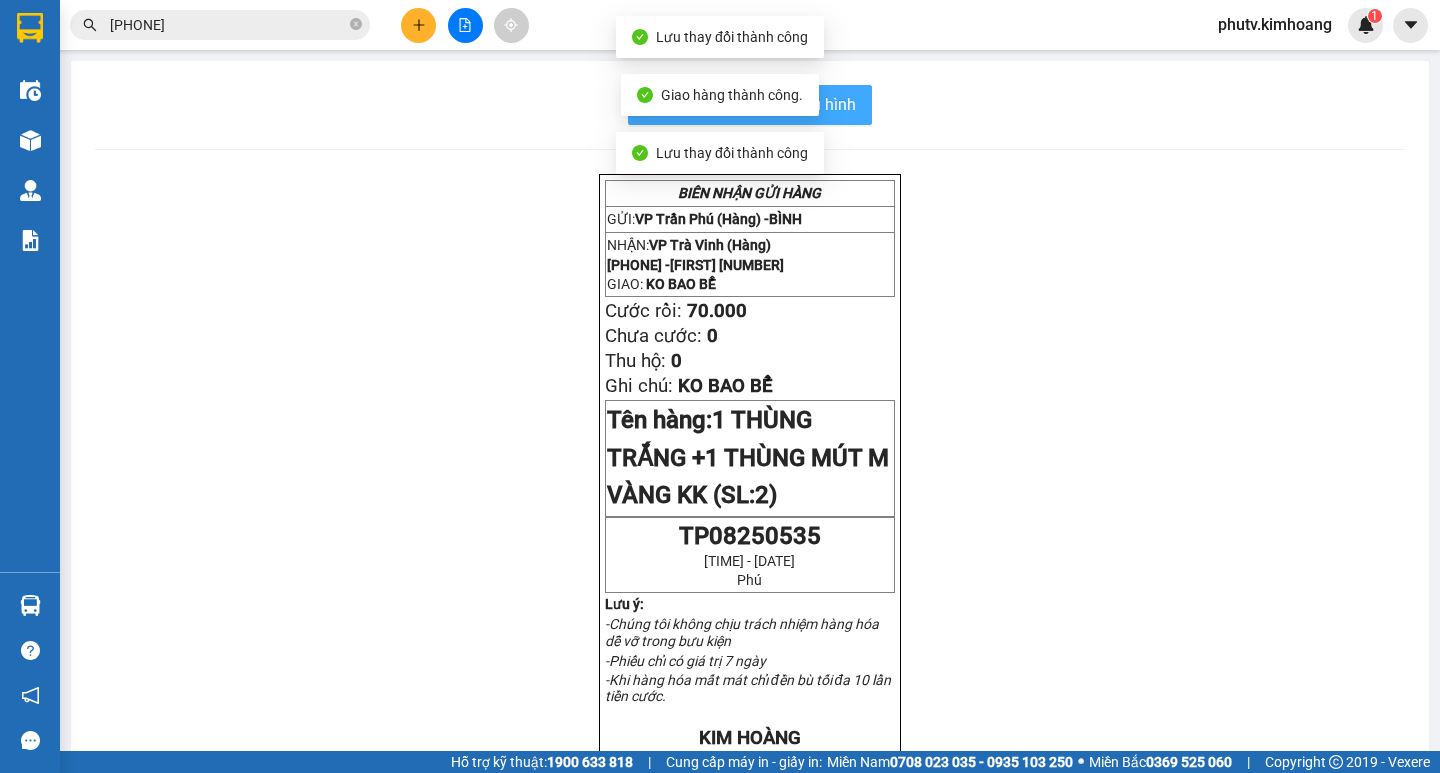 click on "In mẫu biên lai tự cấu hình" at bounding box center [750, 105] 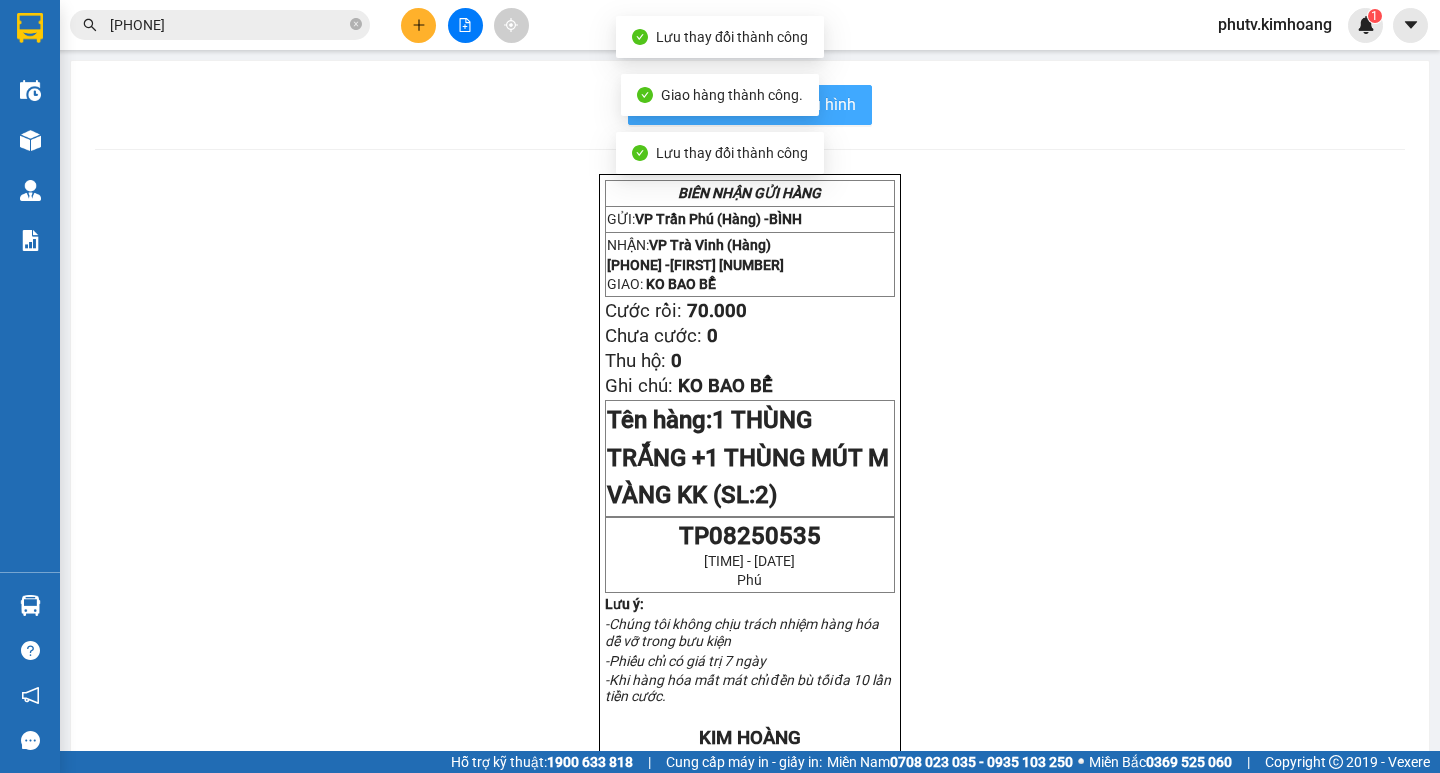 scroll, scrollTop: 0, scrollLeft: 0, axis: both 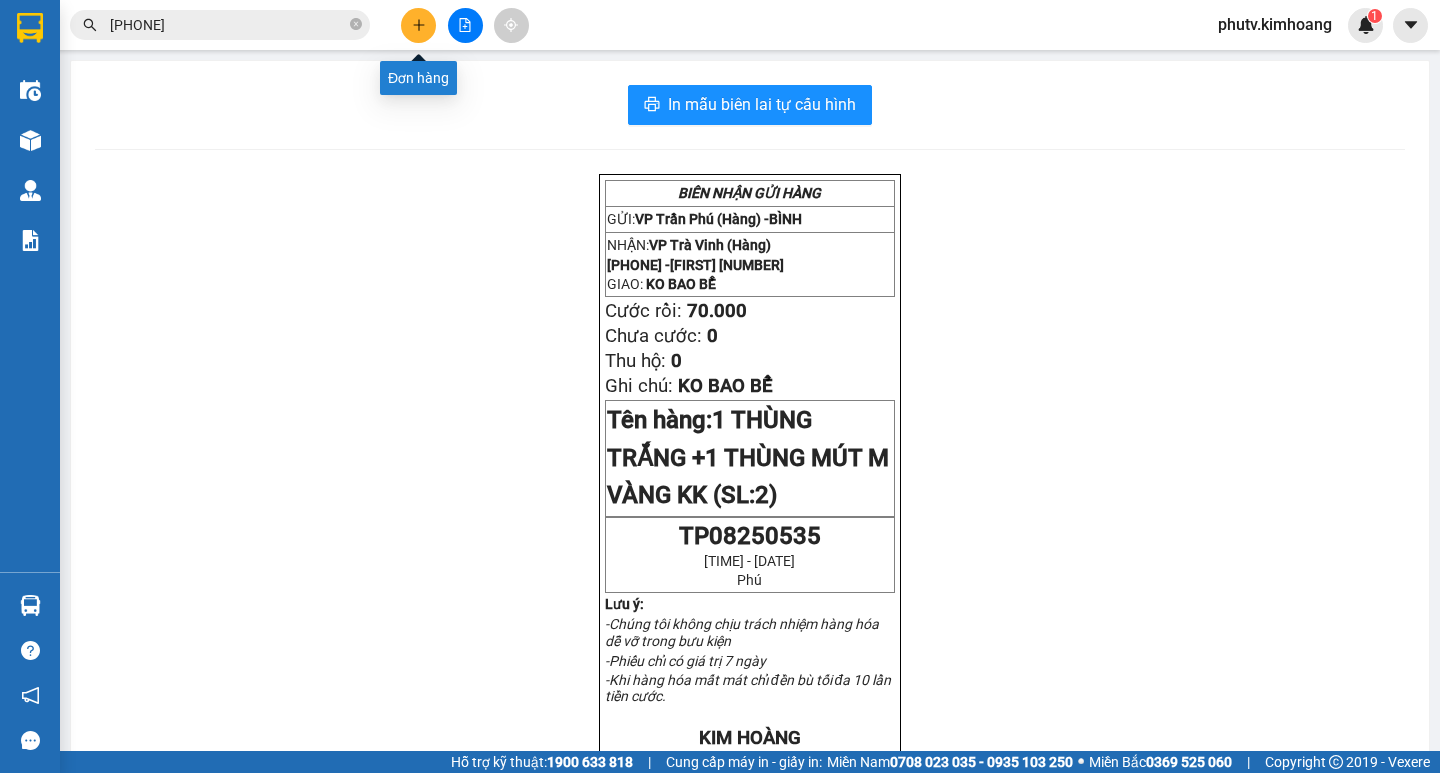 click at bounding box center (418, 25) 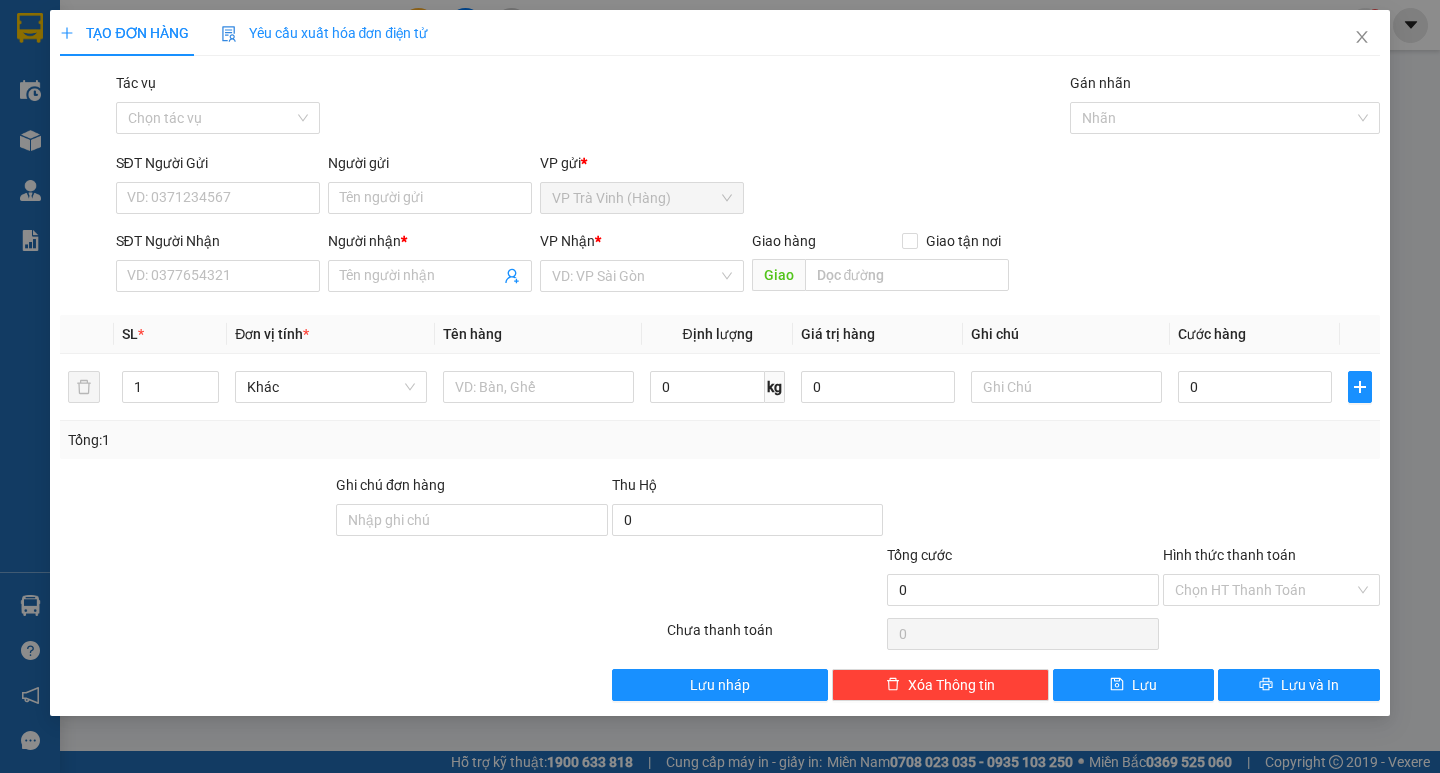 click on "Người gửi Tên người gửi" at bounding box center [430, 187] 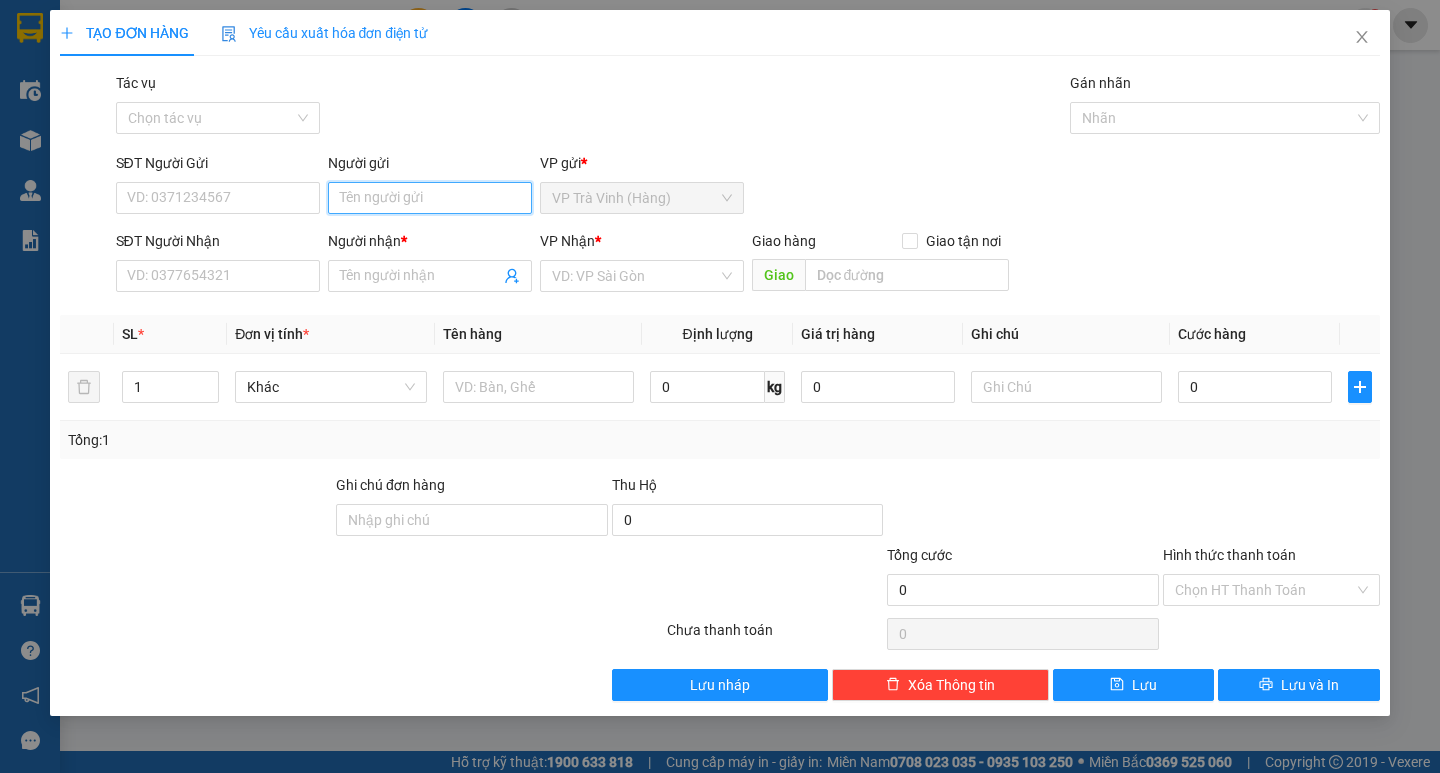 click on "Người gửi" at bounding box center [430, 198] 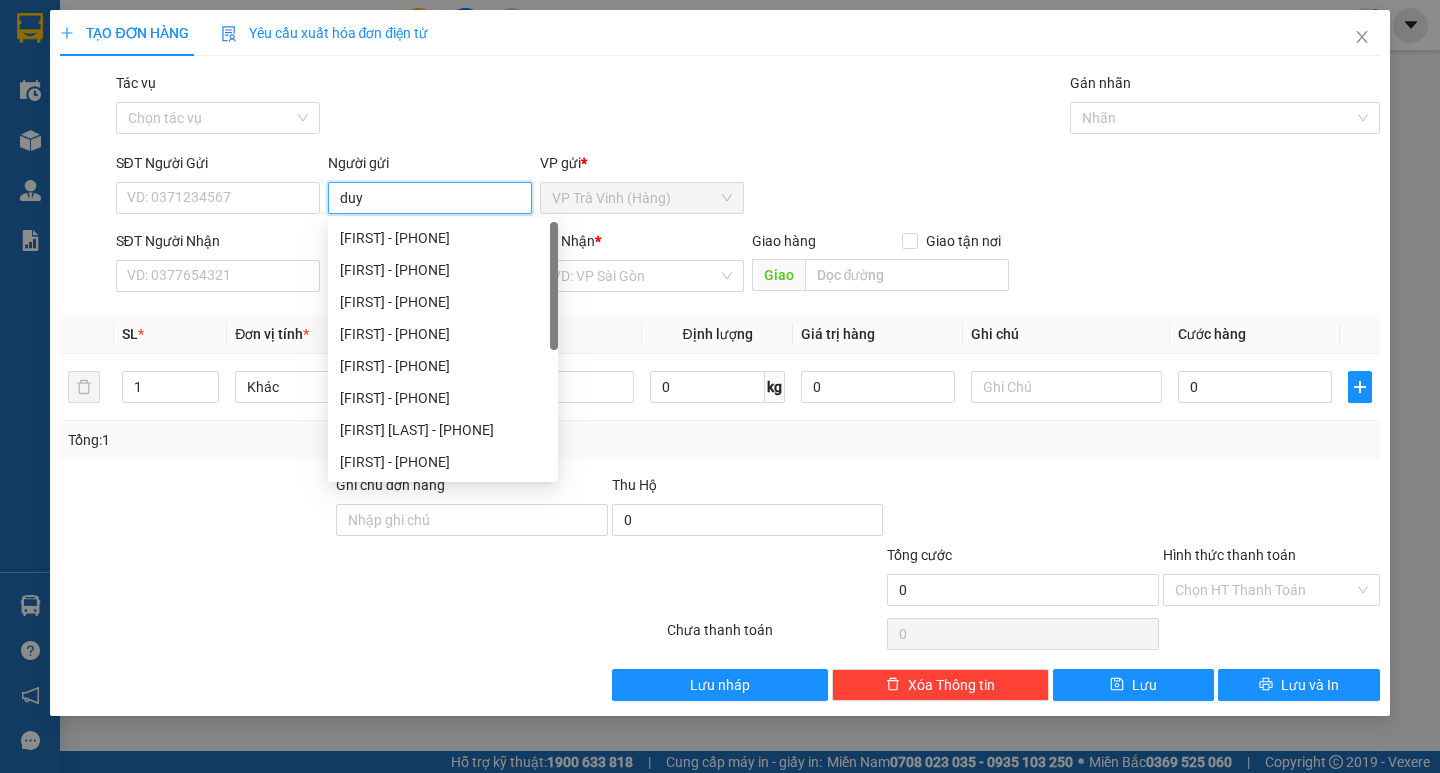 type on "duy" 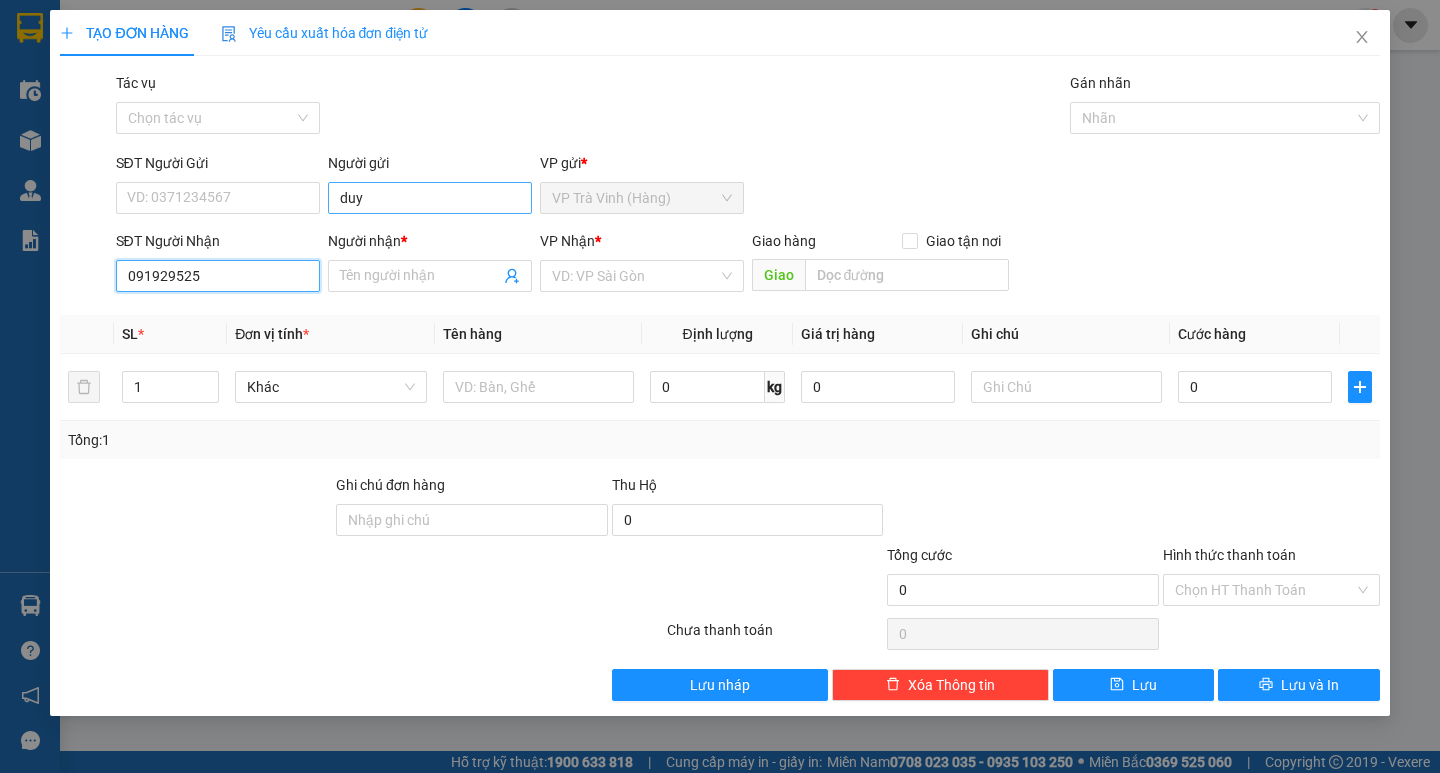 type on "0919295259" 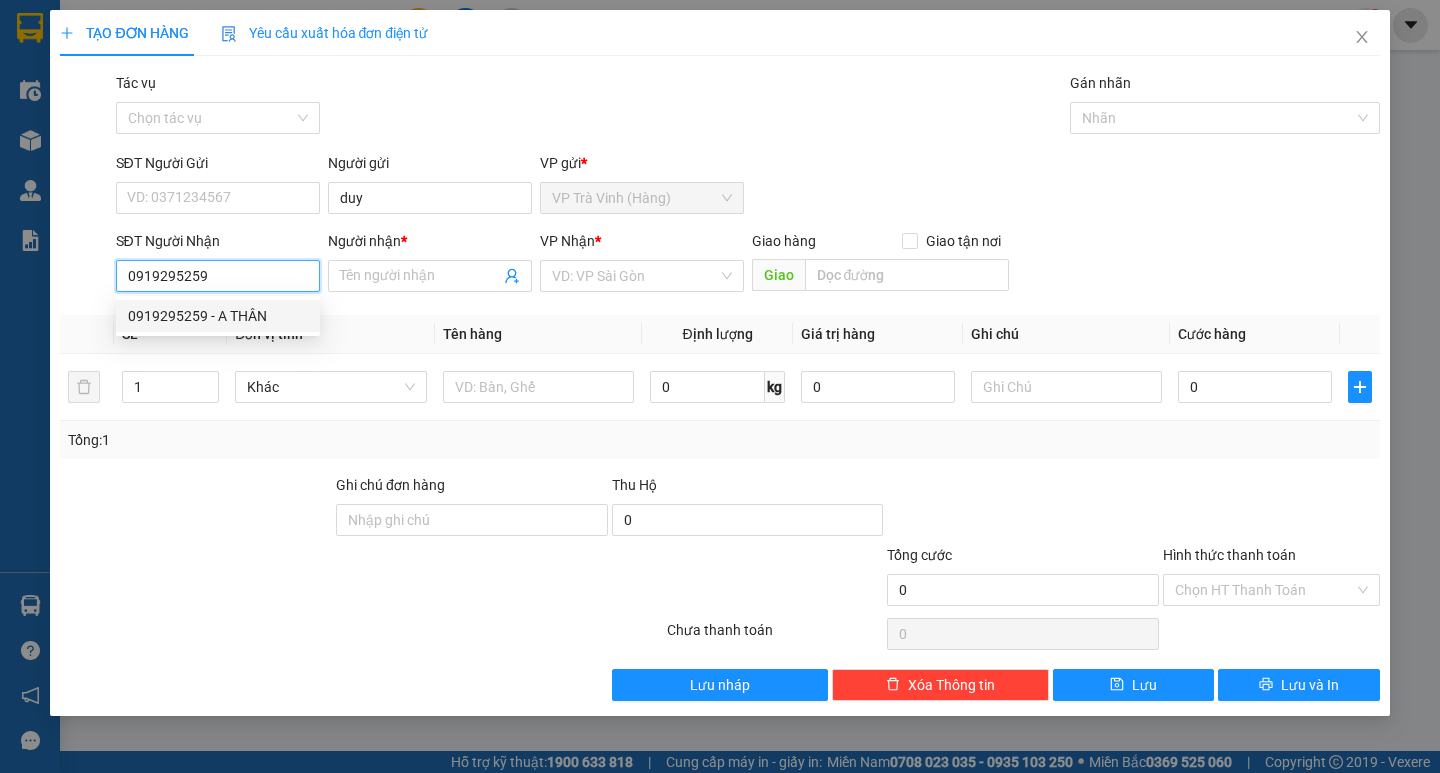 click on "0919295259 - A THÂN" at bounding box center [218, 316] 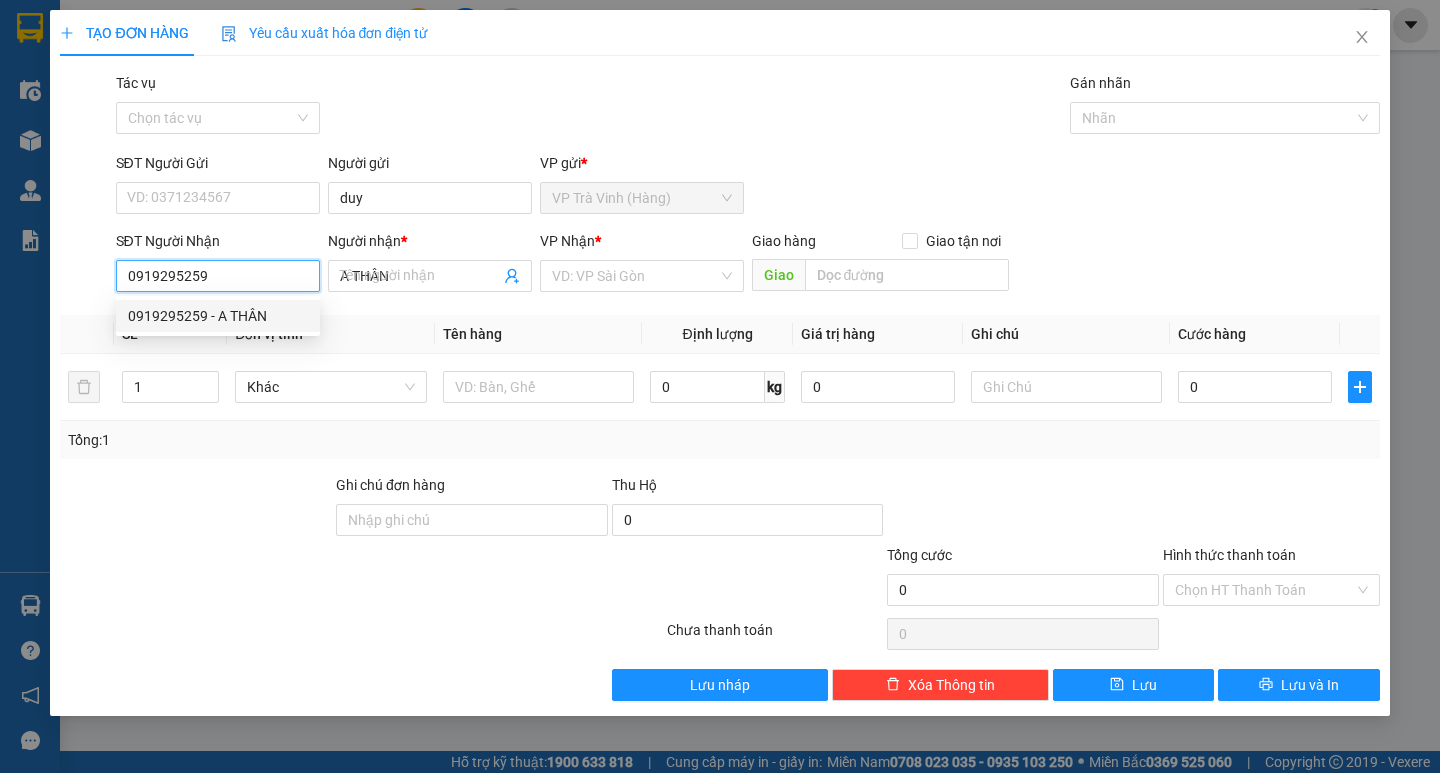 type on "35.000" 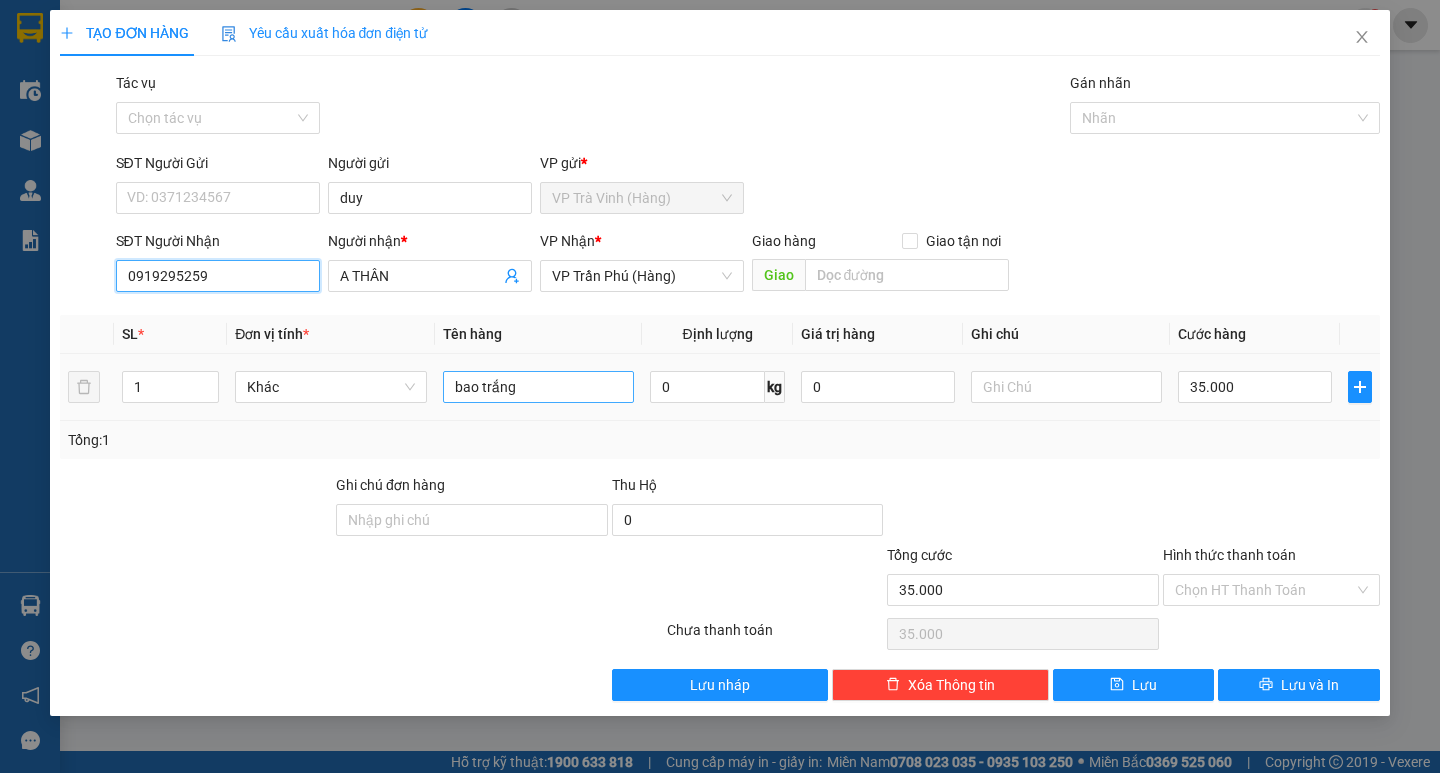 type on "0919295259" 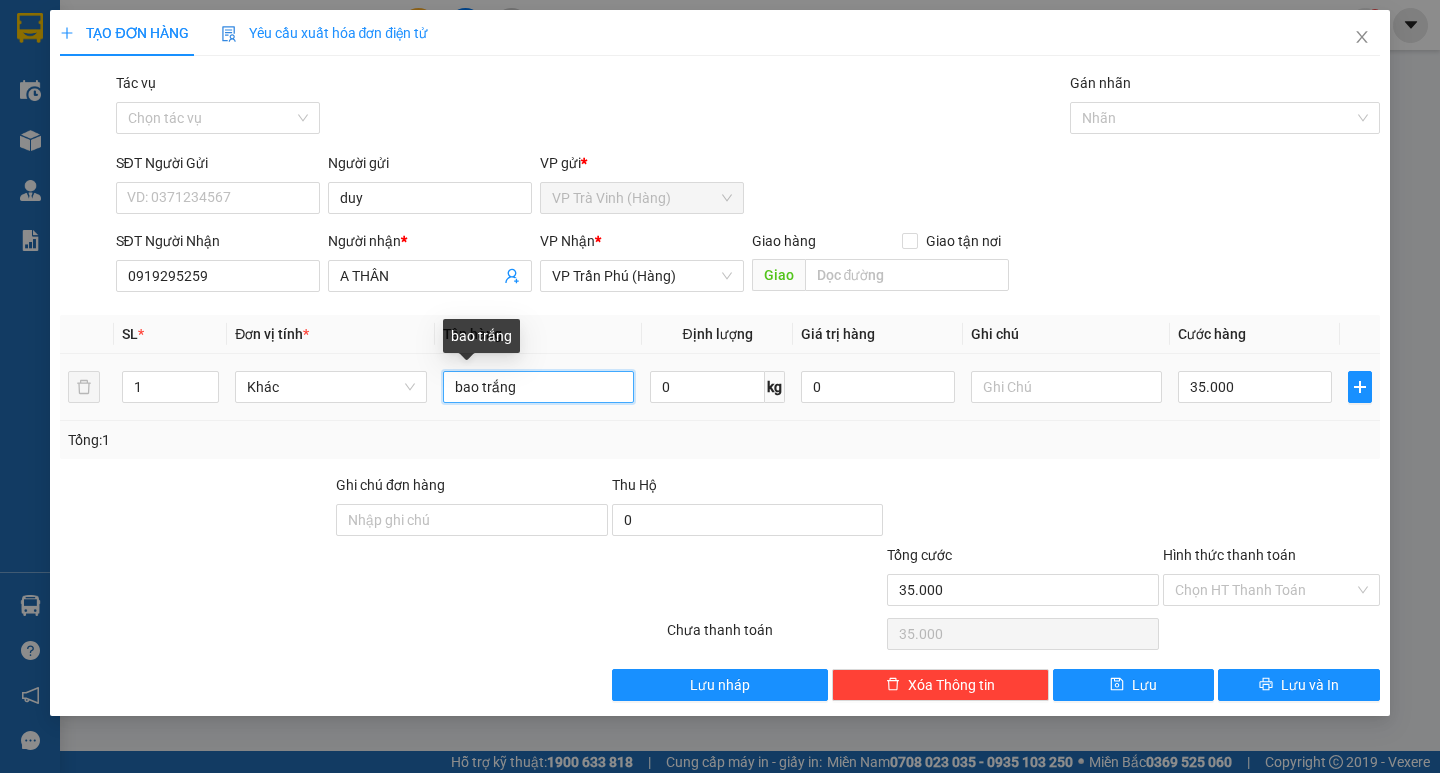 drag, startPoint x: 545, startPoint y: 387, endPoint x: 280, endPoint y: 453, distance: 273.0952 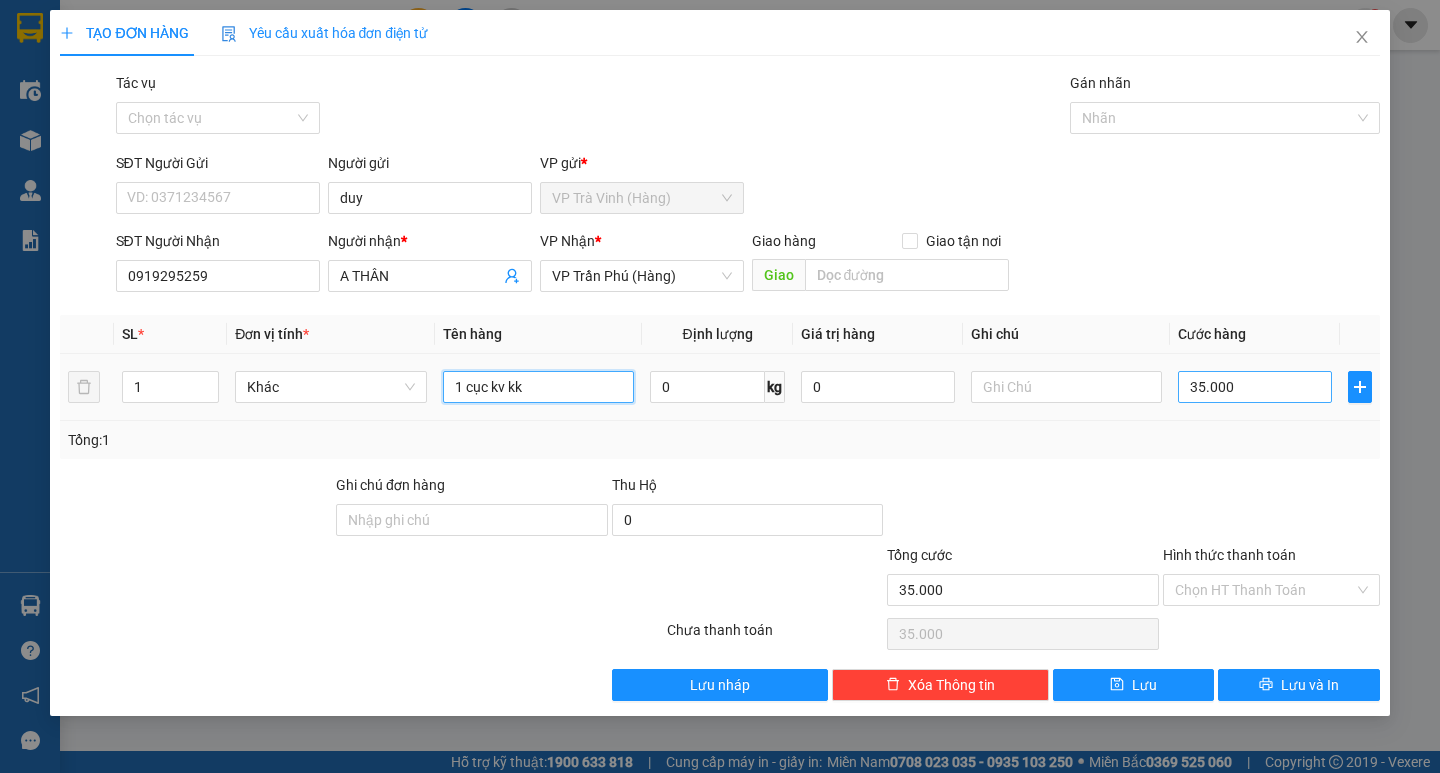 type on "1 cục kv kk" 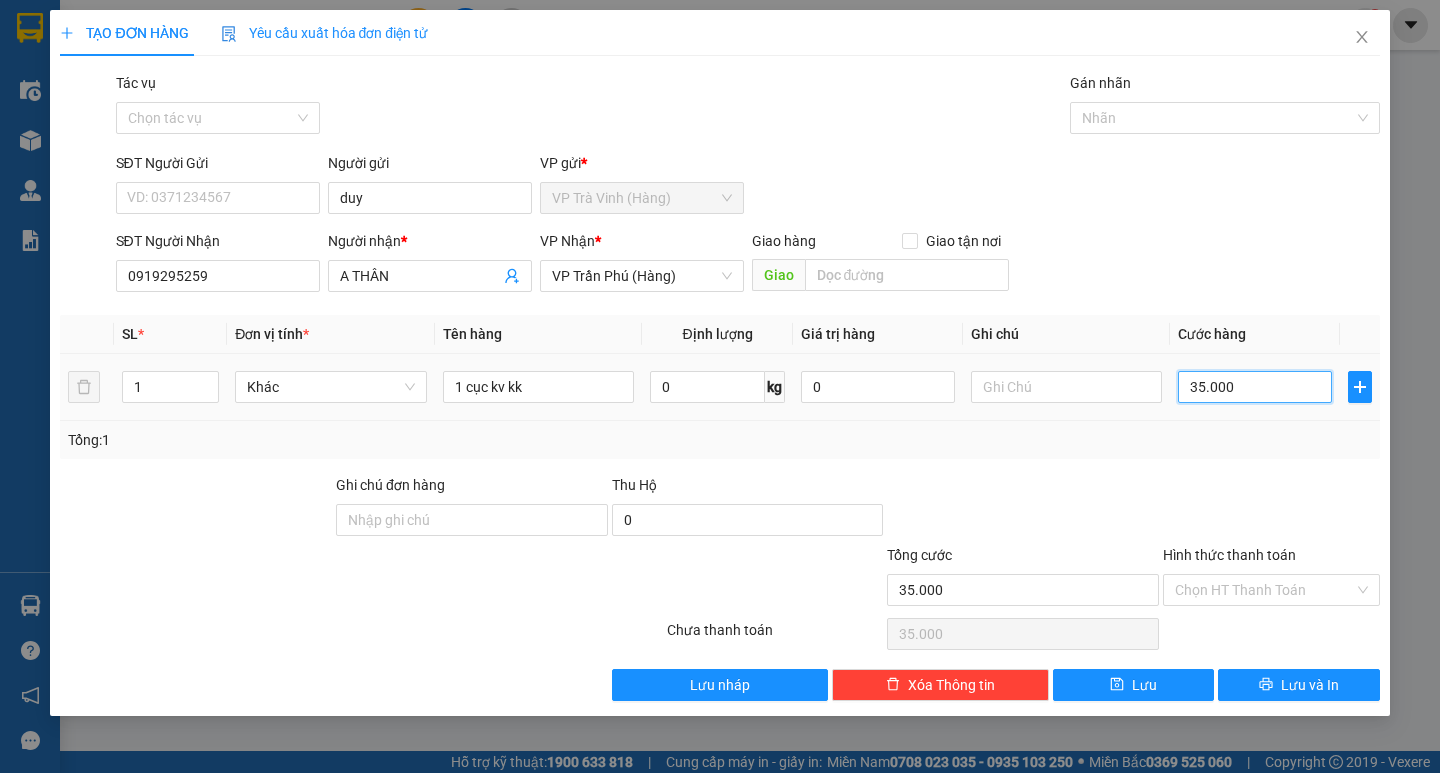 click on "35.000" at bounding box center [1255, 387] 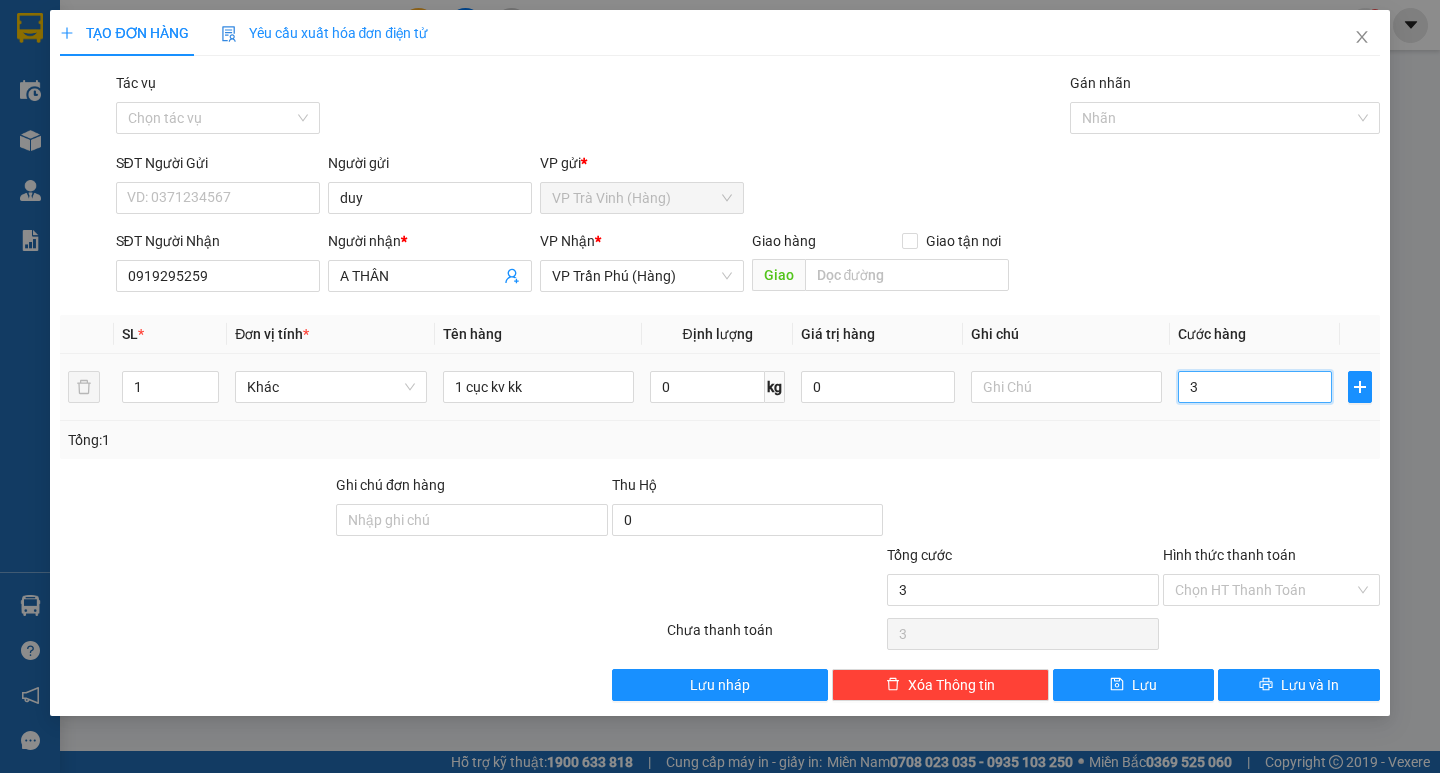 type on "30" 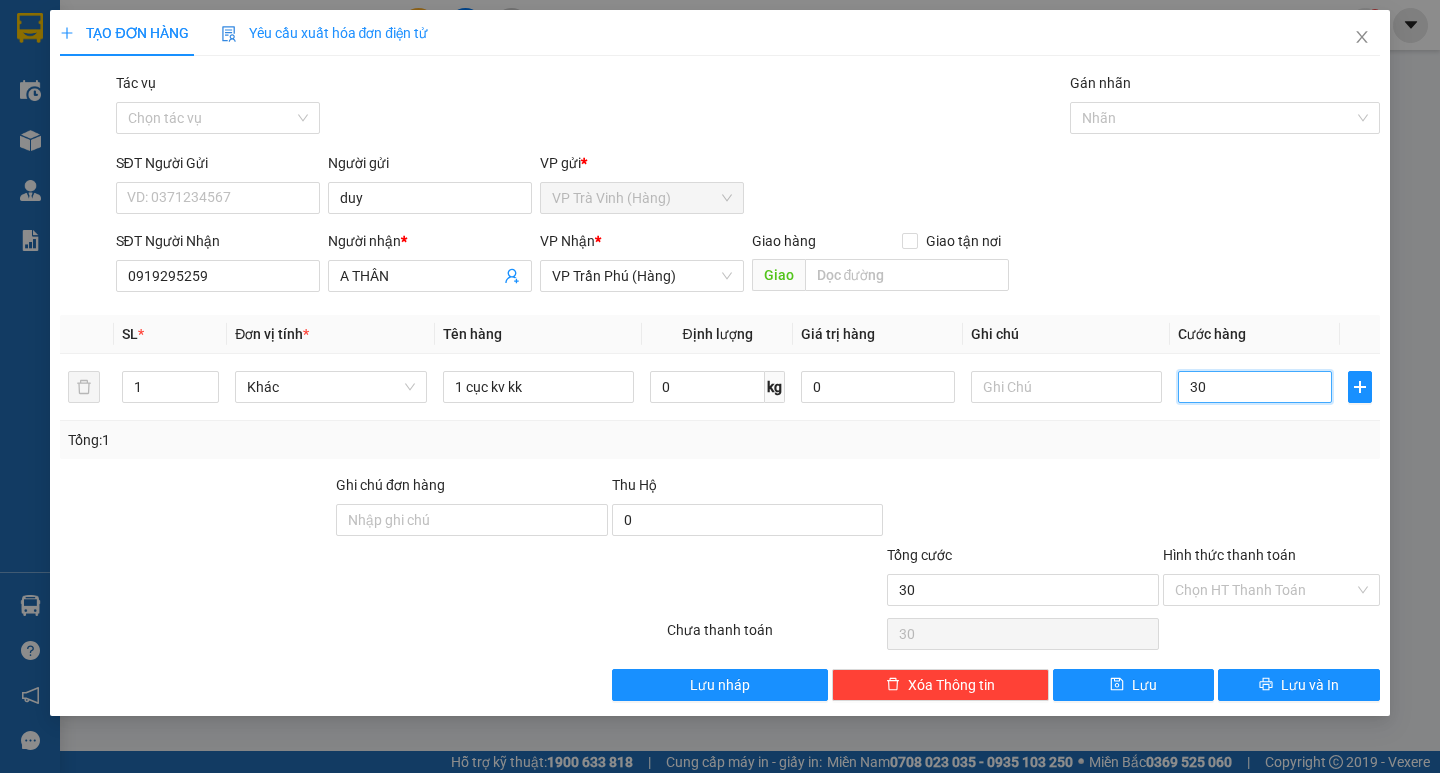type on "30" 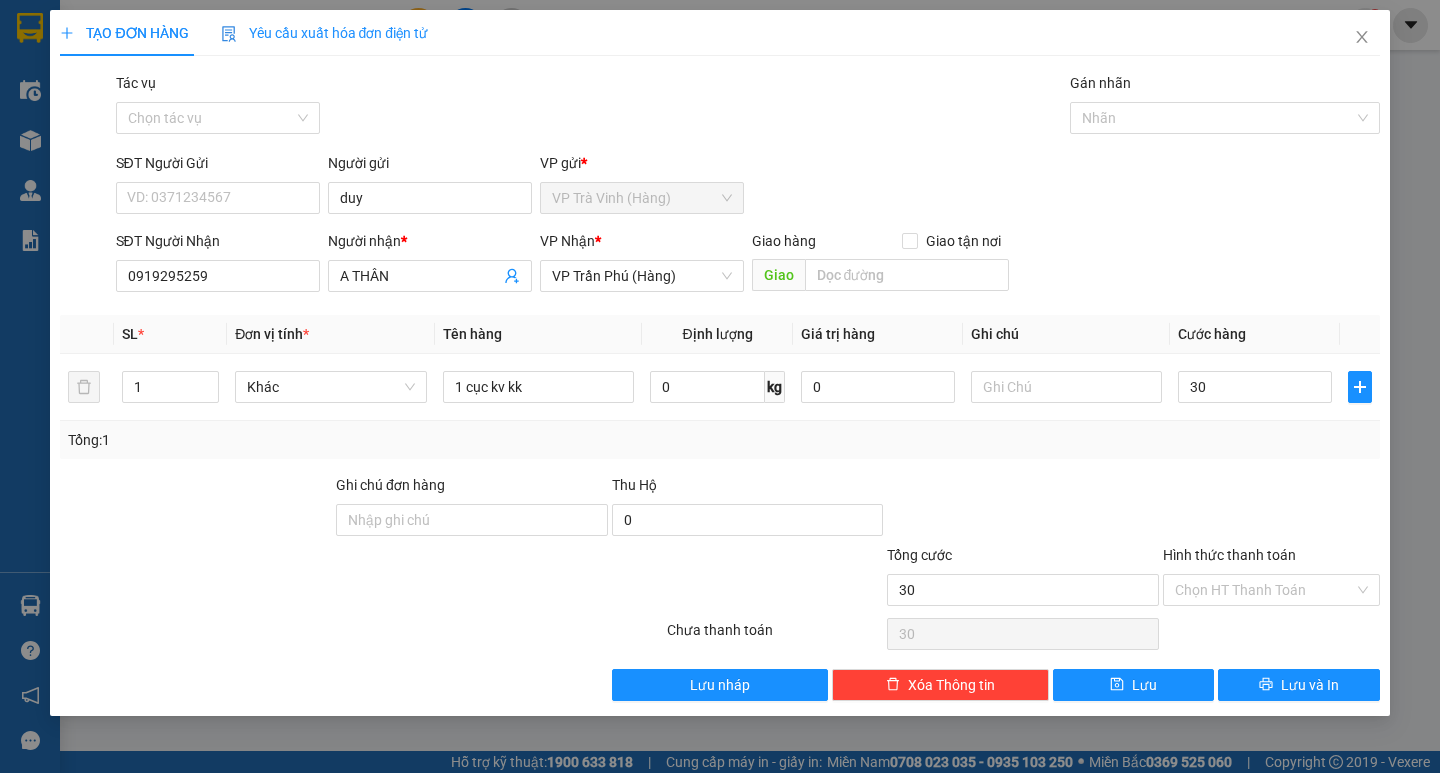 type on "30.000" 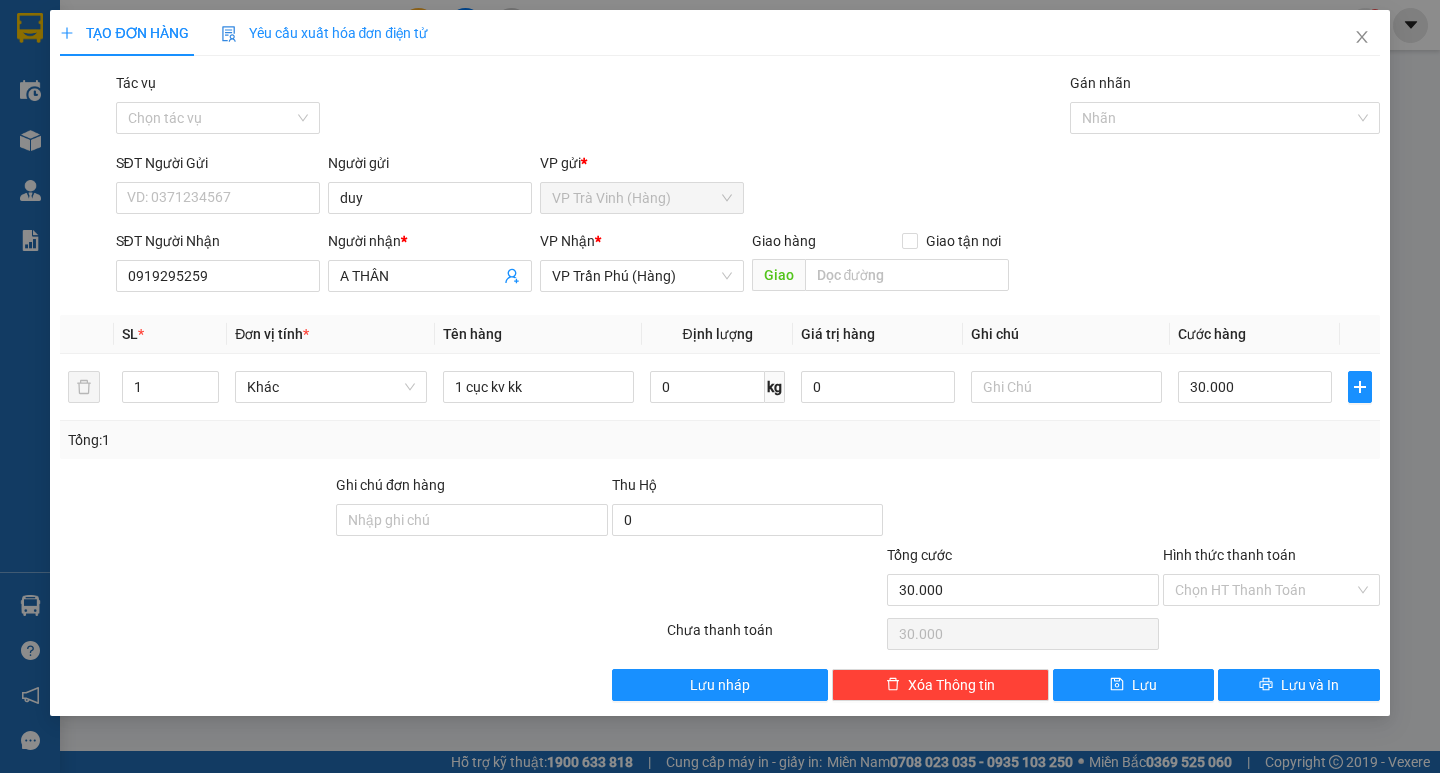 click on "Transit Pickup Surcharge Ids Transit Deliver Surcharge Ids Transit Deliver Surcharge Transit Deliver Surcharge Tác vụ Chọn tác vụ Gán nhãn   Nhãn SĐT Người Gửi VD: [PHONE] Người gửi duy VP gửi  * VP Trà Vinh (Hàng) SĐT Người Nhận [PHONE] Người nhận  * A THÂN VP Nhận  * VP Trần Phú (Hàng) Giao hàng Giao tận nơi Giao SL  * Đơn vị tính  * Tên hàng  Định lượng Giá trị hàng Ghi chú Cước hàng                   1 Khác 1 cục kv kk 0 kg 0 30.000 Tổng:  1 Ghi chú đơn hàng Thu Hộ 0 Tổng cước 30.000 Hình thức thanh toán Chọn HT Thanh Toán Số tiền thu trước 0 Chưa thanh toán 30.000 Chọn HT Thanh Toán Lưu nháp Xóa Thông tin Lưu Lưu và In 1 cục kv kk" at bounding box center (719, 386) 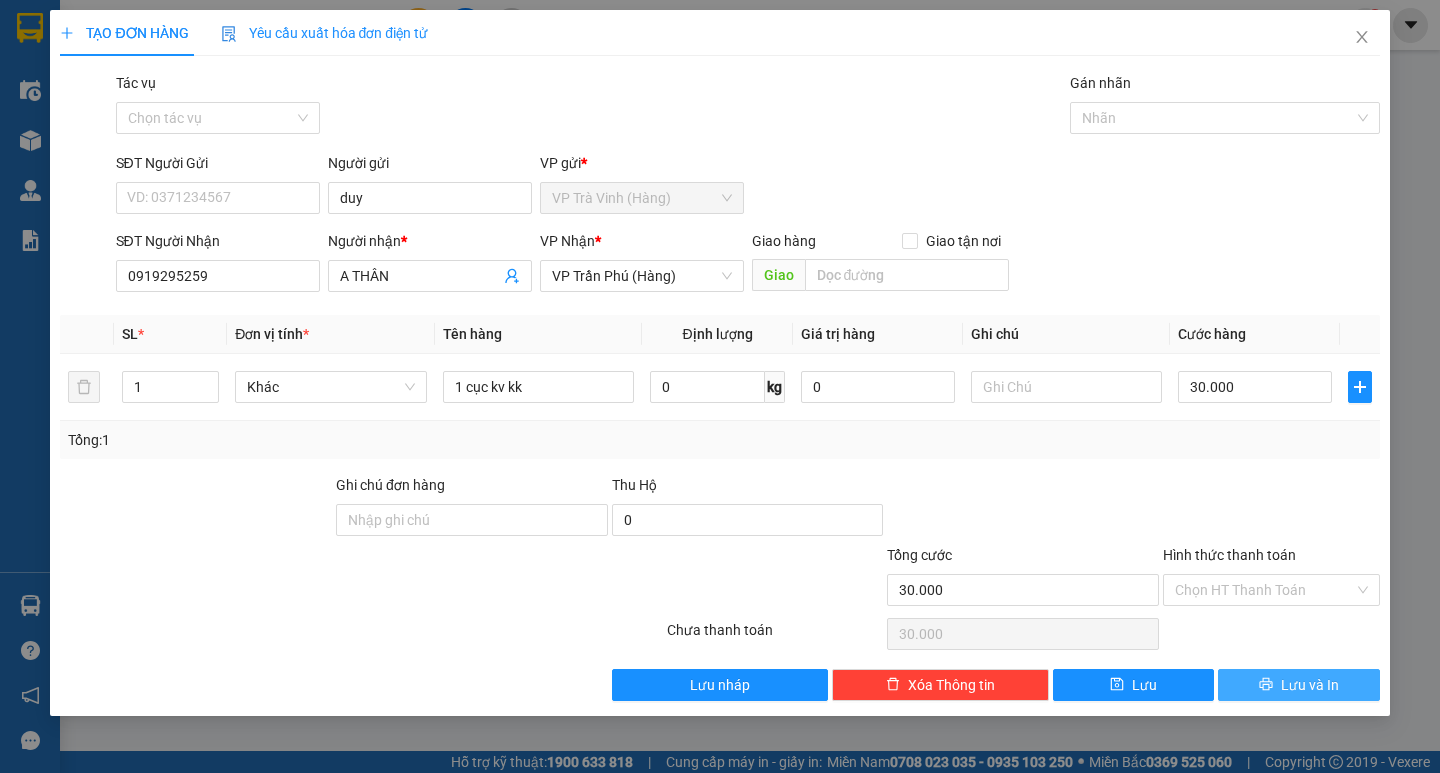click on "Lưu và In" at bounding box center (1298, 685) 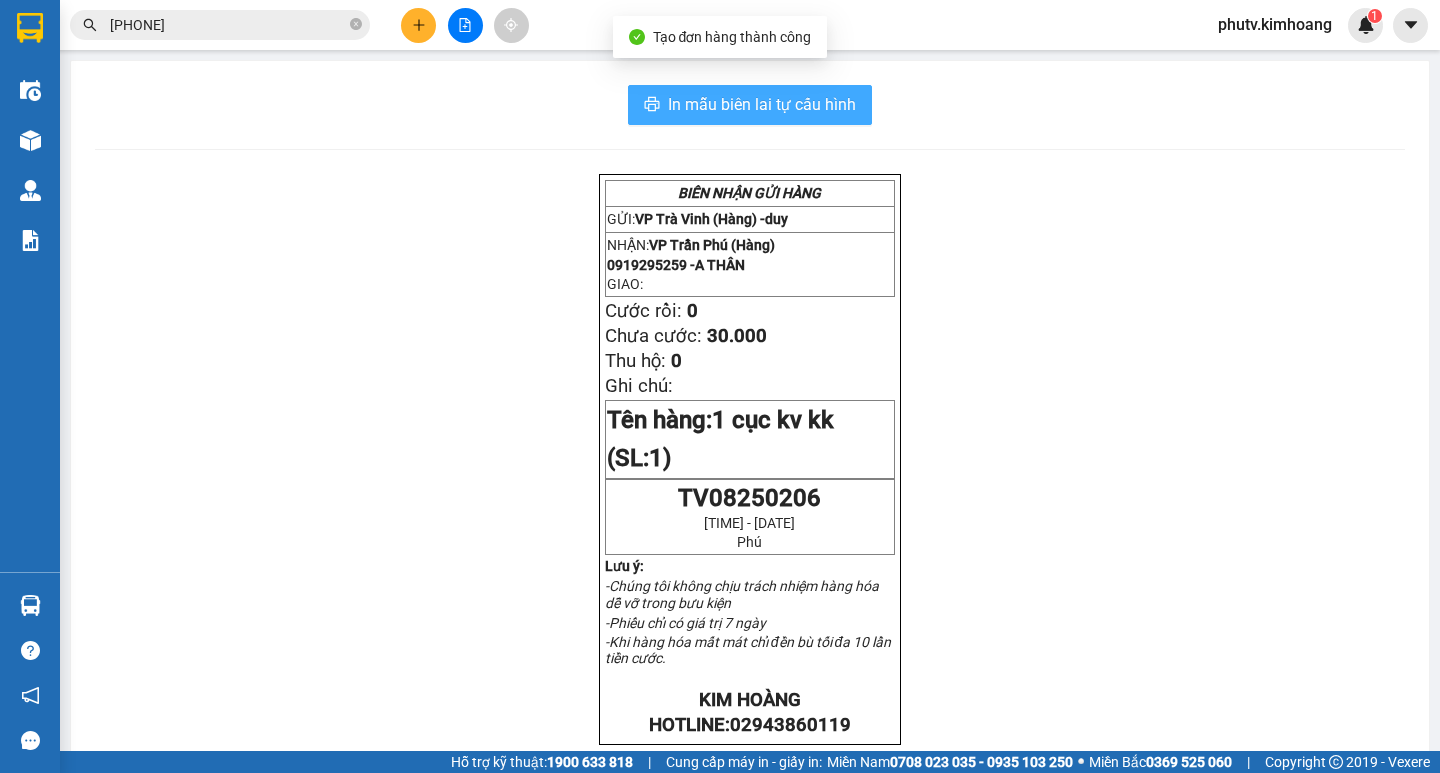 click on "In mẫu biên lai tự cấu hình" at bounding box center [762, 104] 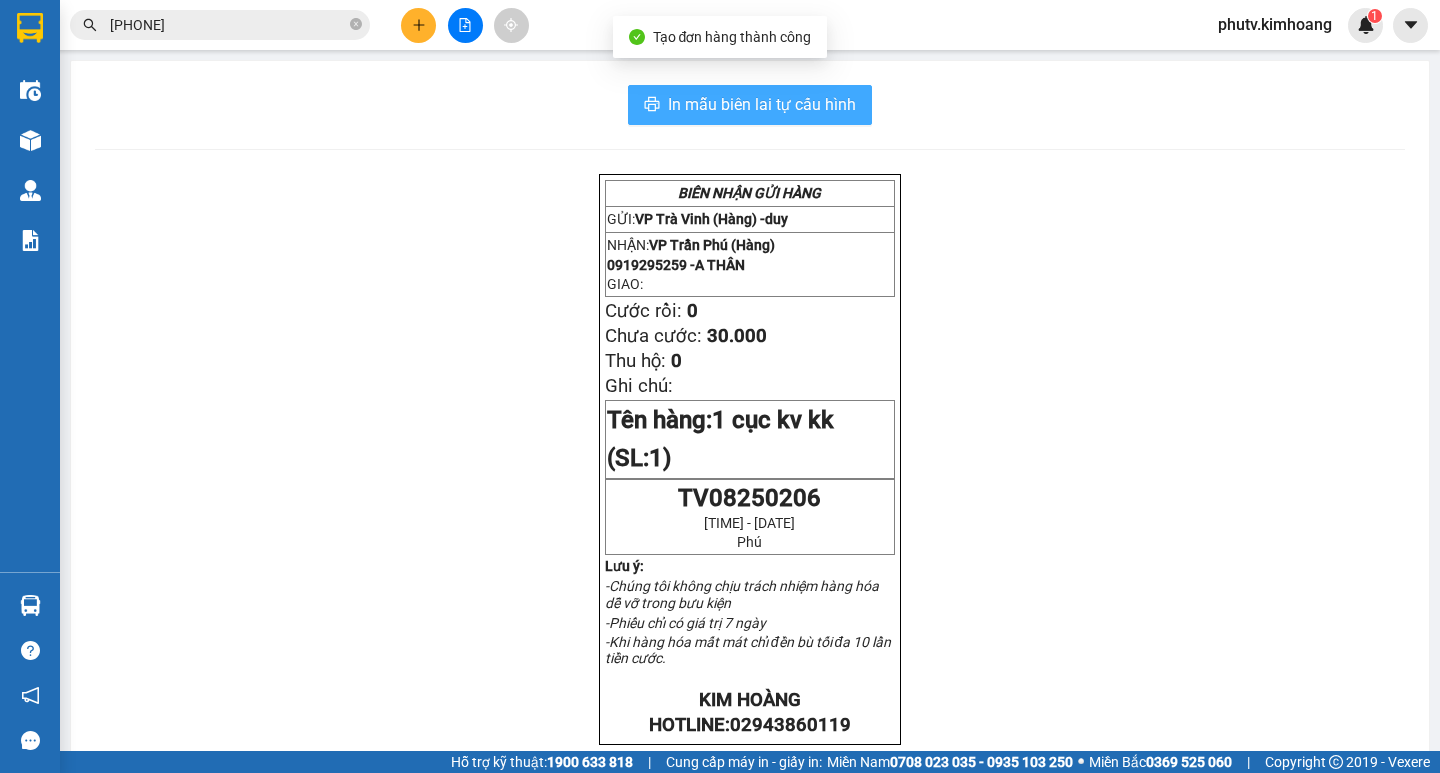 scroll, scrollTop: 0, scrollLeft: 0, axis: both 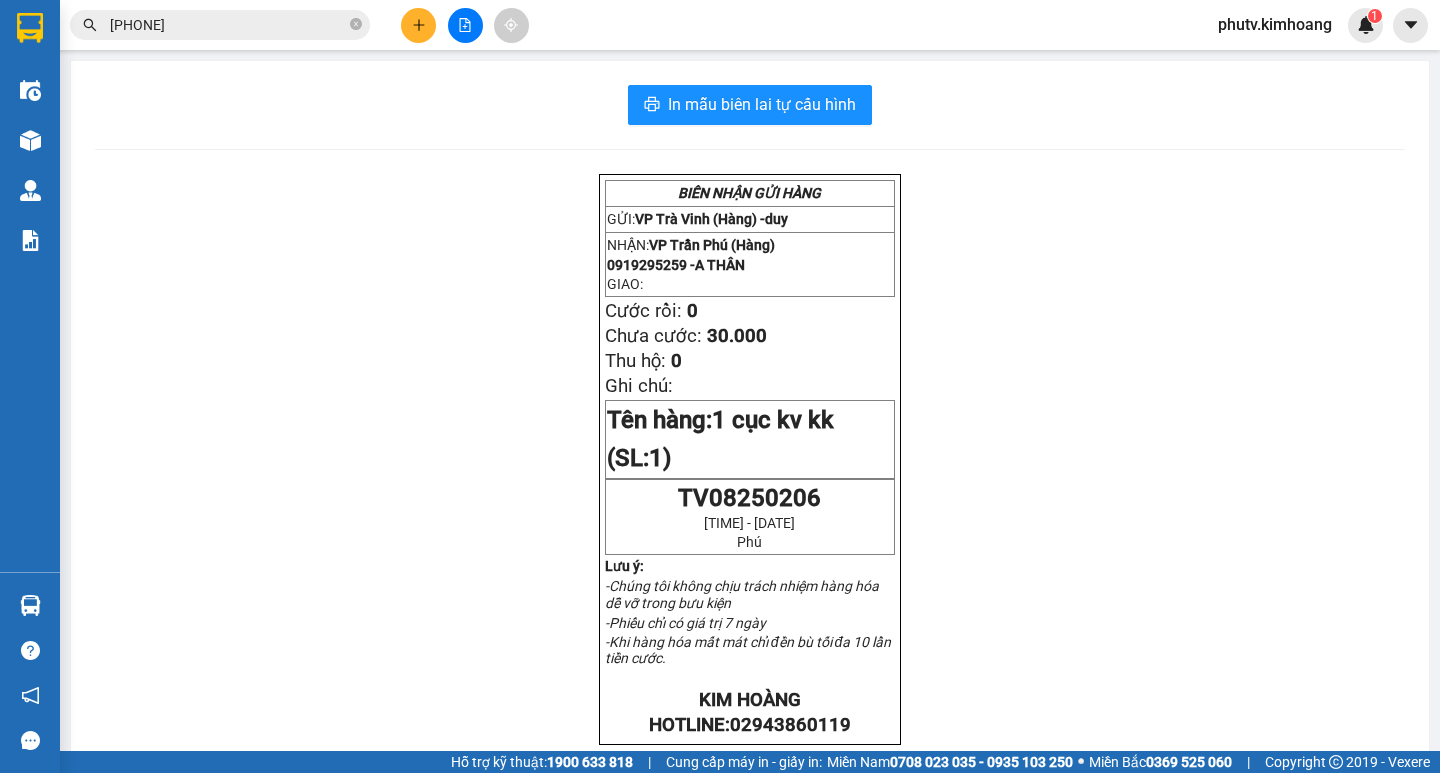 click on "BIÊN NHẬN GỬI HÀNG
GỬI:  VP Trà Vinh (Hàng) -  [FIRST]
NHẬN:  VP Trần Phú (Hàng)
[PHONE] -  A THÂN
GIAO:
Cước rồi:   0
Chưa cước:   30.000
Thu hộ:   0
Ghi chú:
Tên hàng:  1 cục kv kk (SL:  1)
[ID]
[TIME] - [DATE]
[FIRST]
Lưu ý:
-Chúng tôi không chịu trách nhiệm hàng hóa dễ vỡ trong bưu kiện
-Phiếu chỉ có giá trị 7 ngày
-Khi hàng hóa mất mát chỉ đền bù tối đa 10 lần tiền cước.
[FIRST]
HOTLINE:  [PHONE]
GỬI:  VP Trà Vinh (Hàng) -  [FIRST]
NHẬN:  VP Trần Phú (Hàng)
[PHONE] -  A THÂN
GIAO :
Cước rồi:   0
Chưa cước:   30.000
Thu hộ:   0
Ghi chú:
Tên hàng:  1 cục kv kk (SL:  1)
[ID]
[TIME] - [DATE]
[FIRST]" at bounding box center (750, 727) 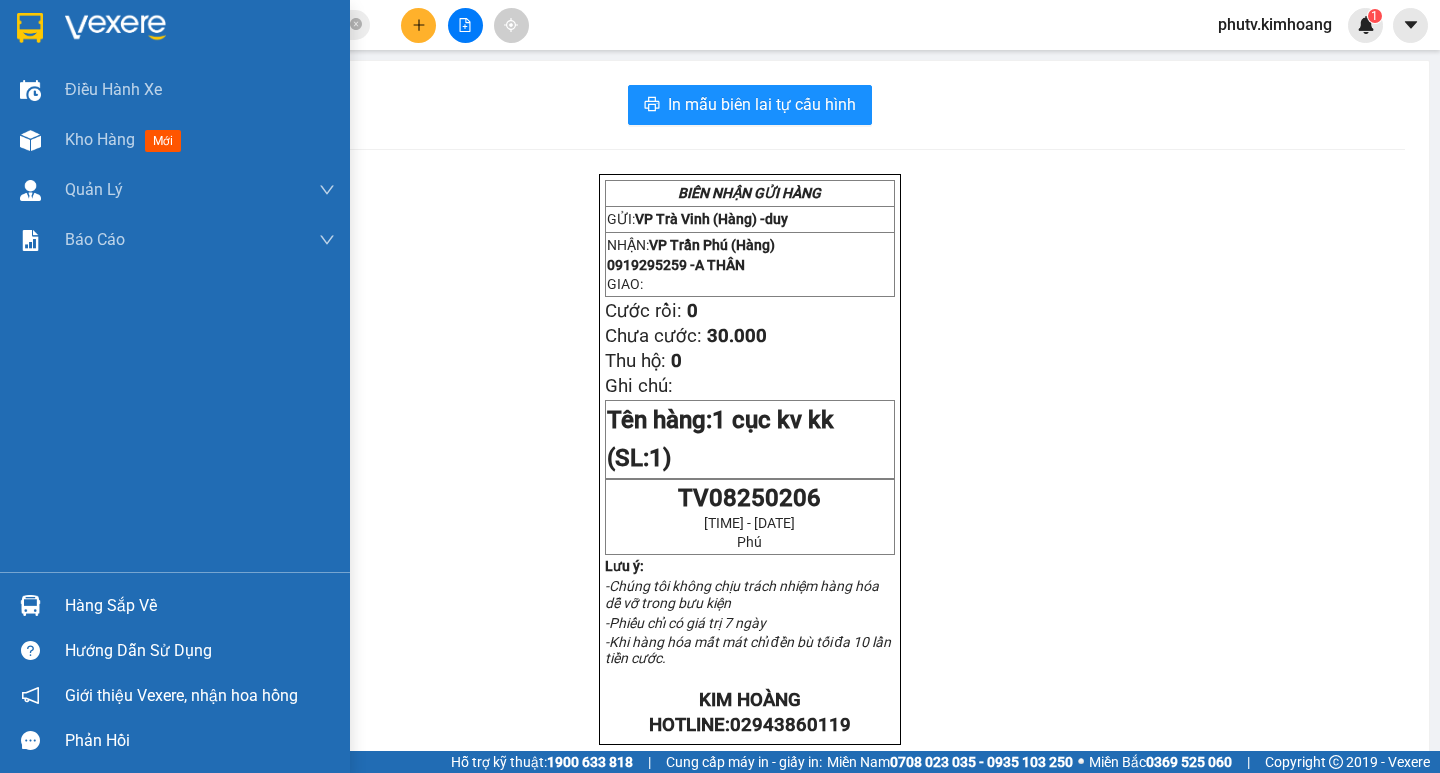 click on "Hàng sắp về" at bounding box center [200, 606] 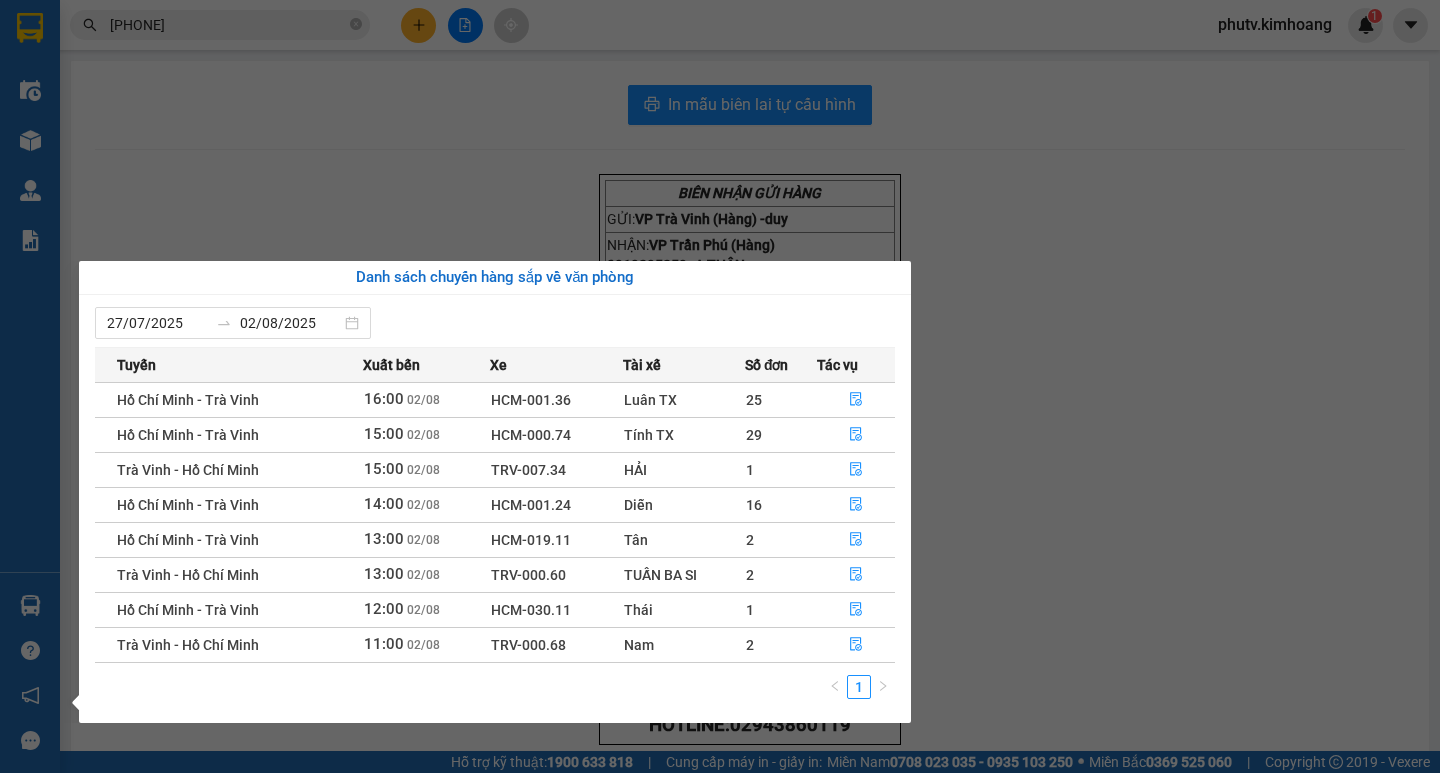 click on "Kết quả tìm kiếm ( 6 )  Bộ lọc  Mã ĐH Trạng thái Món hàng Thu hộ Tổng cước Chưa cước Nhãn Người gửi VP Gửi Người nhận VP Nhận [TRANSACTION_ID] [TIME] - [DATE] VP Nhận   HCM-030.11 [TIME] - [DATE] 1 THÙNG TRẮNG +1 THÙNG MÚT M VÀNG KK SL:  2 70.000 BÌNH VP [STREET] (Hàng) [PHONE] 4 CẬU 8 NGÀN VP Trà Vinh (Hàng) [TRANSACTION_ID] [TIME] - [DATE] Đã giao   [TIME] - [DATE] THÙNG KK SL:  1 50.000 BÌNH  VP [STREET] (Hàng) [PHONE] 4 CẬU 8 NGÀN VP Trà Vinh (Hàng) [TRANSACTION_ID] [TIME] - [DATE] Đã giao   [TIME] - [DATE] THÙNG MÚT KV KK SL:  1 50.000 VP [STREET] (Hàng) [PHONE] 4 CẬU 8 NGÀN VP Trà Vinh (Hàng) Giao DĐ: 1 [TRANSACTION_ID] [TIME] - [DATE] Đã giao   [TIME] - [DATE] THÙNG KK SL:  1 40.000 BÌNH  VP [STREET] (Hàng) [PHONE] 4 CẬU 8 NGÀN VP Trà Vinh (Hàng) [TRANSACTION_ID] [TIME] - [DATE] Đã giao   [TIME] - [DATE] THÙNG KK SL:  1 50.000 KIẾN VP [STREET] (Hàng) [PHONE] 4 CẬU 8 NGÀN VP Trà Vinh (Hàng)" at bounding box center (720, 386) 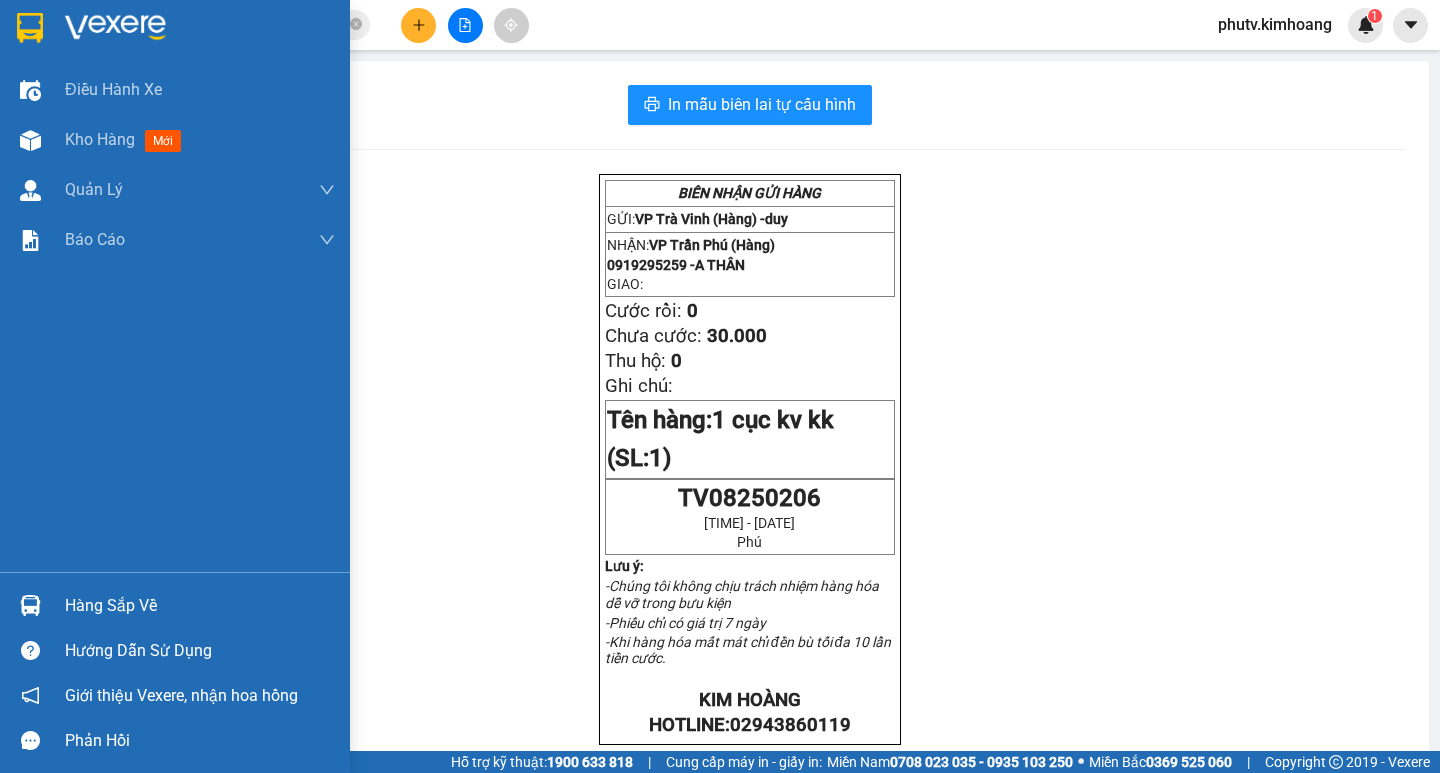 click on "Hàng sắp về" at bounding box center [200, 606] 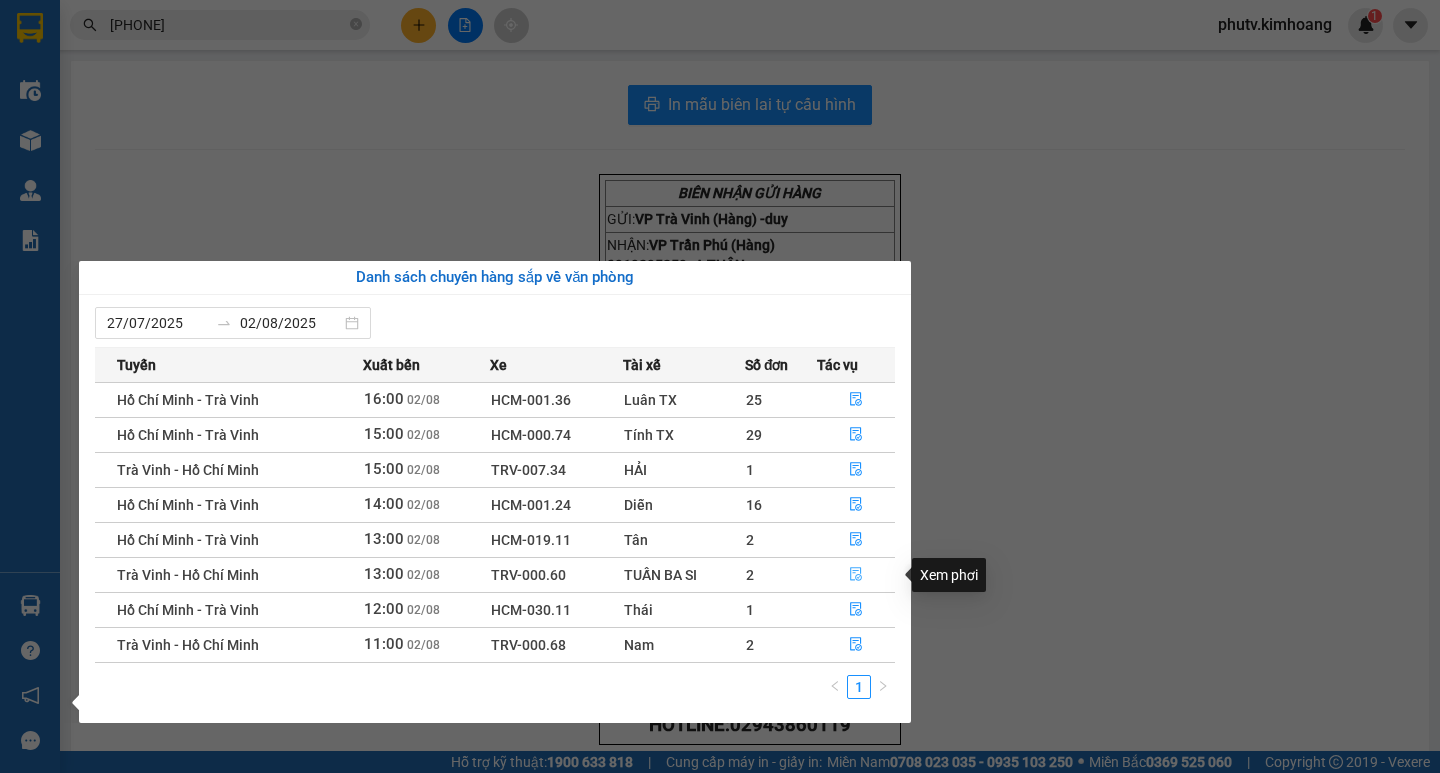 click 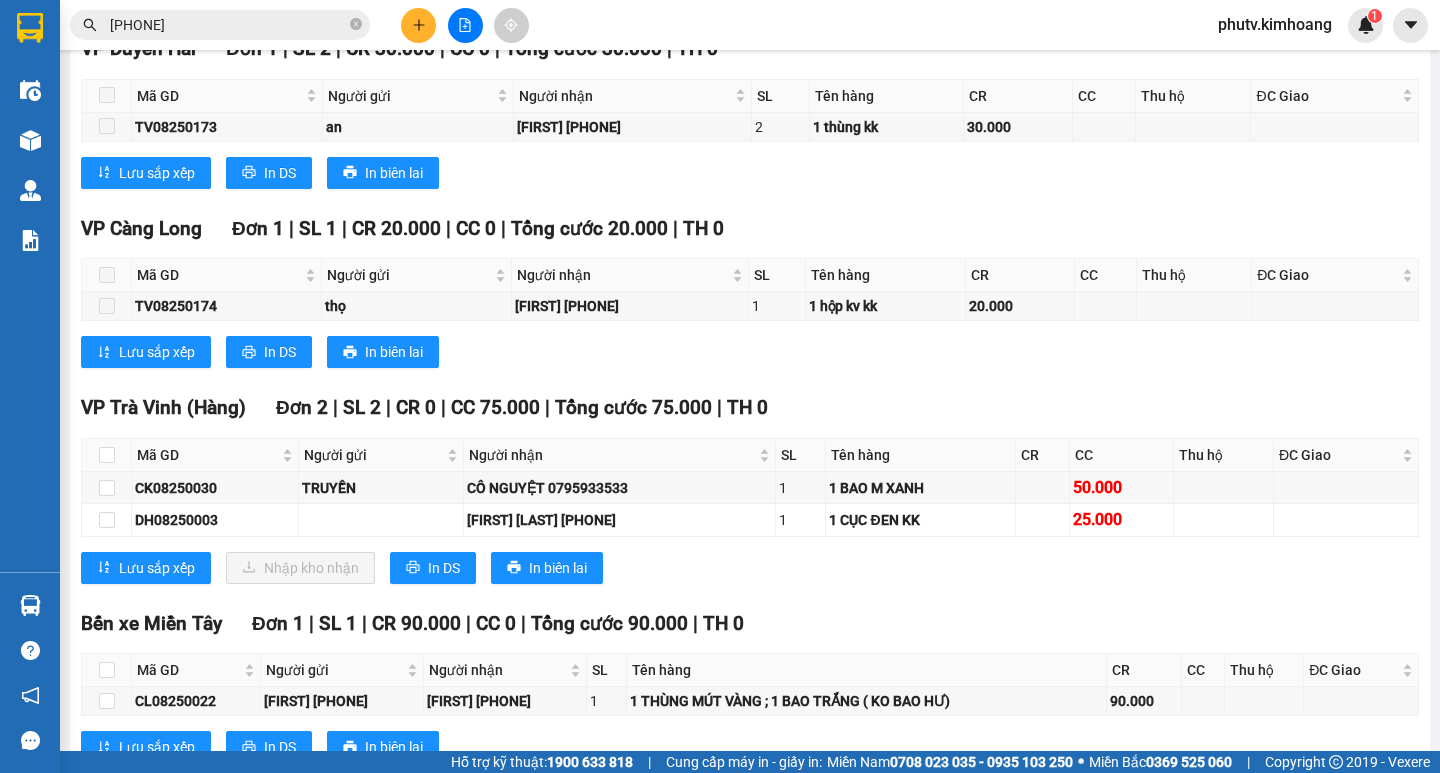 scroll, scrollTop: 800, scrollLeft: 0, axis: vertical 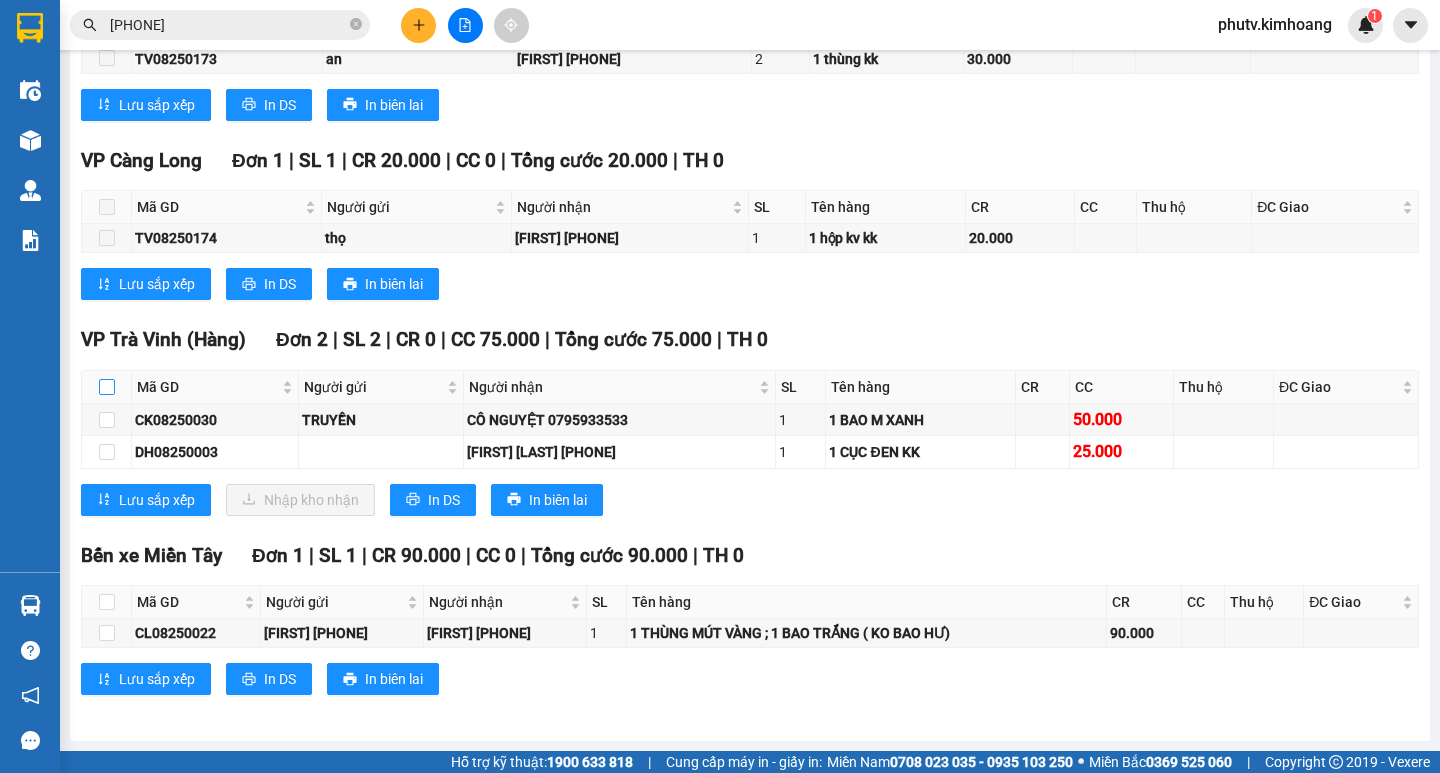 click at bounding box center [107, 387] 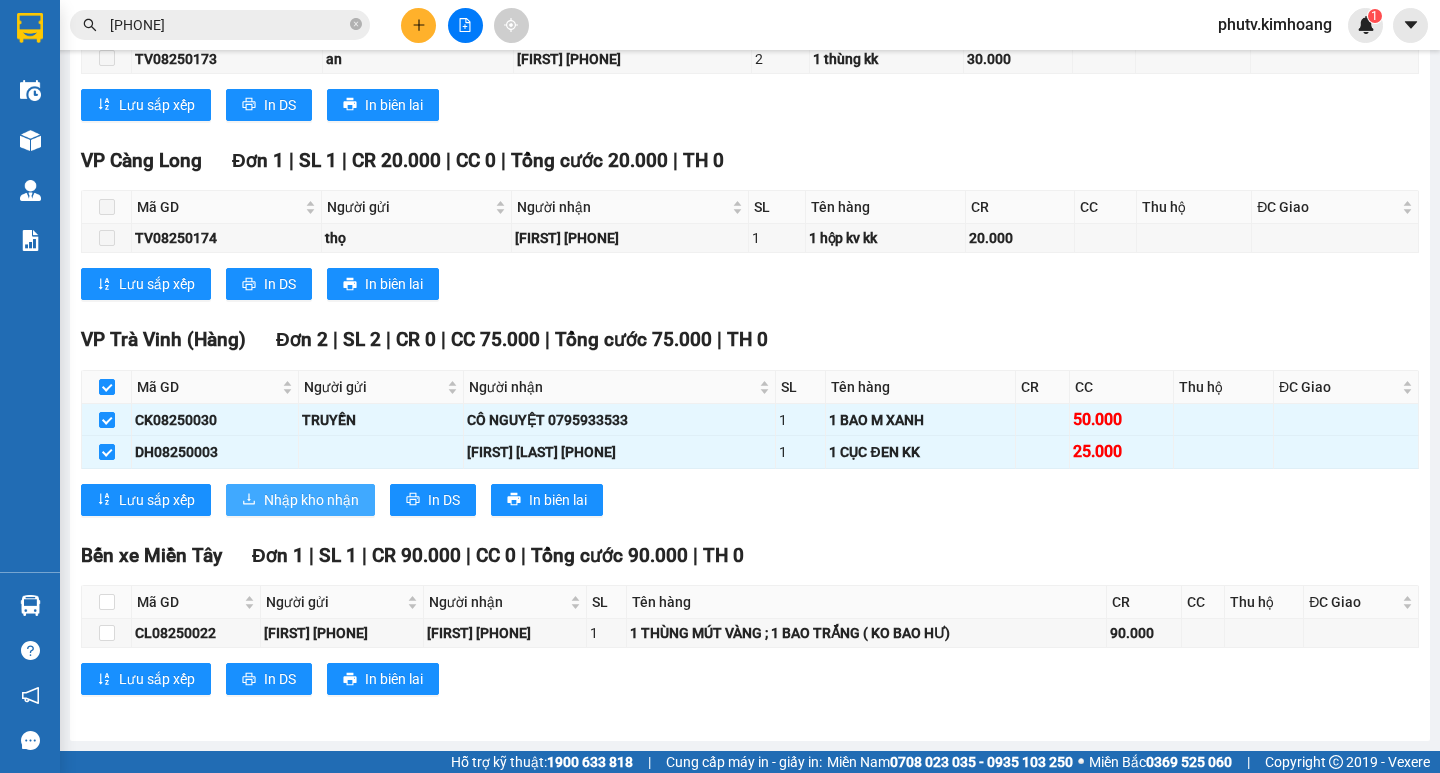 click on "Nhập kho nhận" at bounding box center (311, 500) 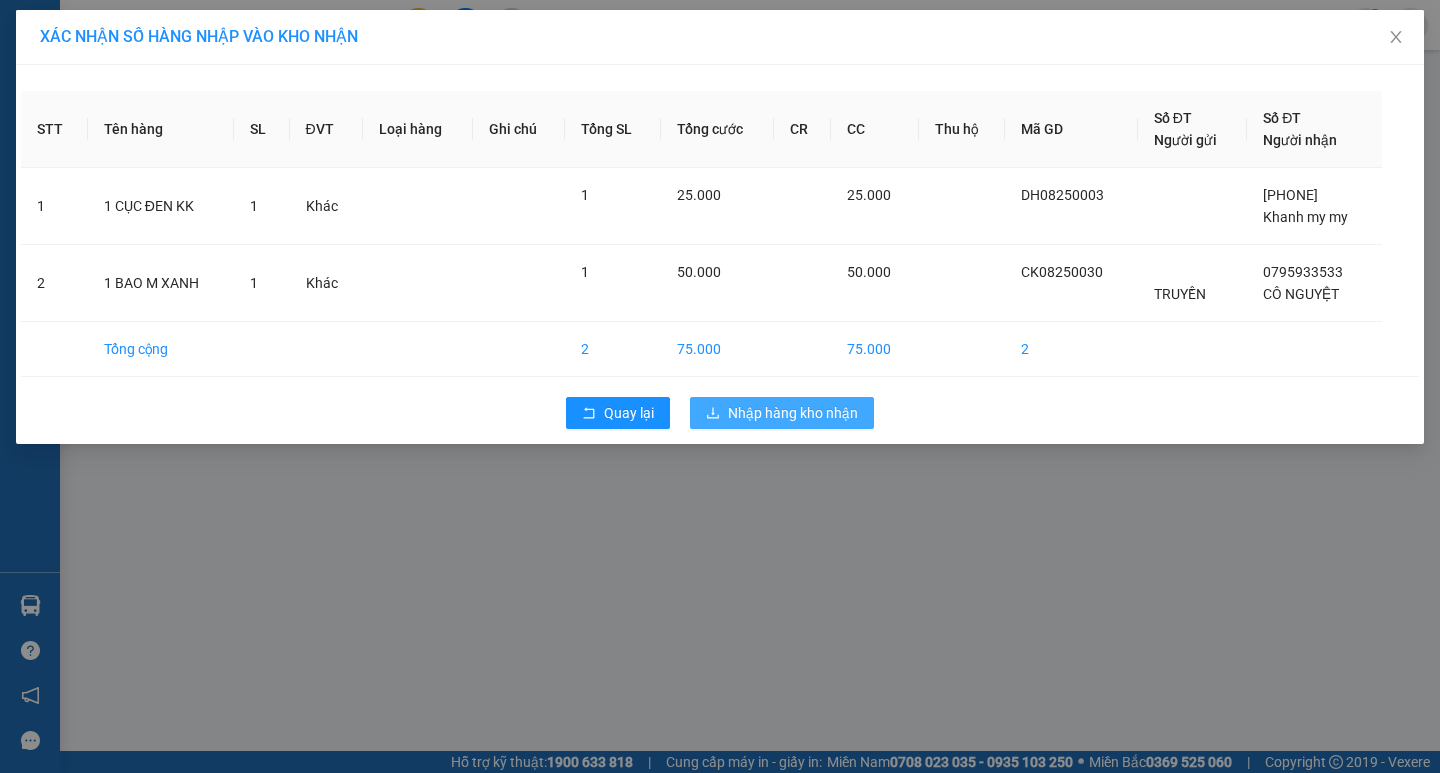 click on "Nhập hàng kho nhận" at bounding box center [793, 413] 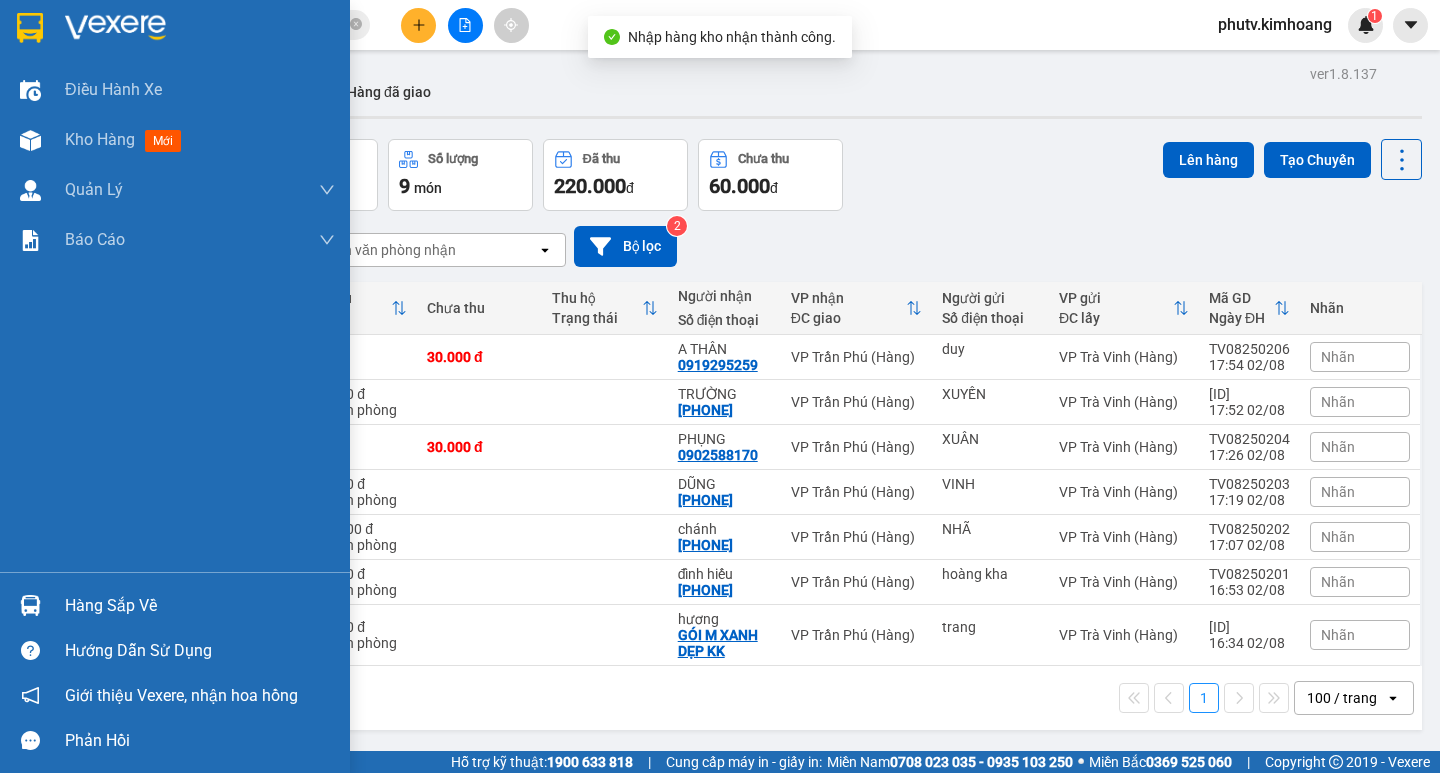 click on "Hàng sắp về" at bounding box center (200, 606) 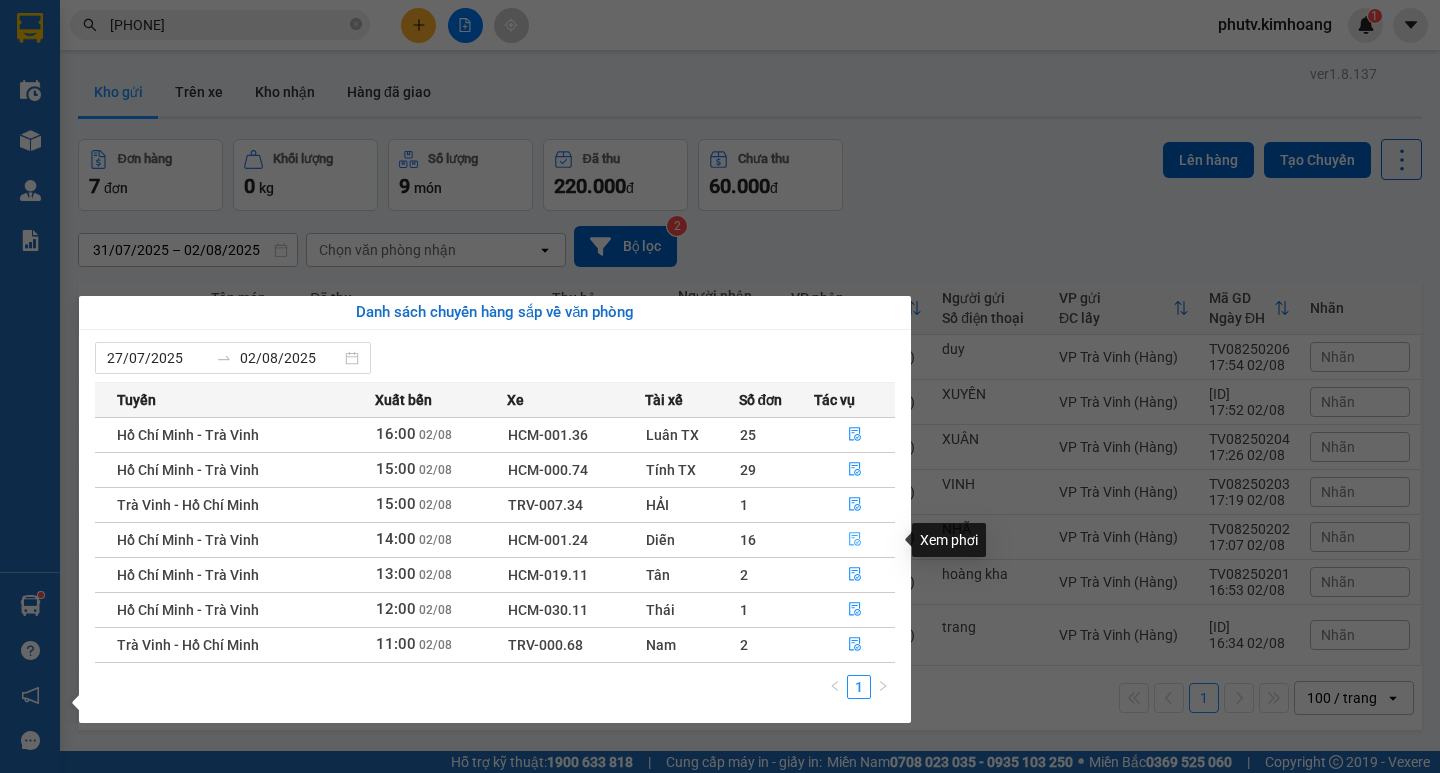 click 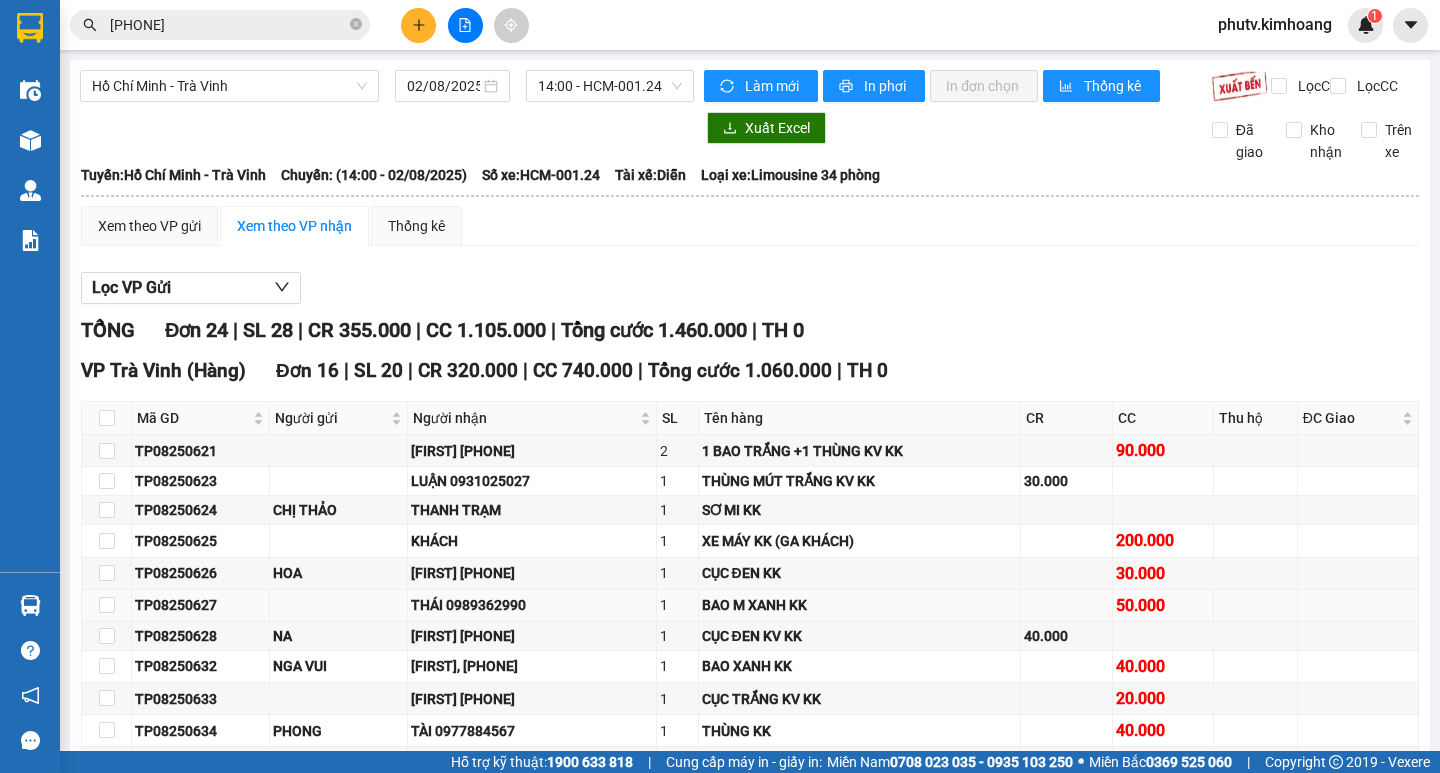 scroll, scrollTop: 300, scrollLeft: 0, axis: vertical 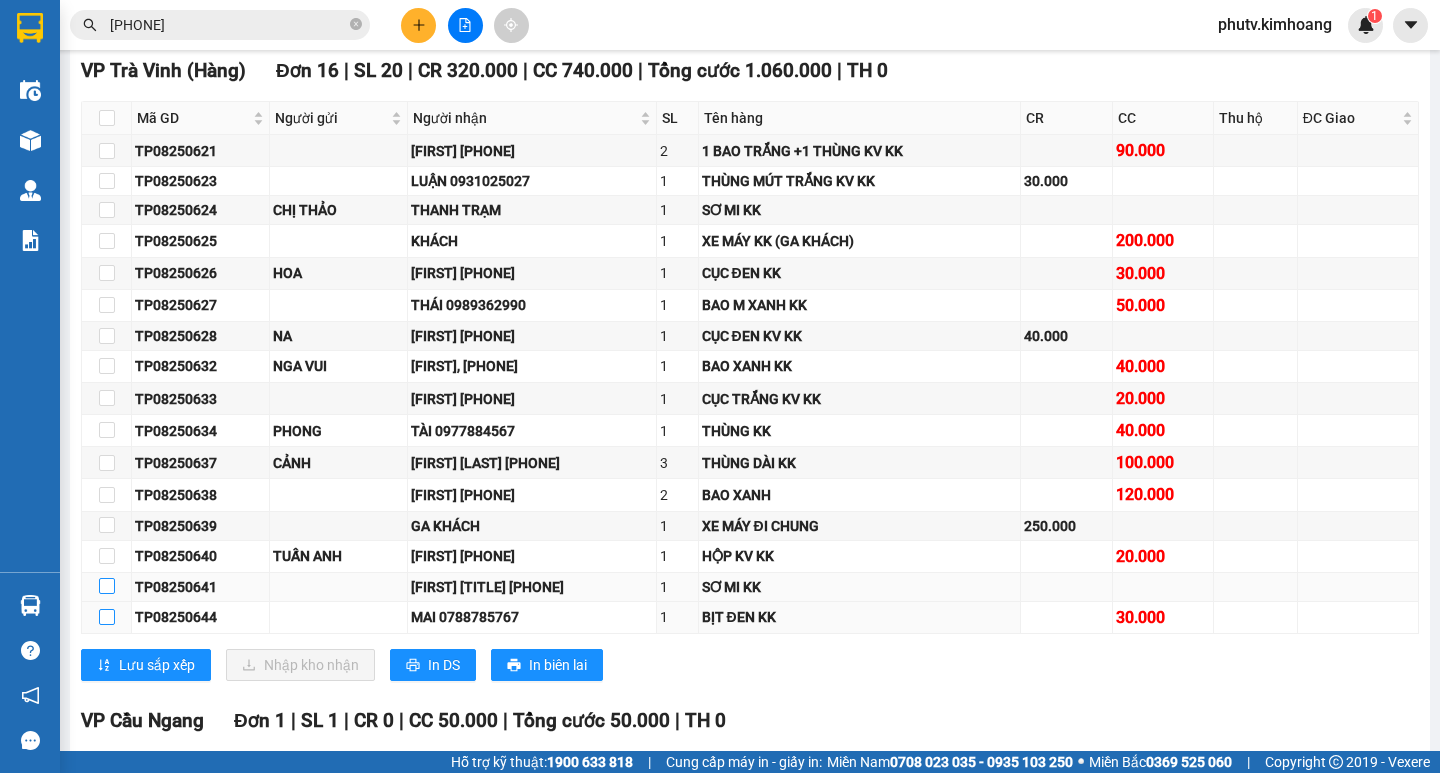drag, startPoint x: 108, startPoint y: 634, endPoint x: 108, endPoint y: 598, distance: 36 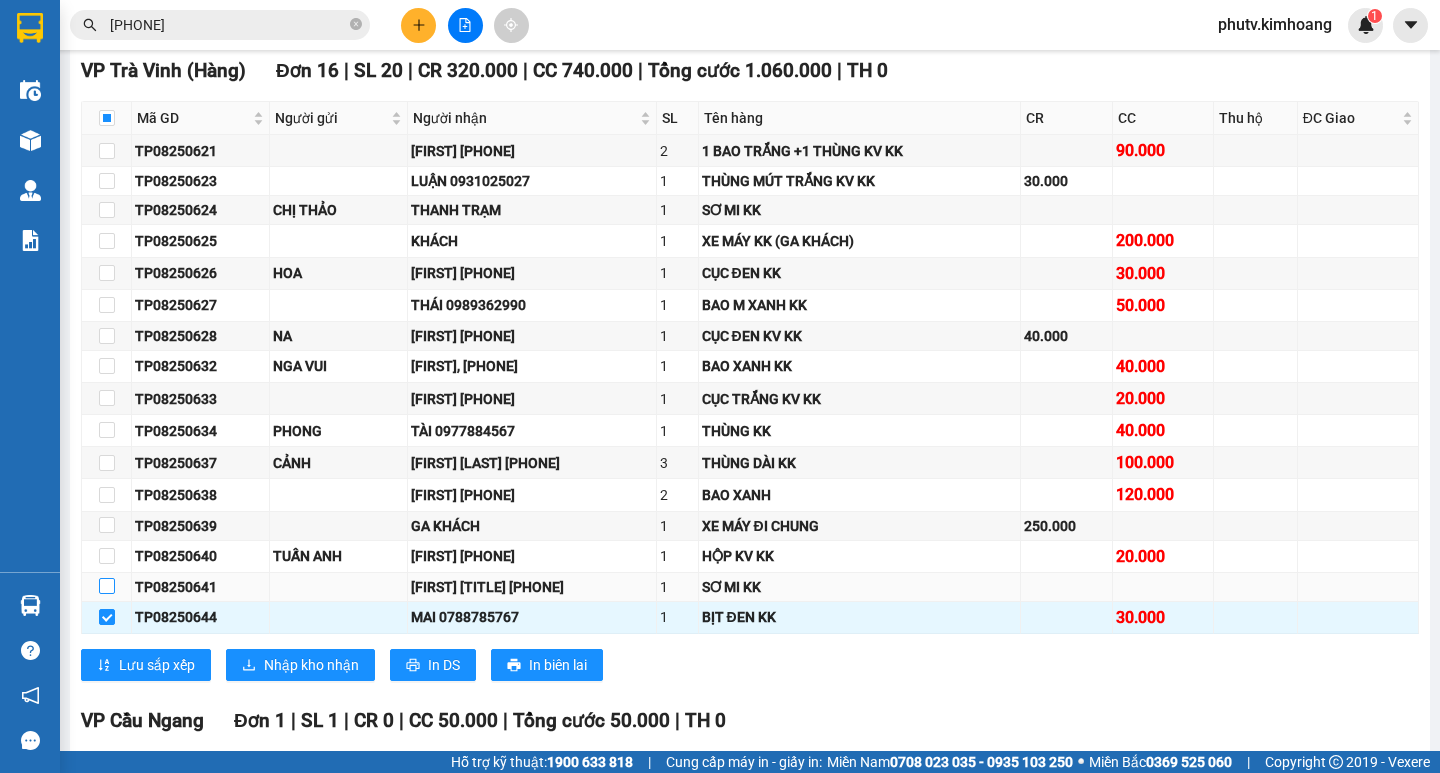 click at bounding box center (107, 586) 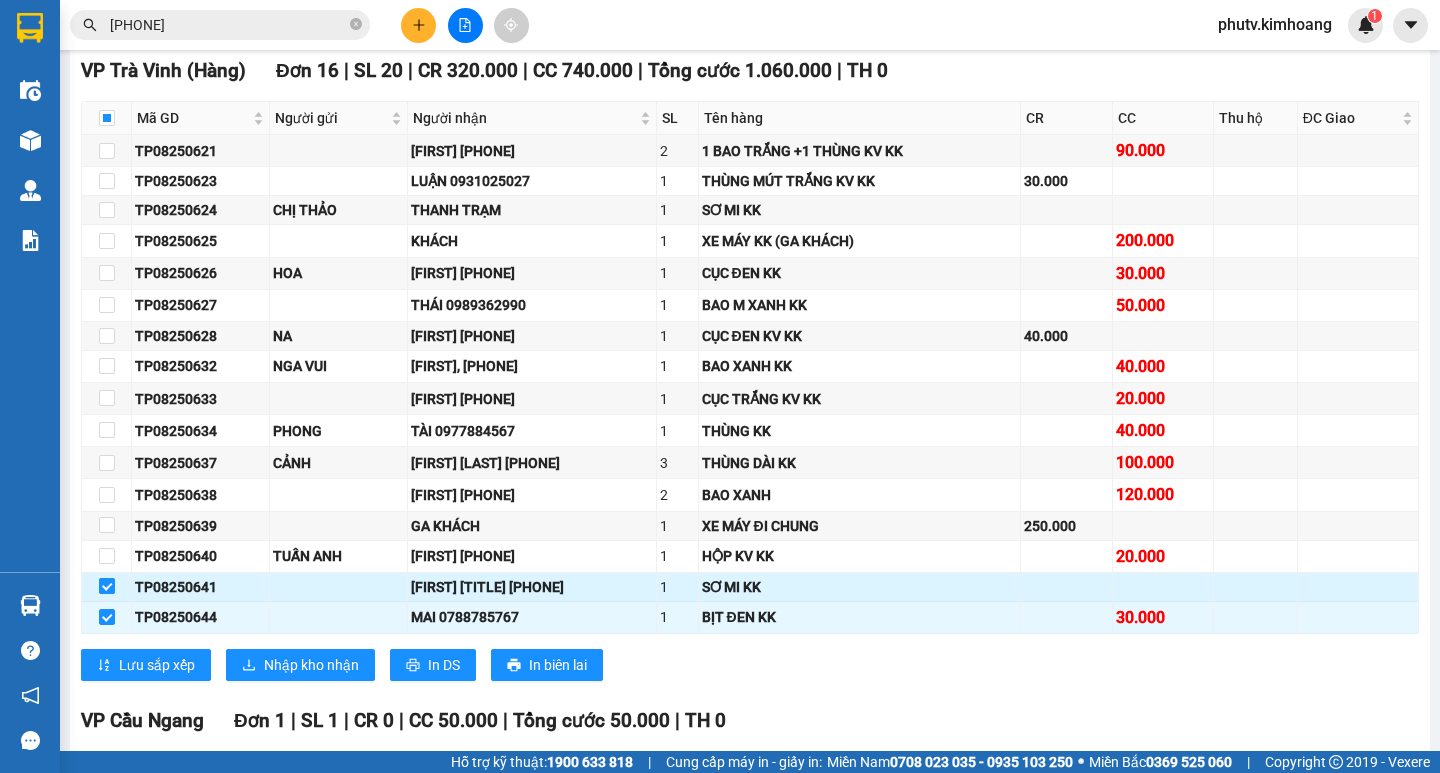 click at bounding box center [107, 586] 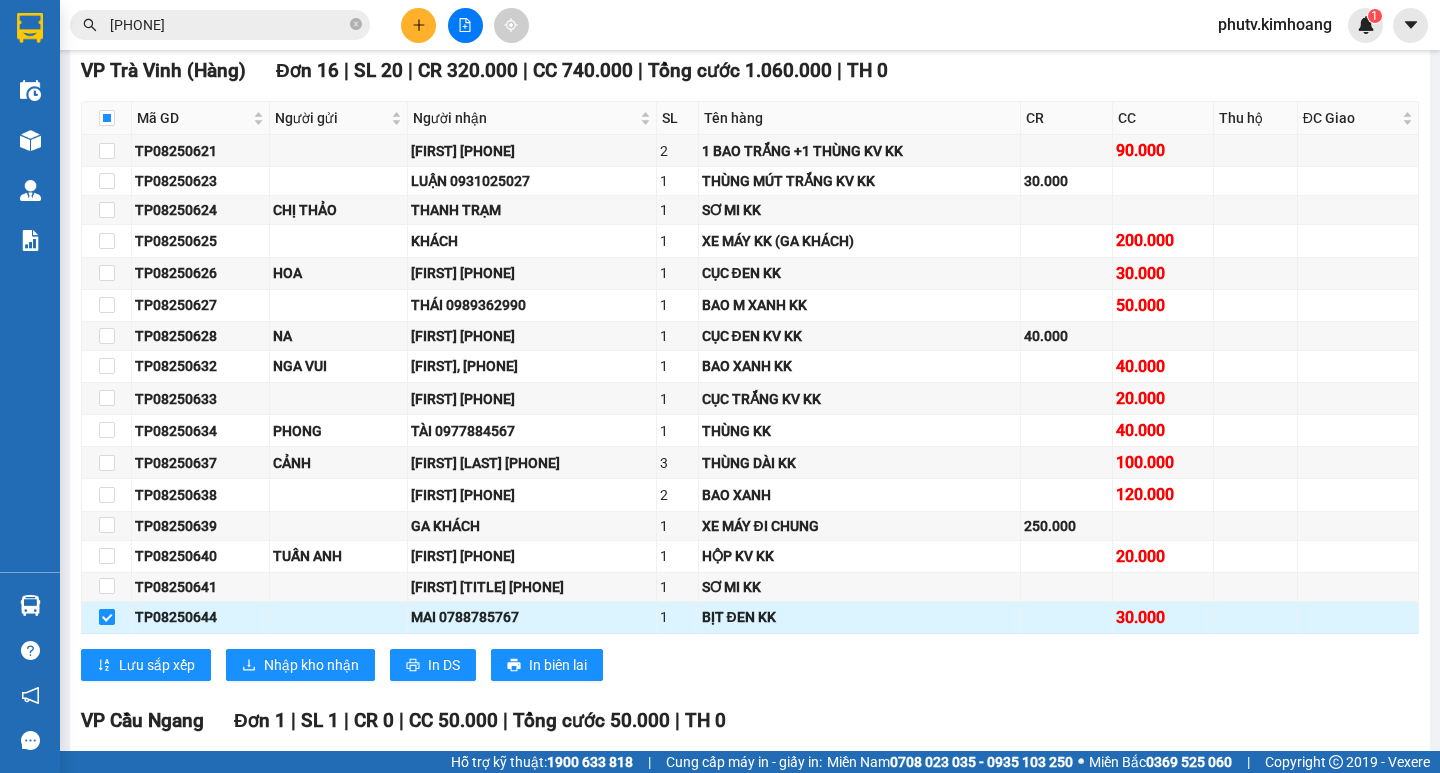 click at bounding box center (107, 617) 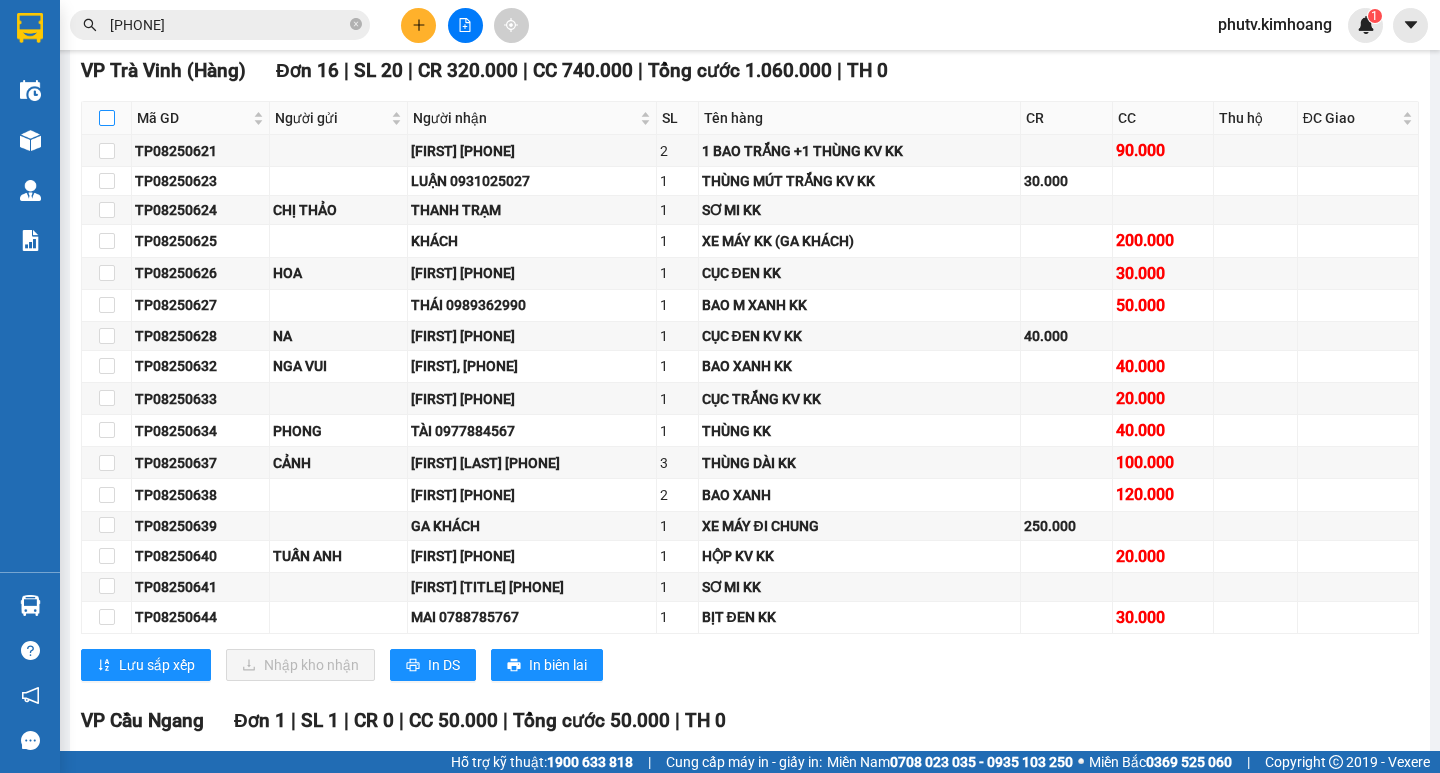click at bounding box center [107, 118] 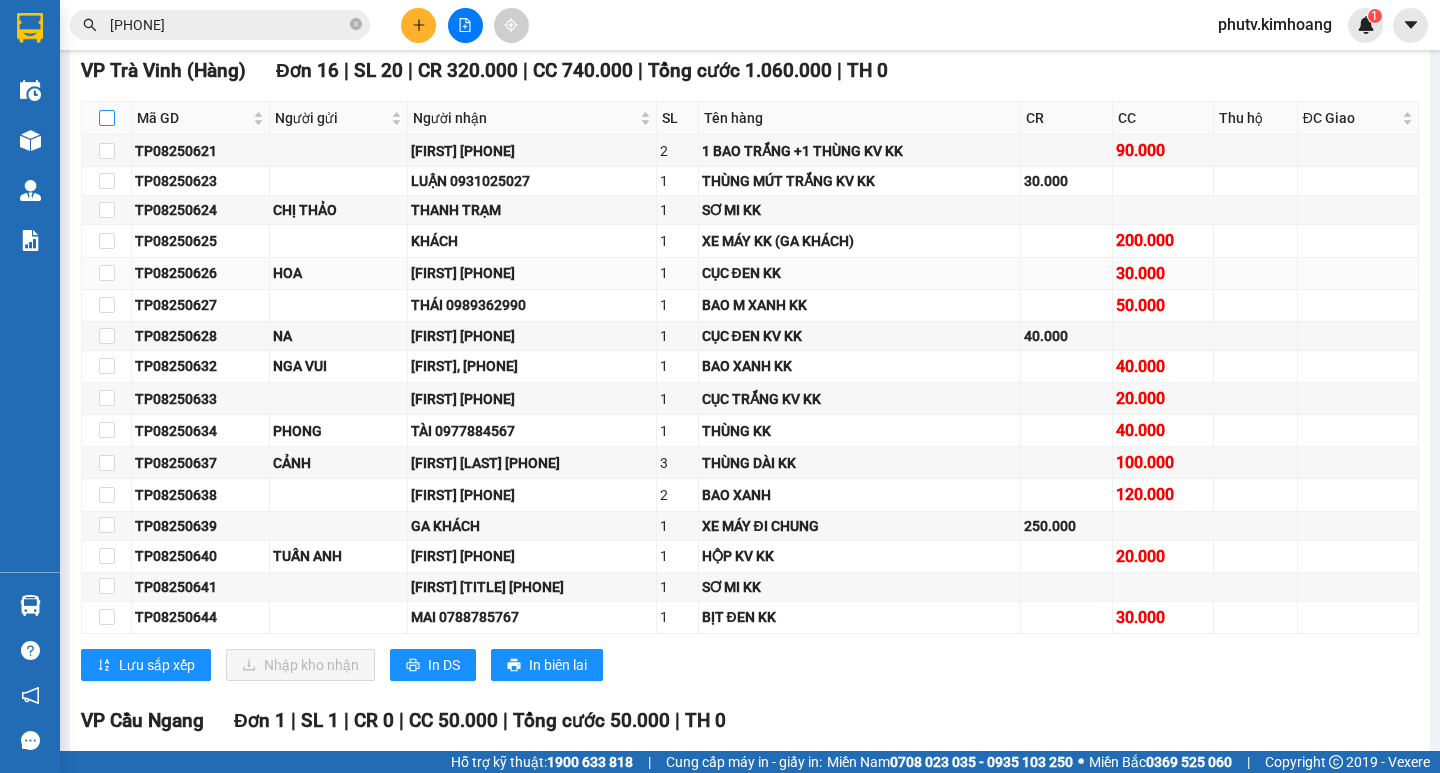 checkbox on "true" 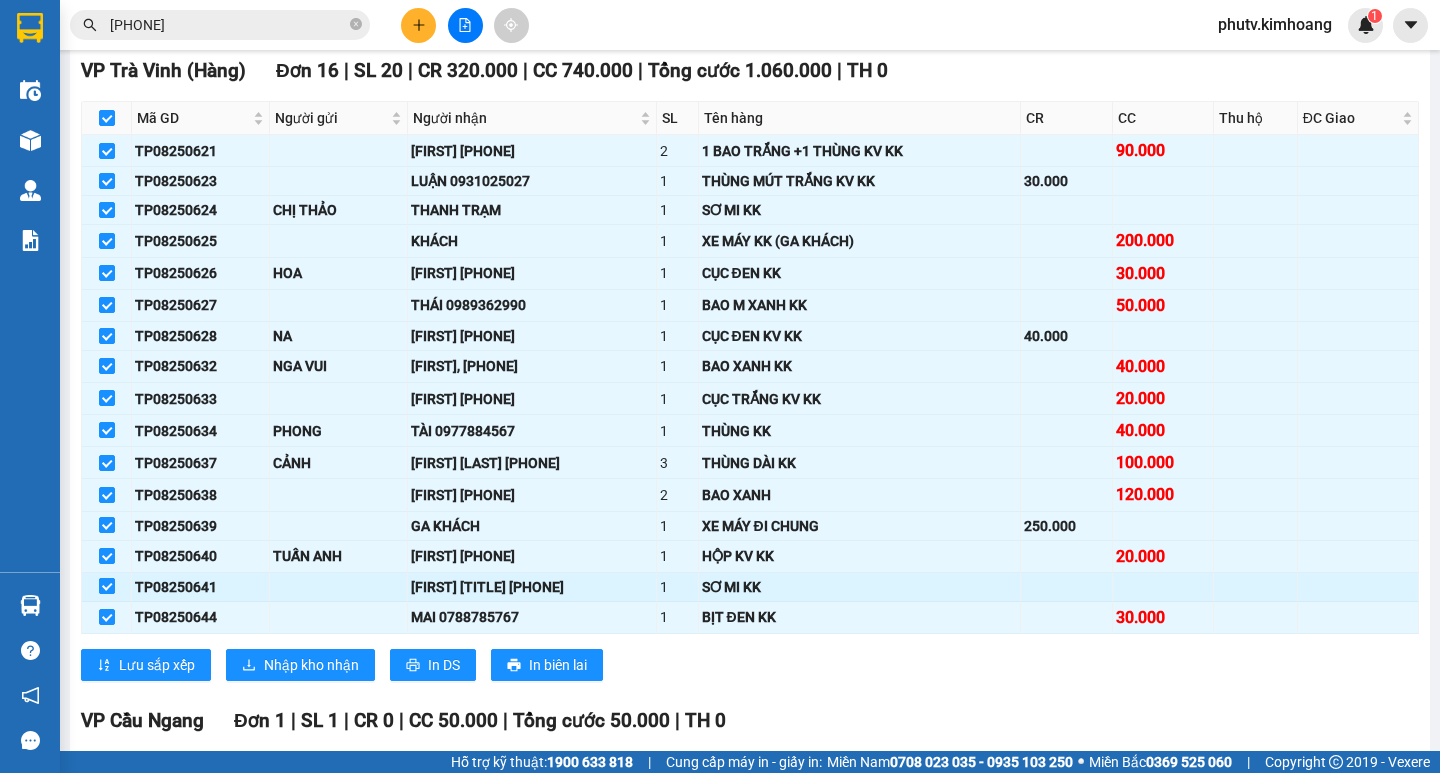 click at bounding box center (107, 586) 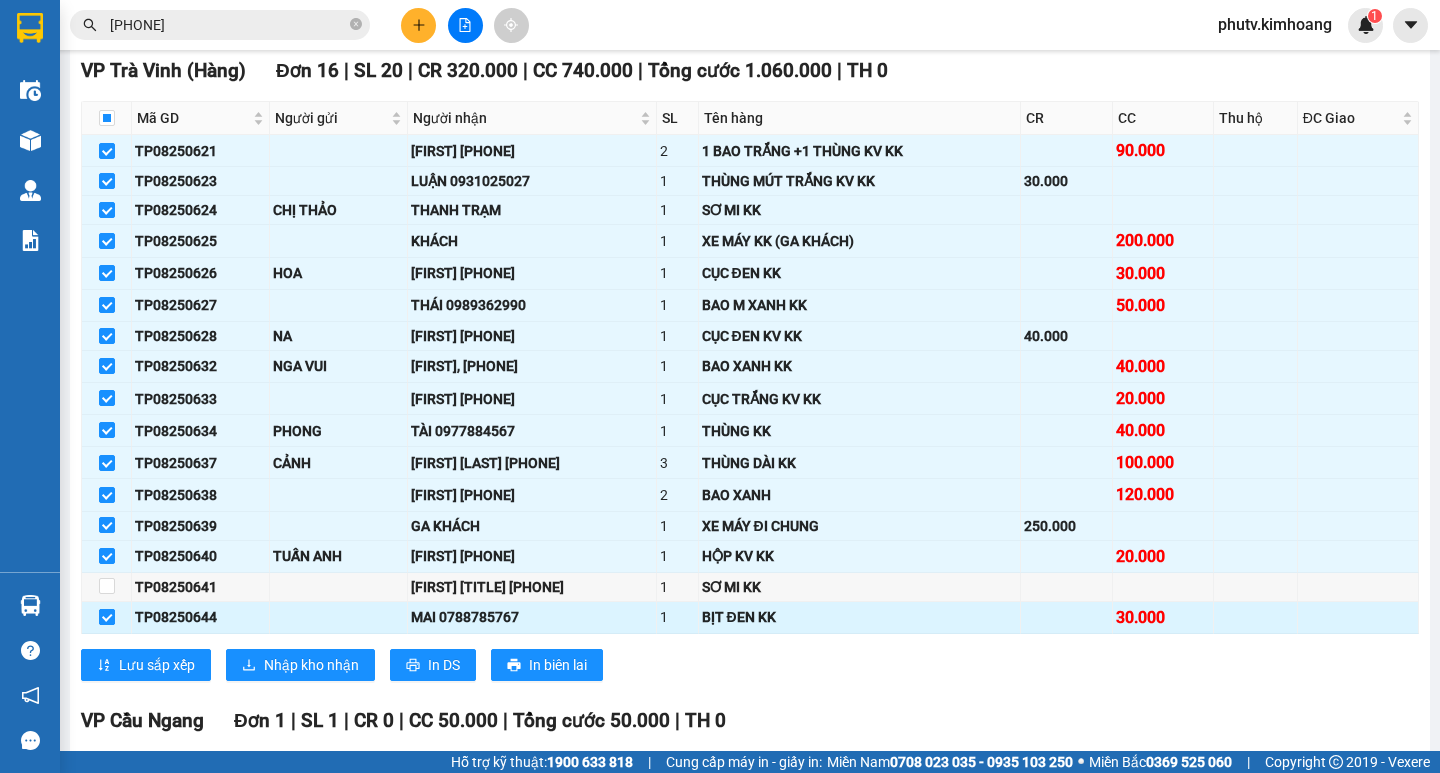 click at bounding box center [107, 617] 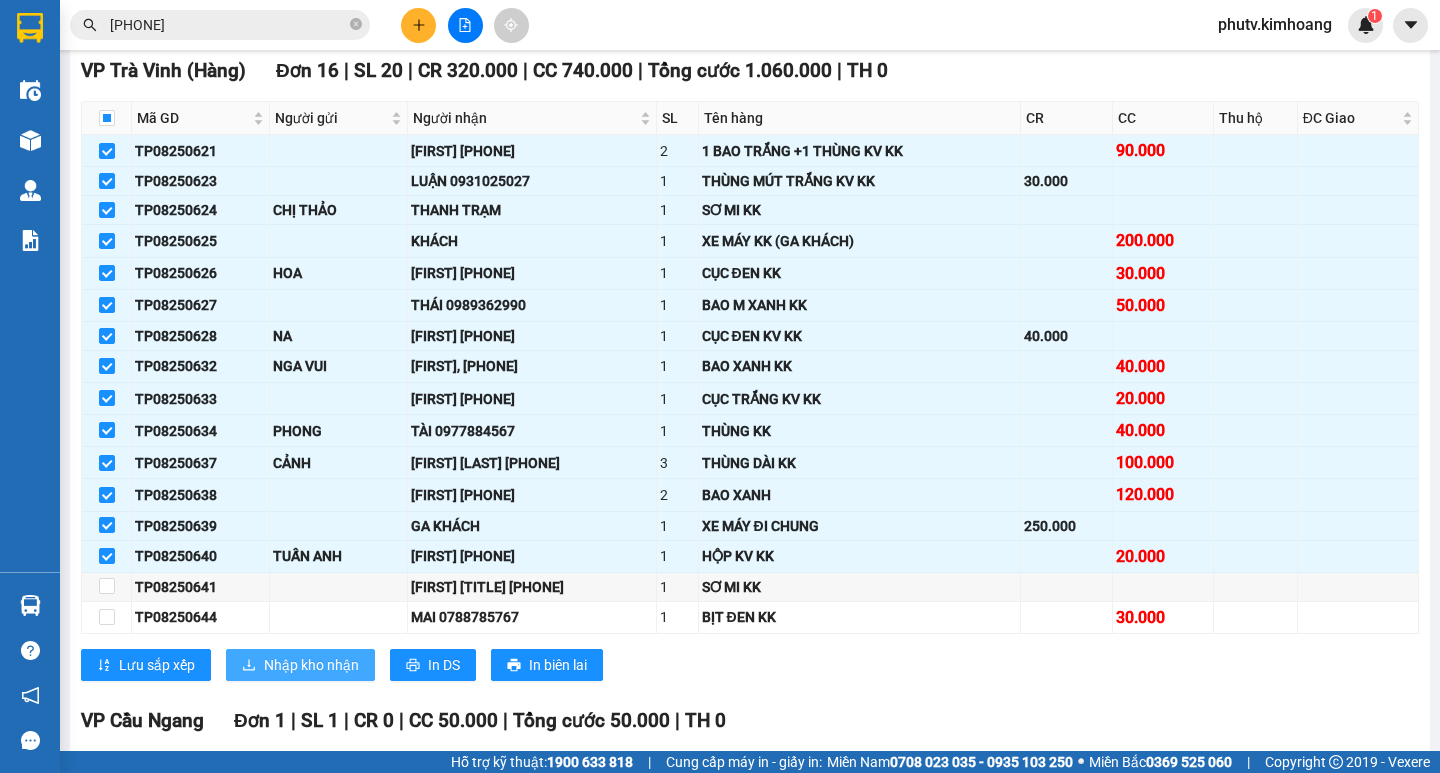 click on "Nhập kho nhận" at bounding box center [311, 665] 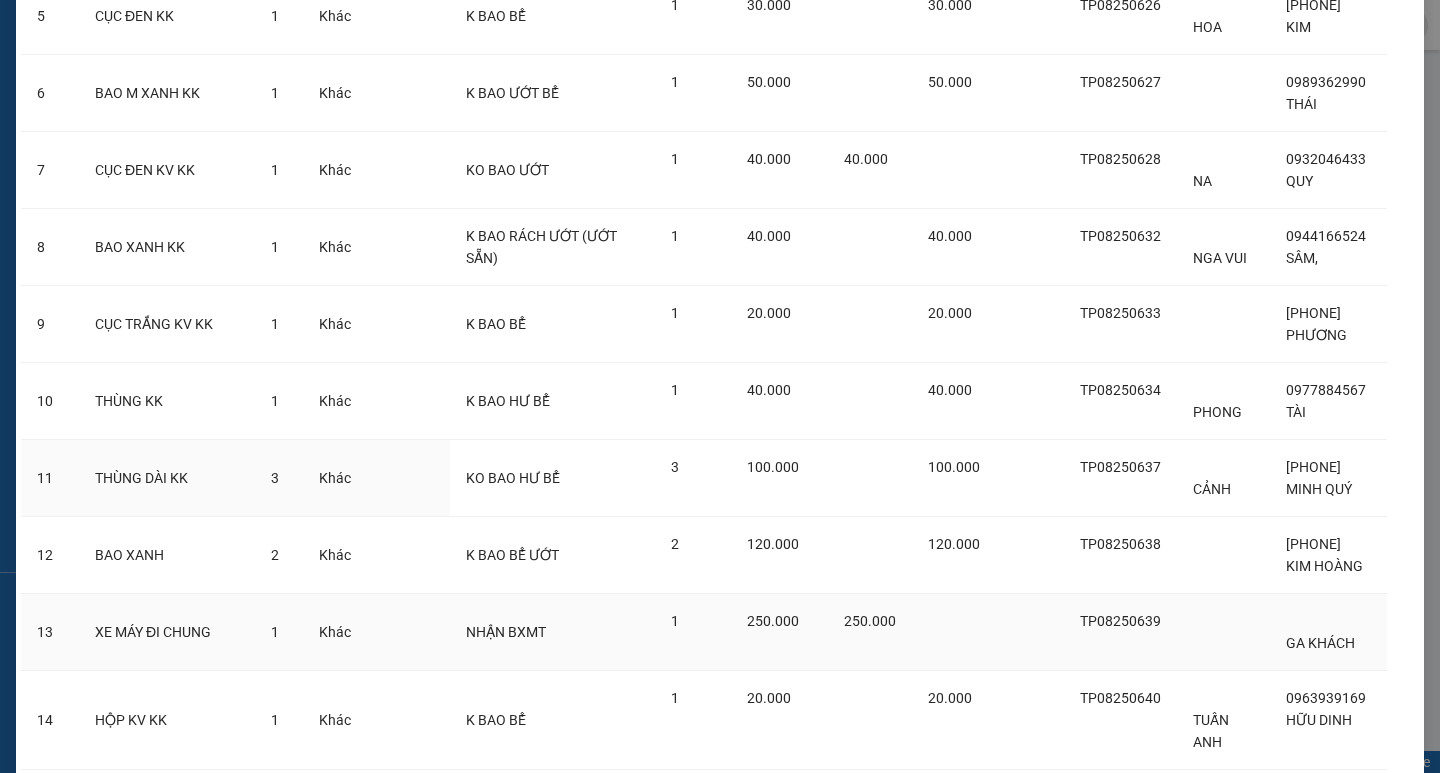 scroll, scrollTop: 685, scrollLeft: 0, axis: vertical 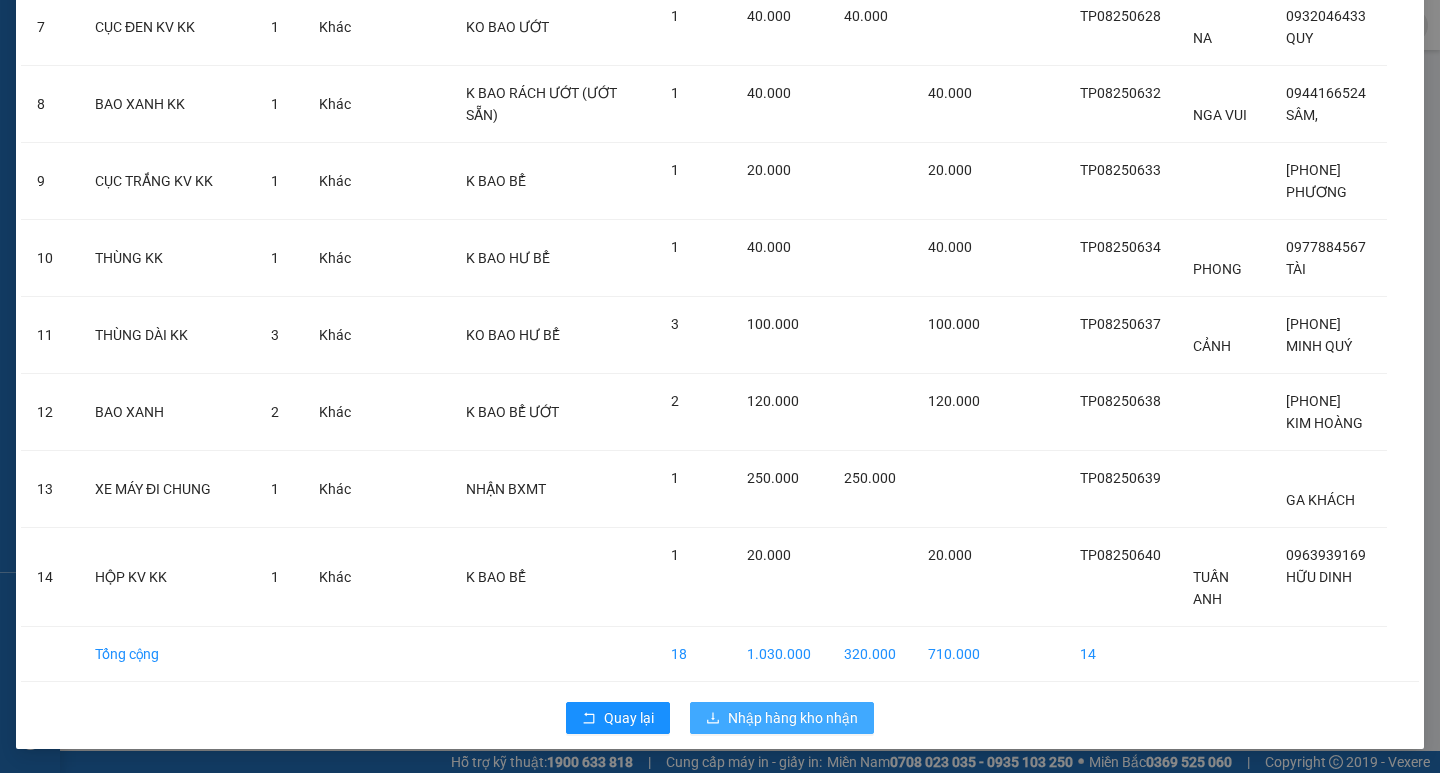 click on "Nhập hàng kho nhận" at bounding box center [793, 718] 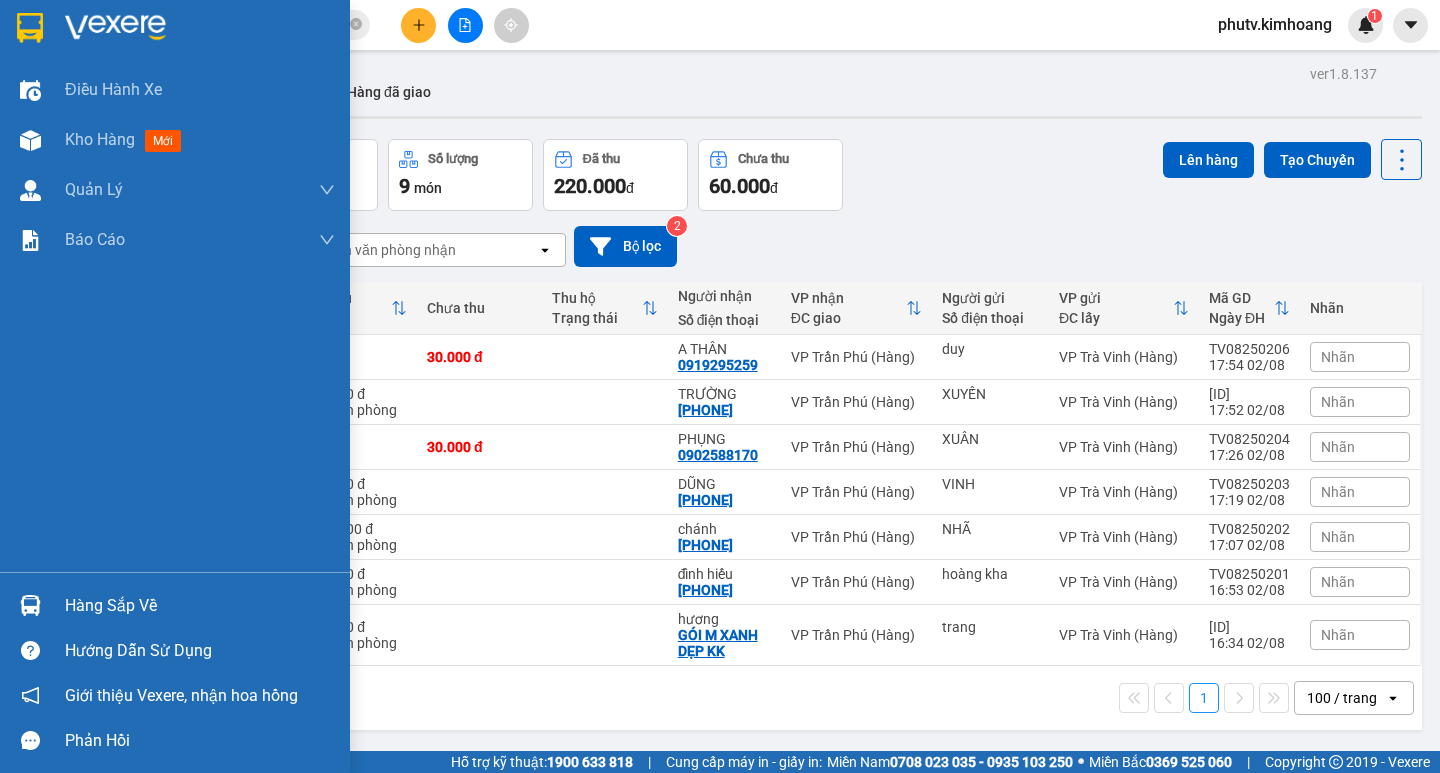 click on "Hàng sắp về" at bounding box center (200, 606) 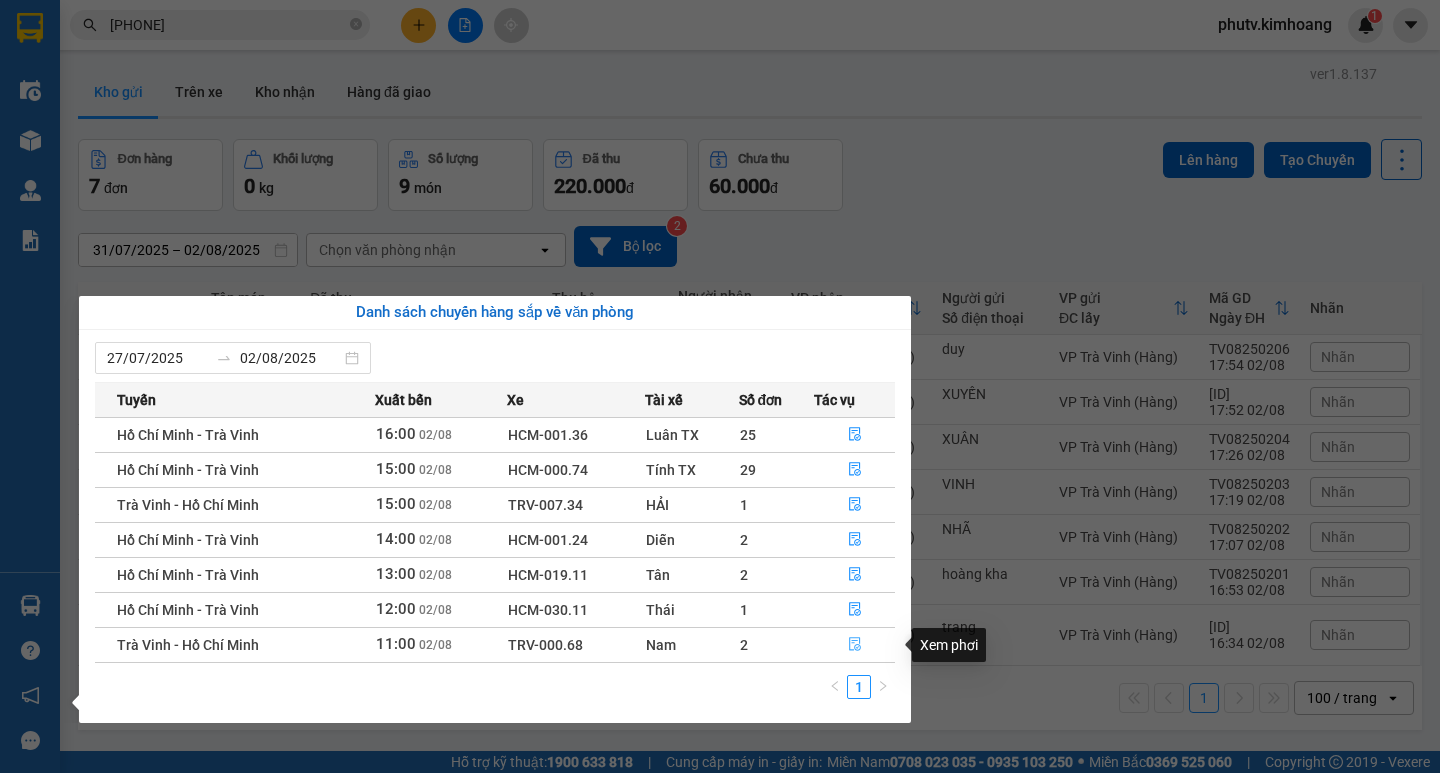 click 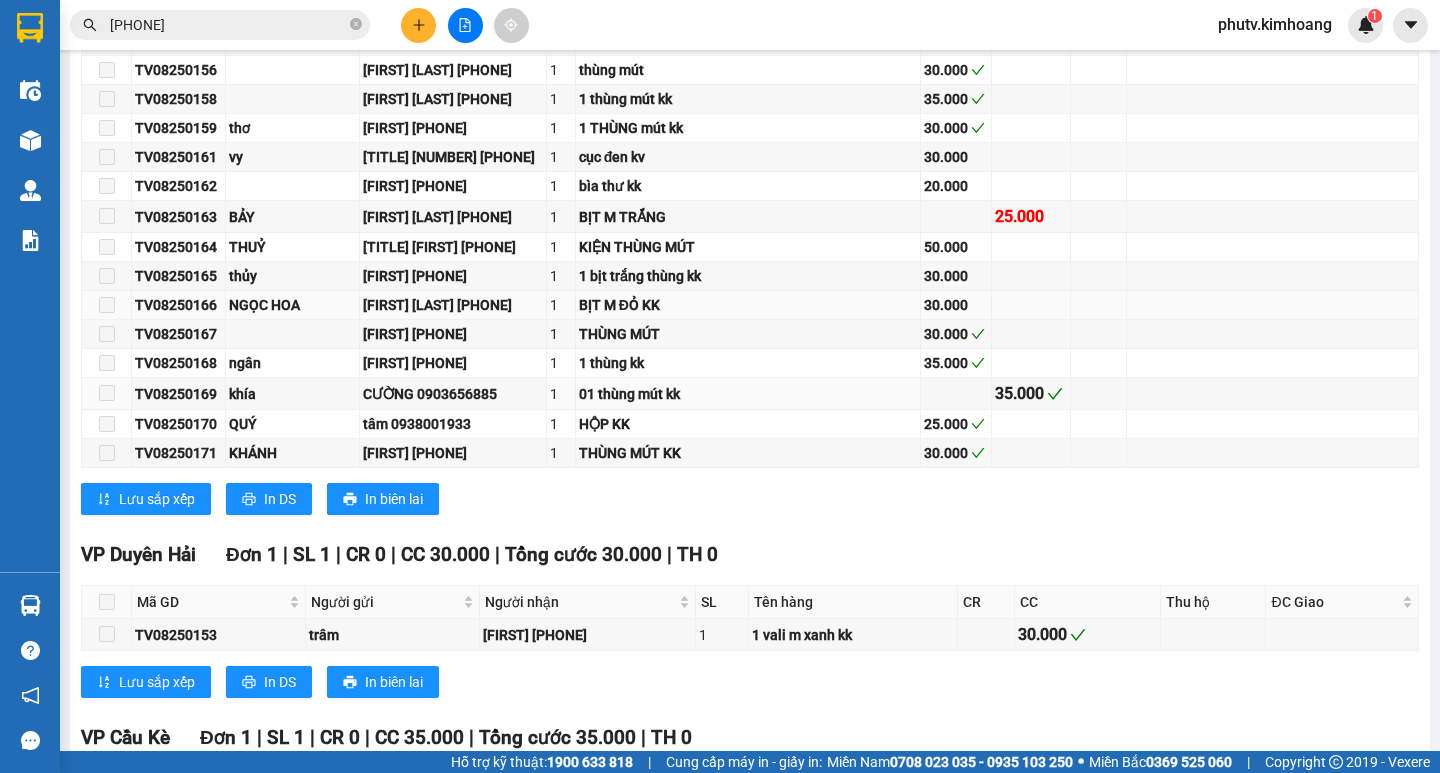 scroll, scrollTop: 1681, scrollLeft: 0, axis: vertical 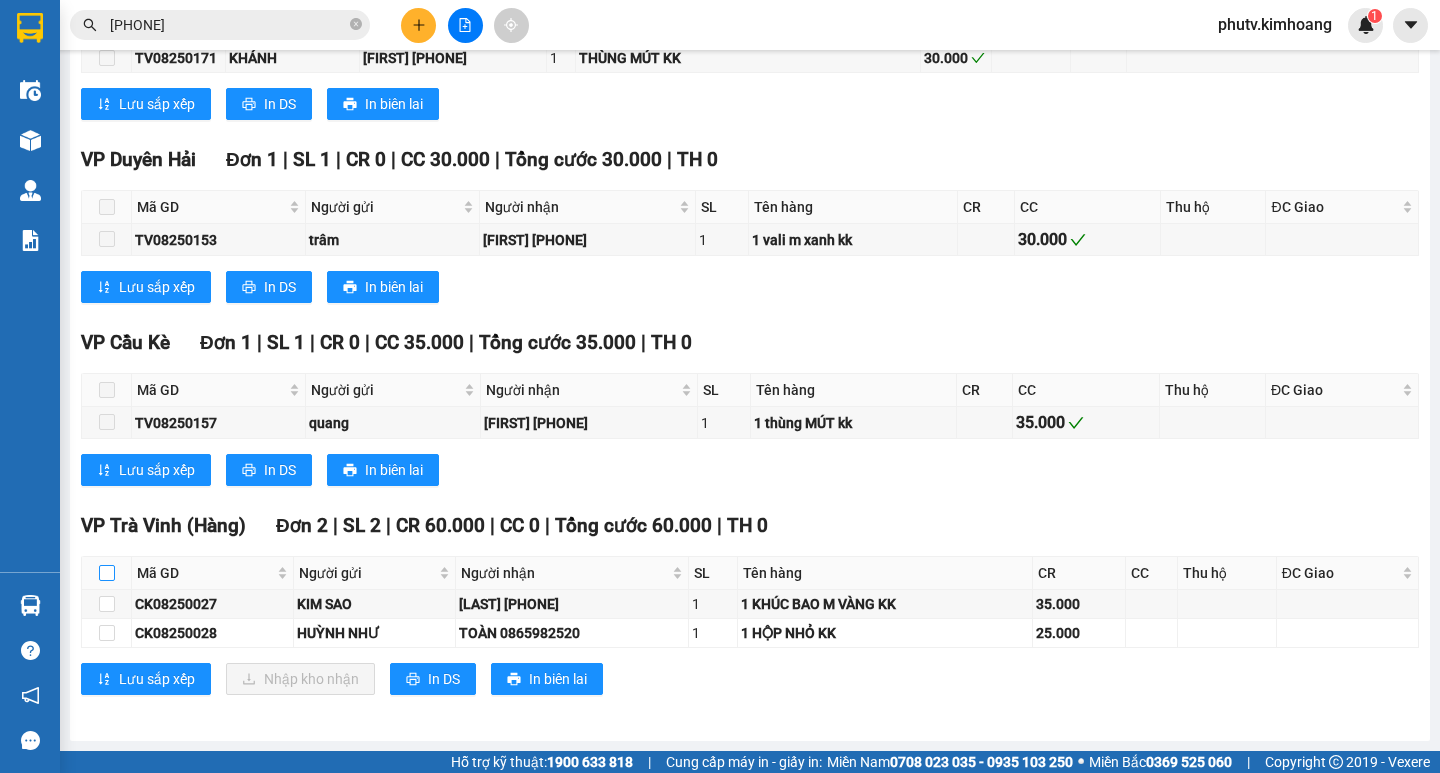click at bounding box center (107, 573) 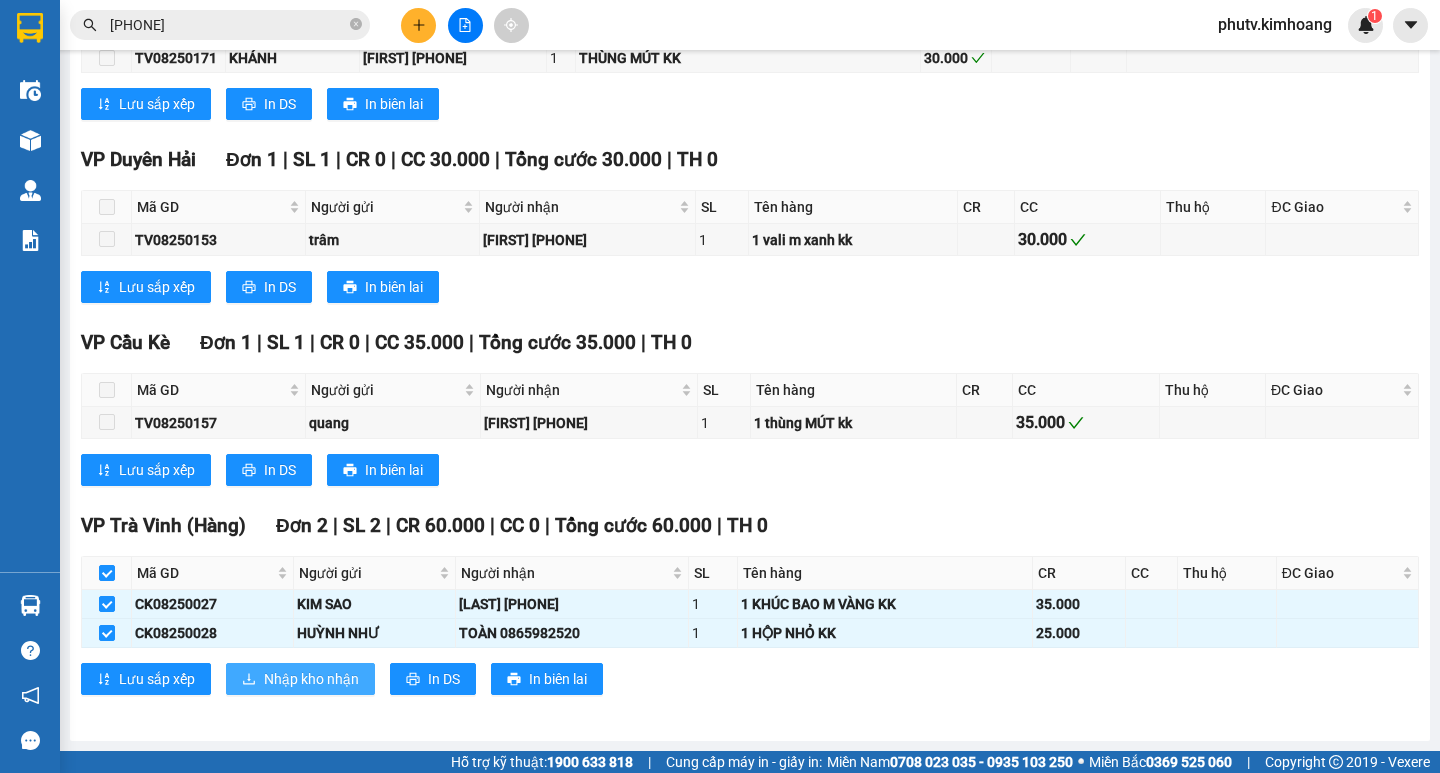 click on "Nhập kho nhận" at bounding box center (311, 679) 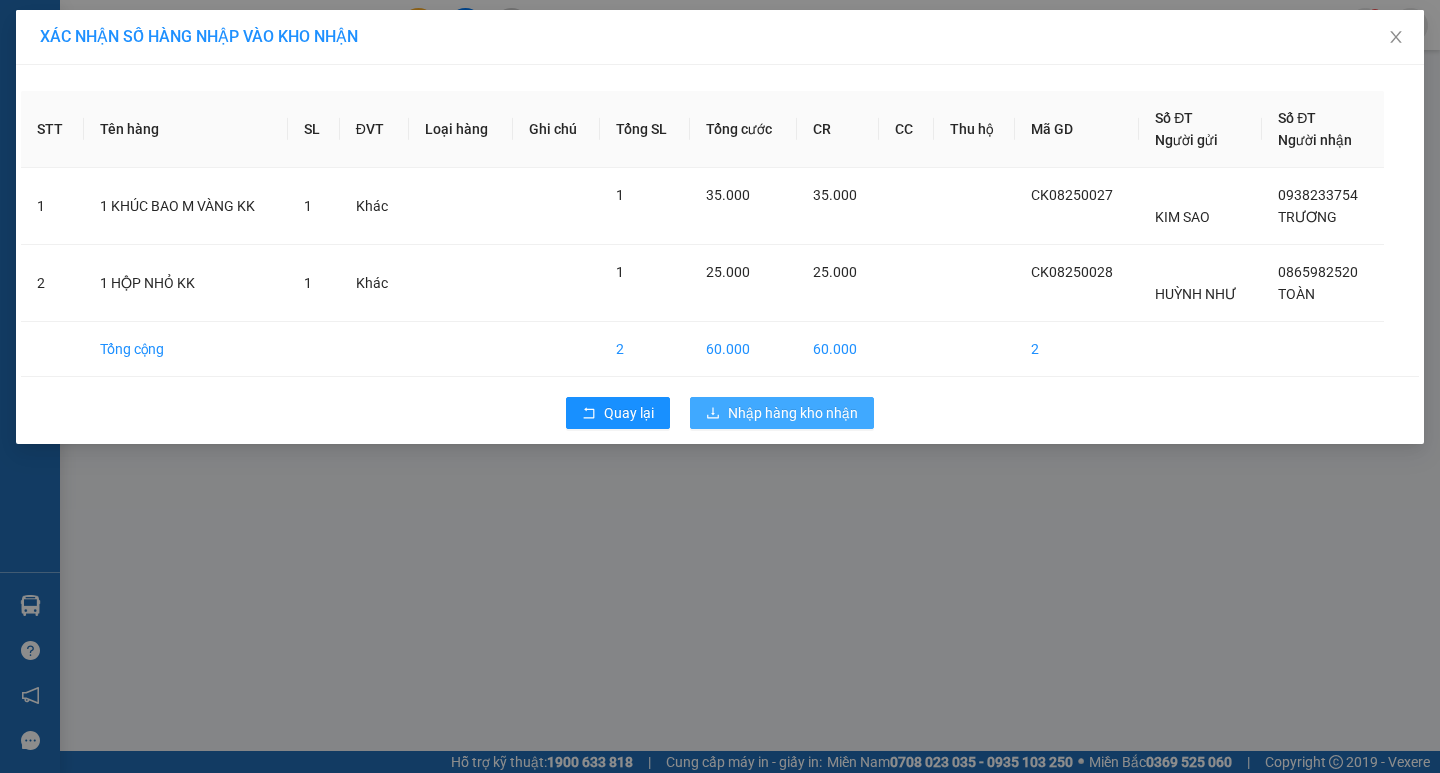 click on "Nhập hàng kho nhận" at bounding box center (793, 413) 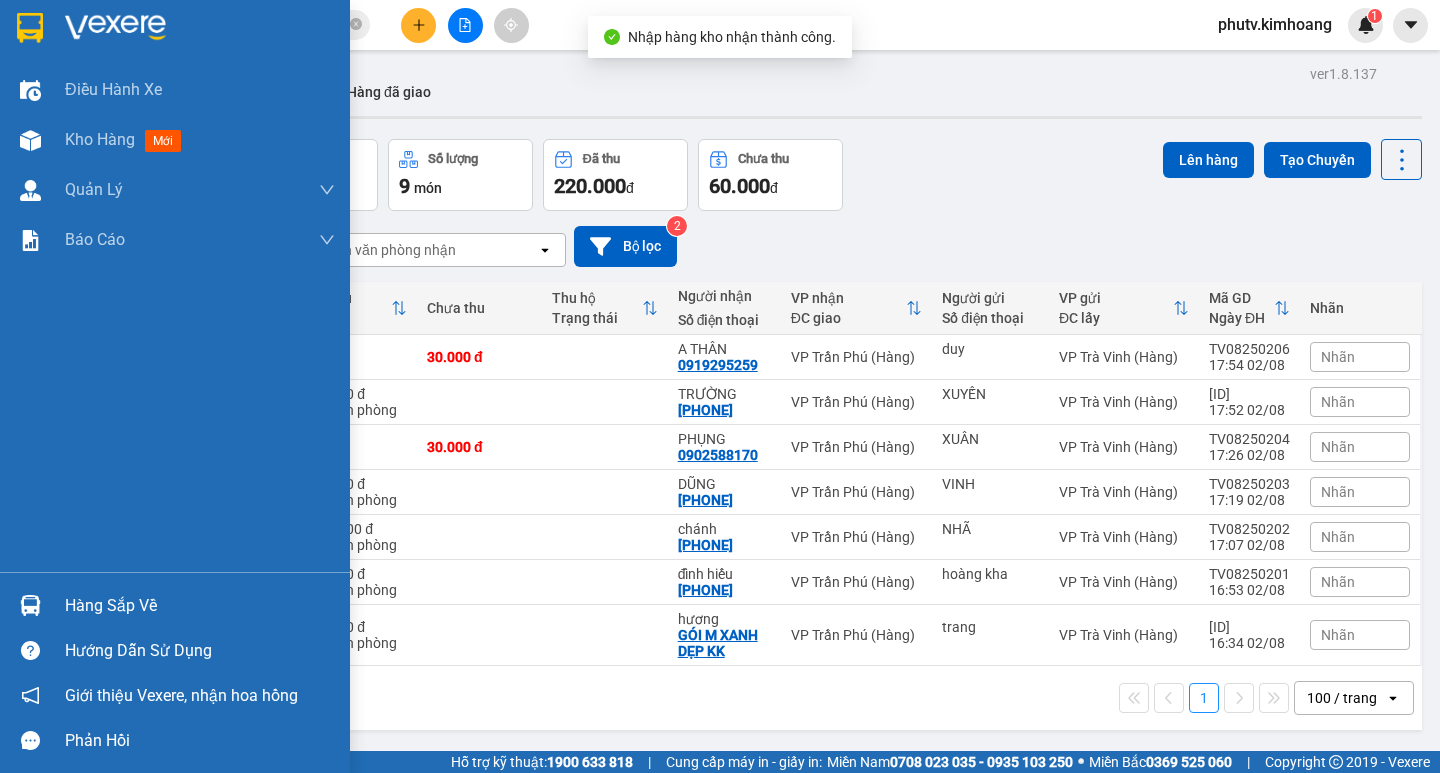 click on "Hàng sắp về" at bounding box center (200, 606) 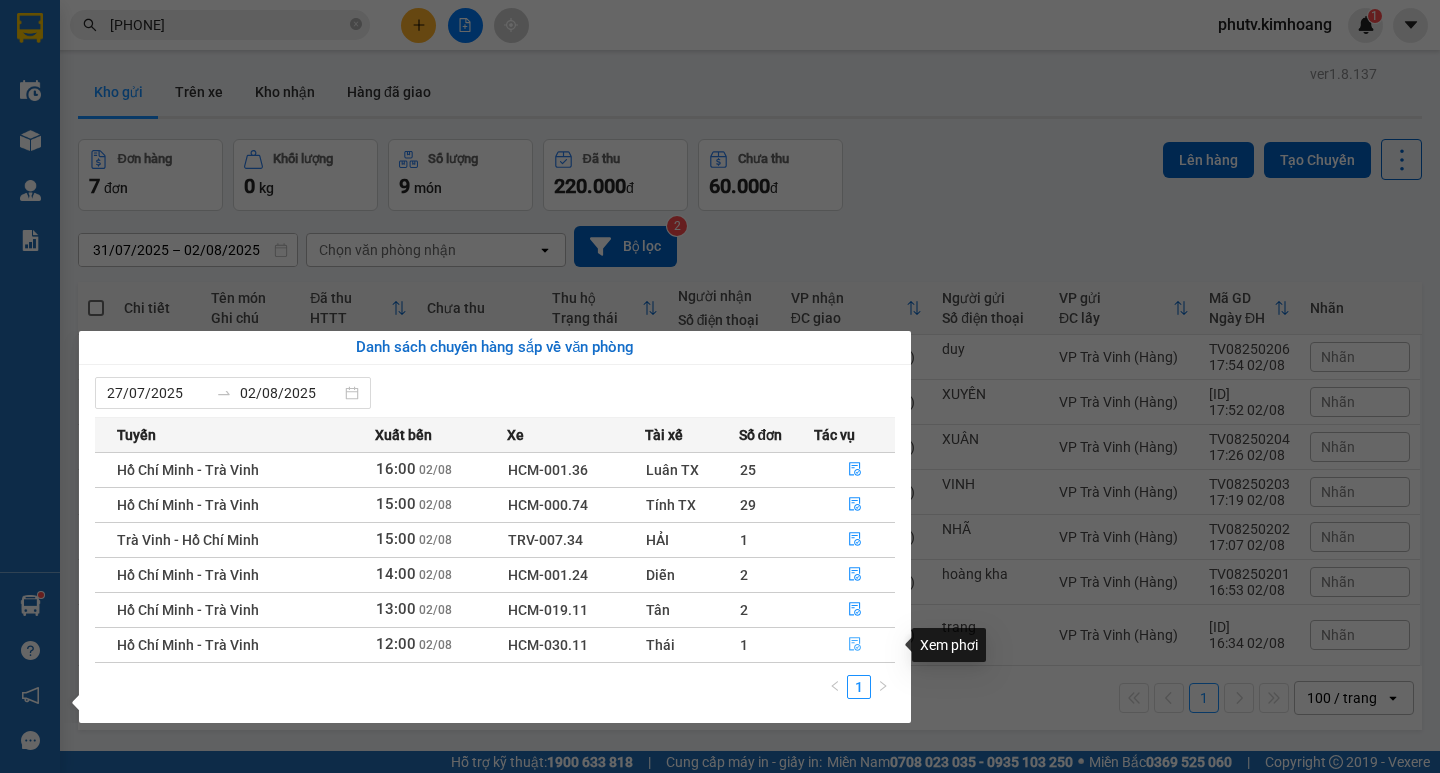 click 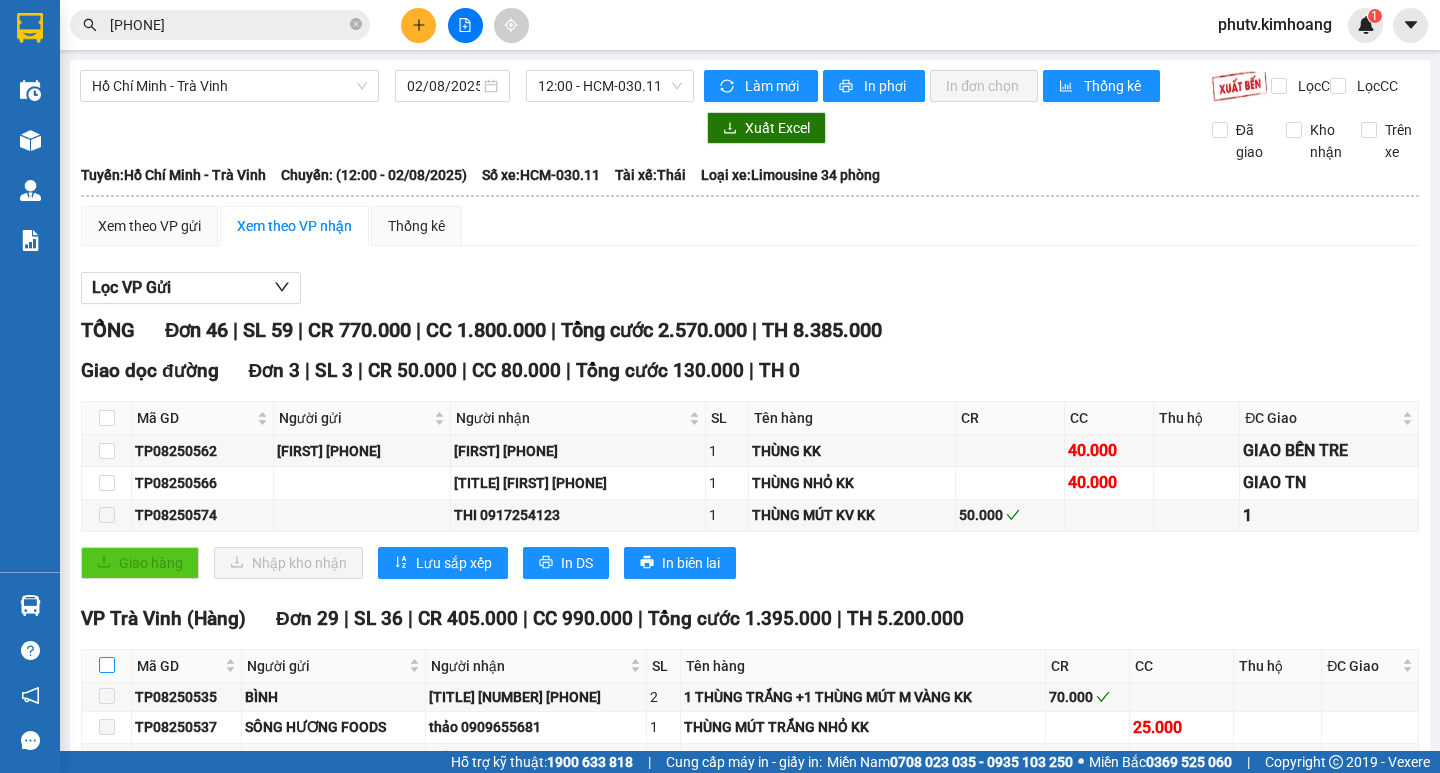 click at bounding box center [107, 666] 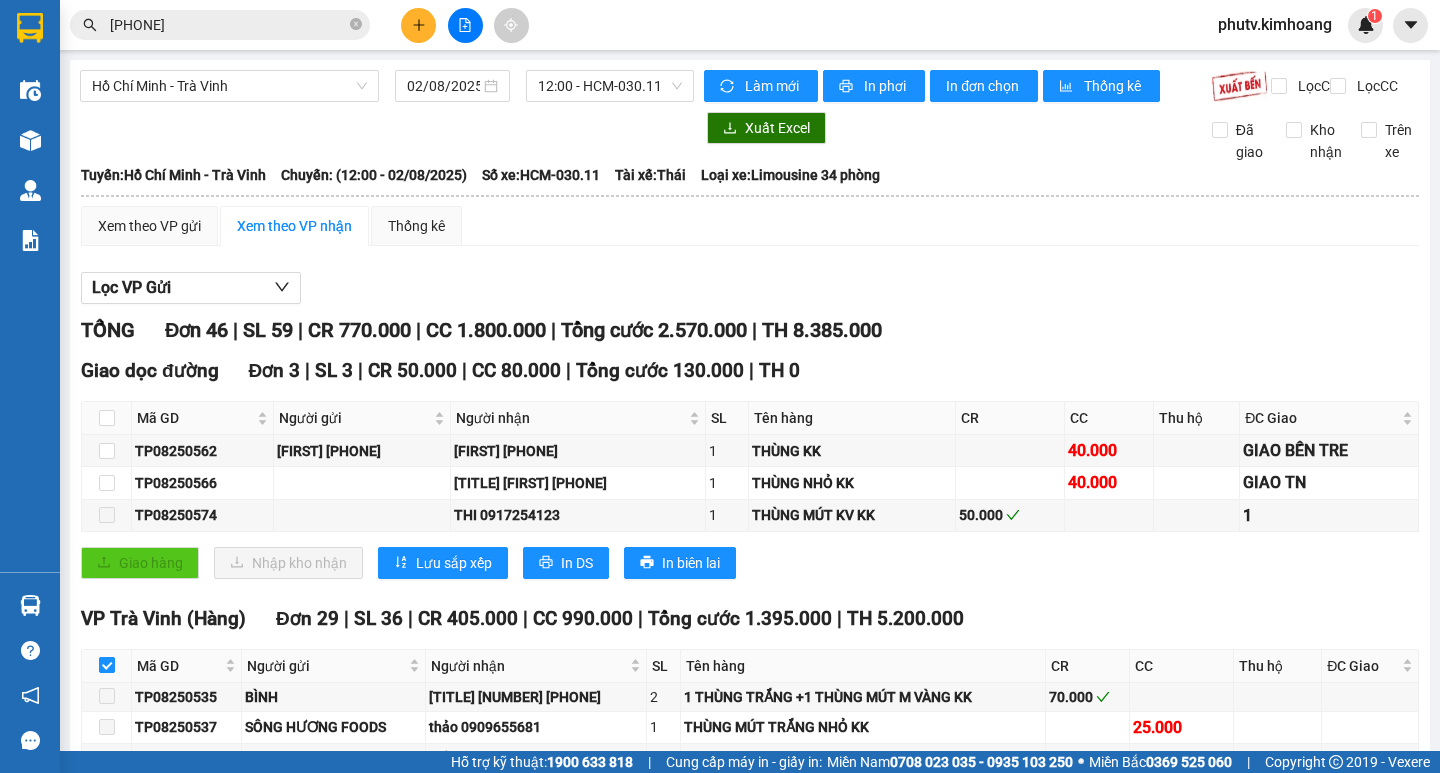 checkbox on "true" 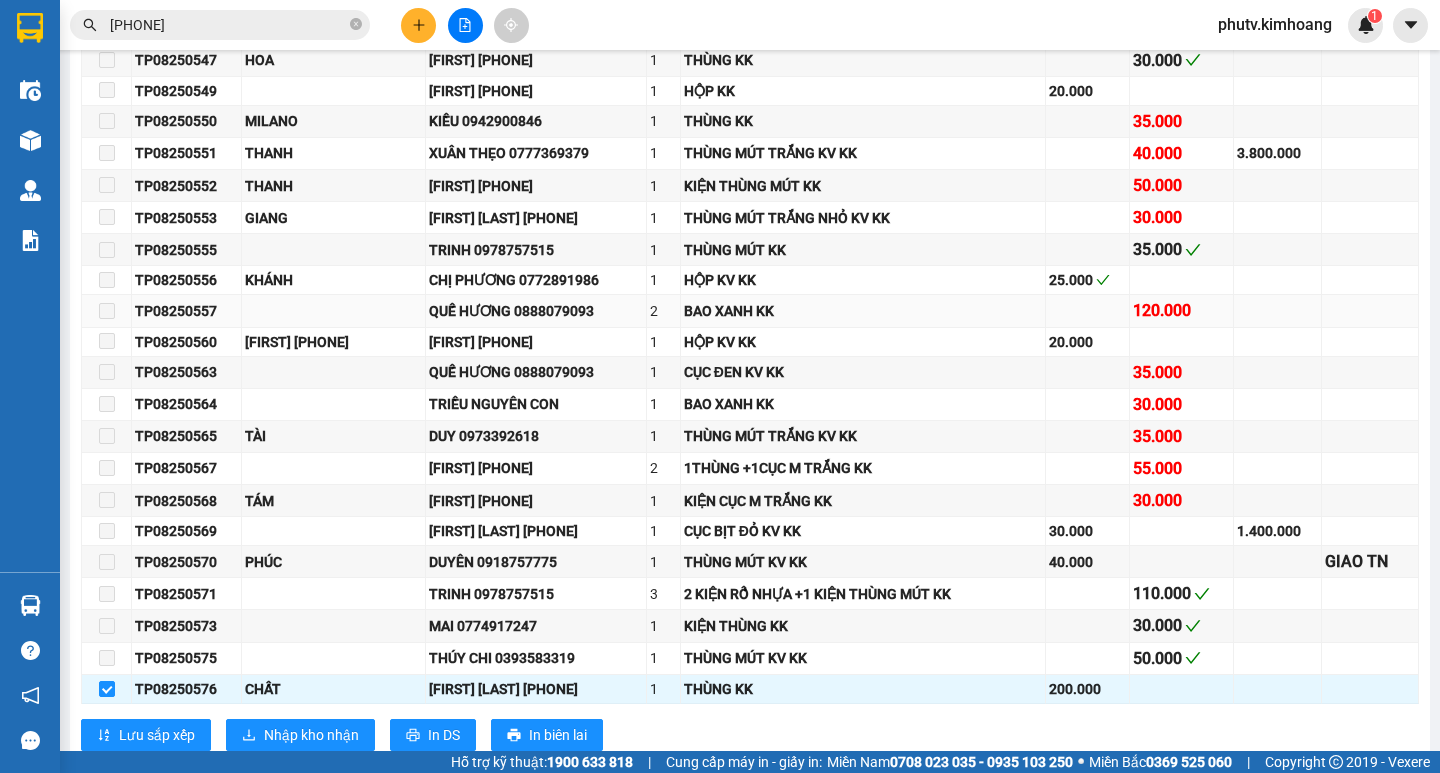 scroll, scrollTop: 1100, scrollLeft: 0, axis: vertical 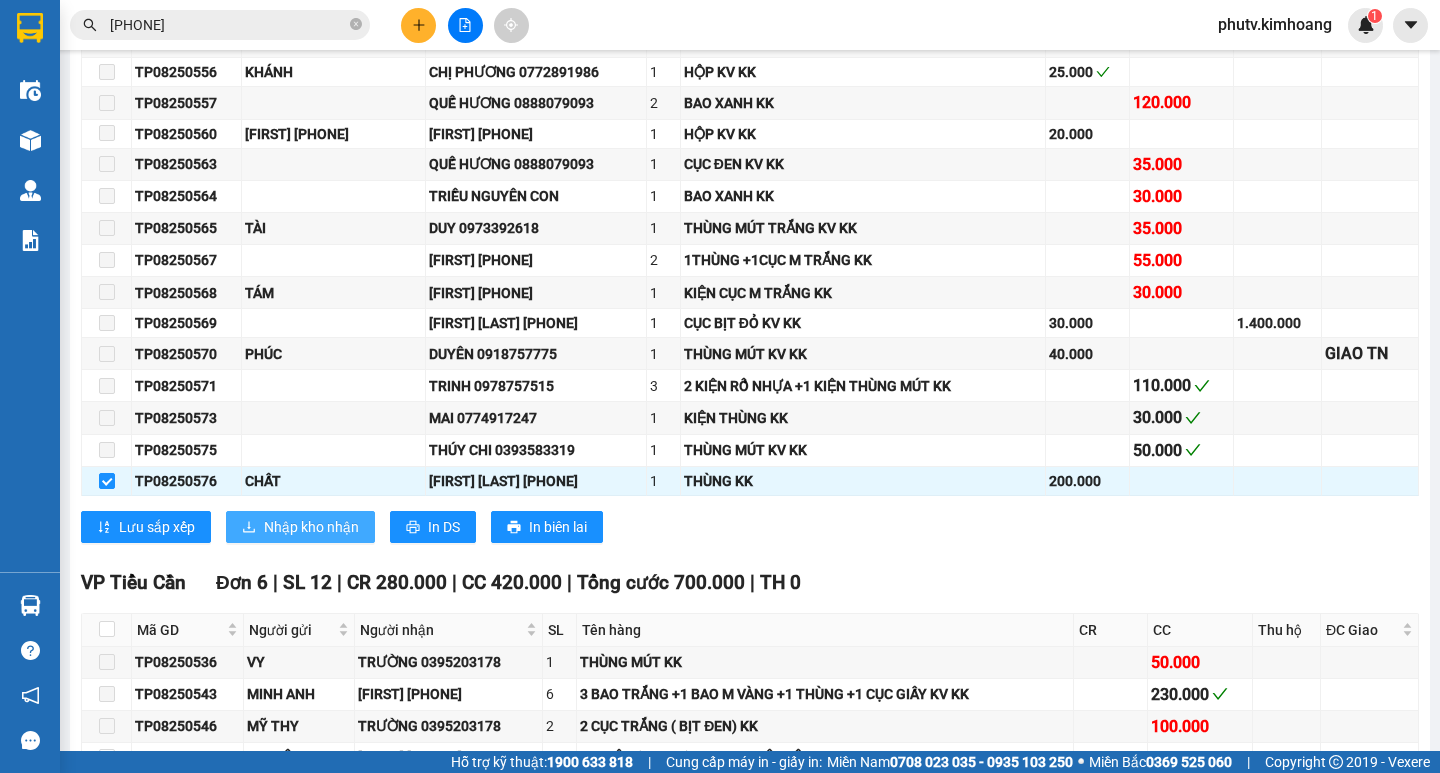 click on "Nhập kho nhận" at bounding box center (311, 527) 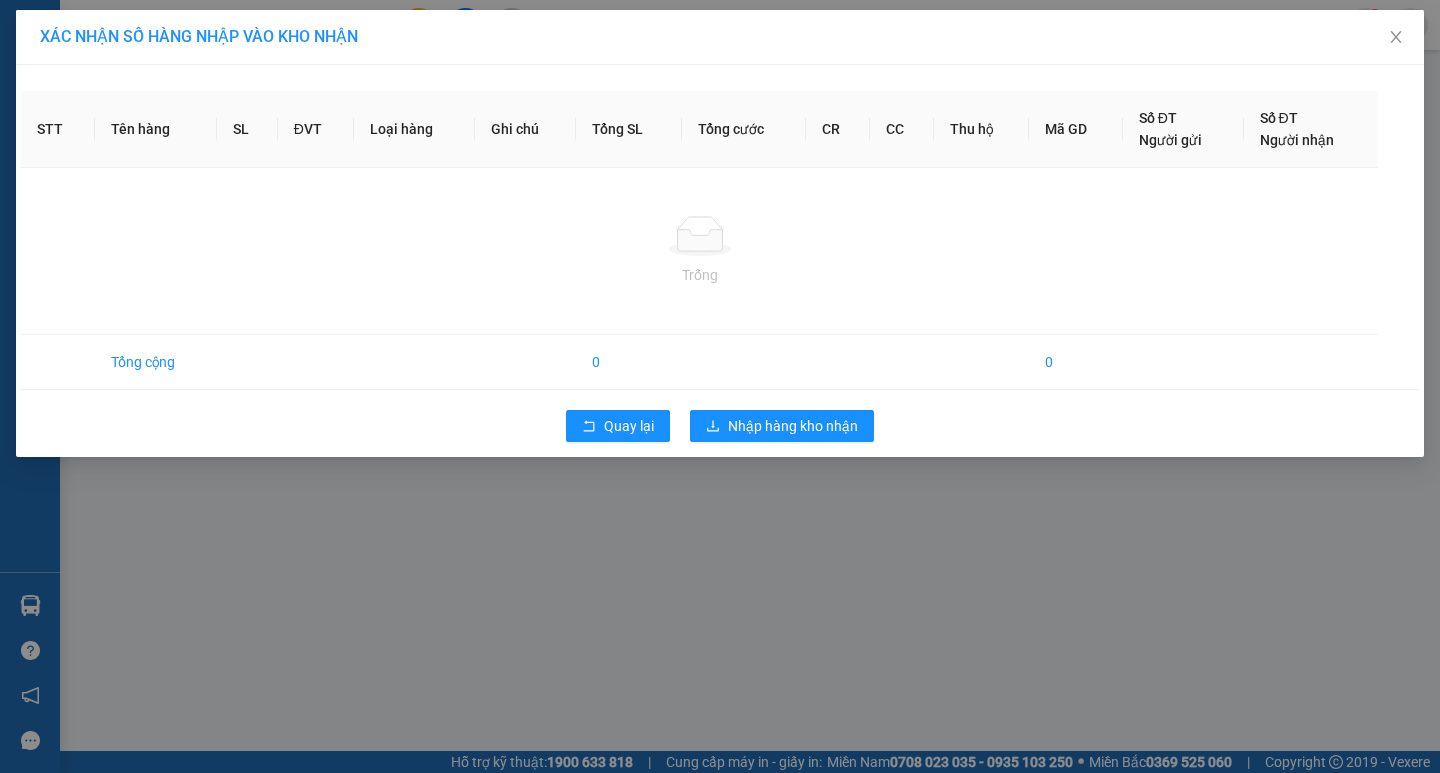 scroll, scrollTop: 0, scrollLeft: 0, axis: both 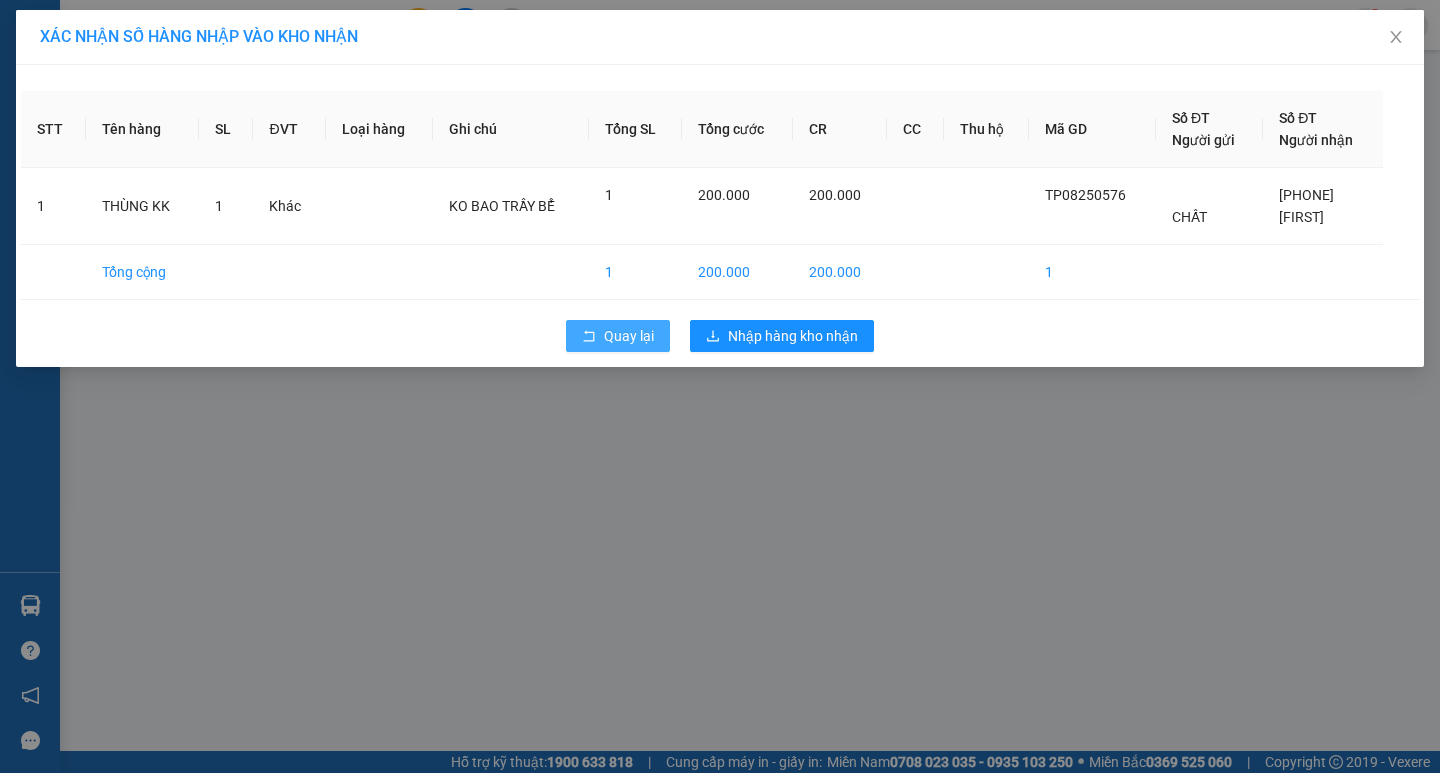 click on "Quay lại" at bounding box center [618, 336] 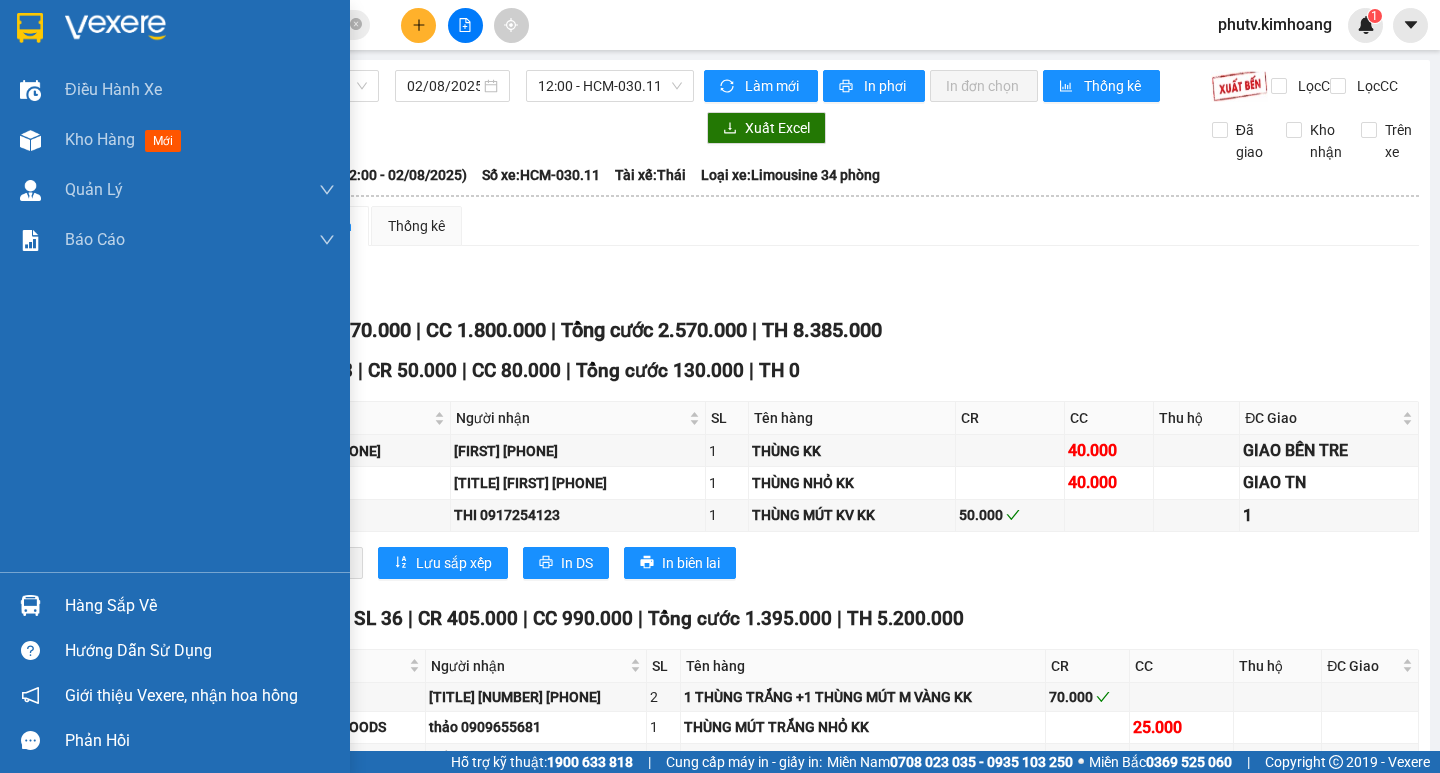 click on "Hàng sắp về" at bounding box center (200, 606) 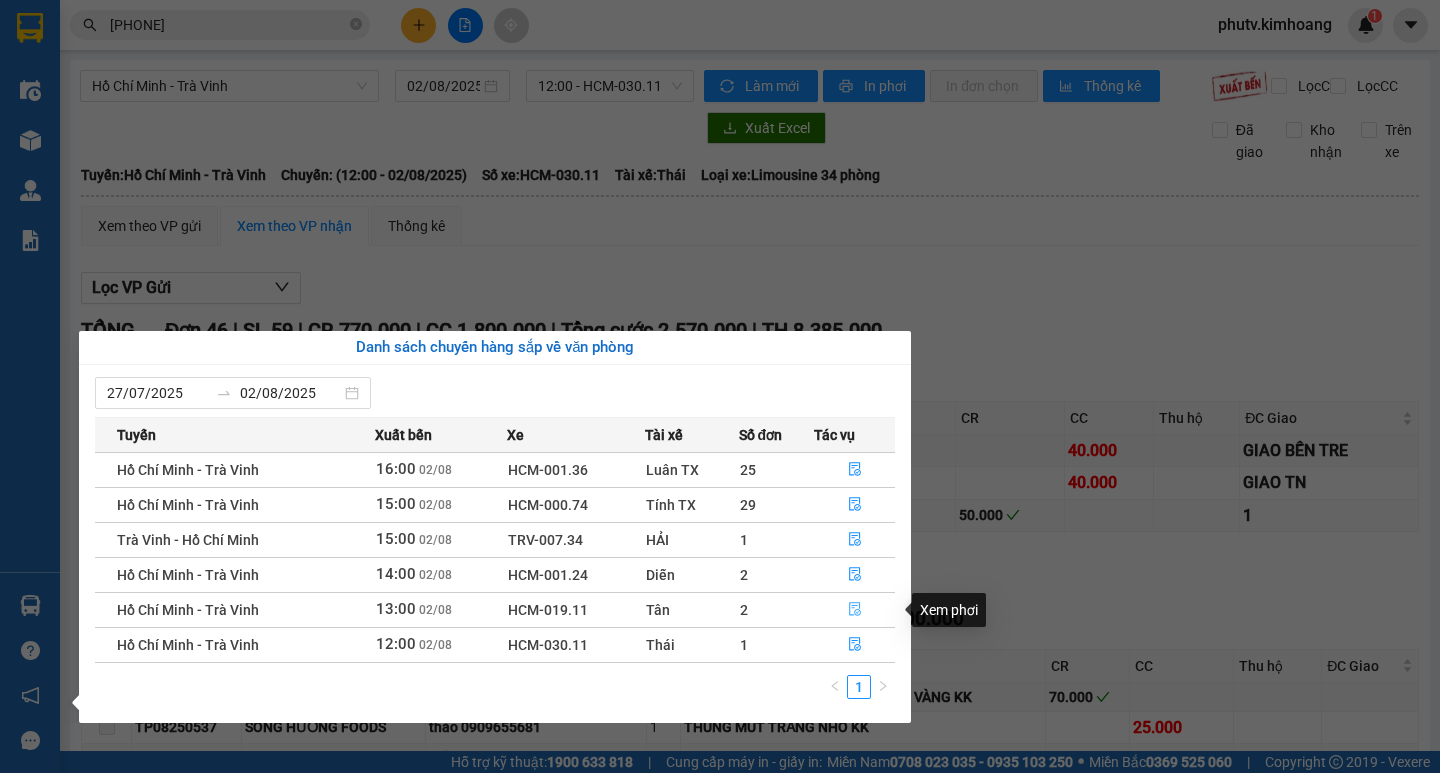click 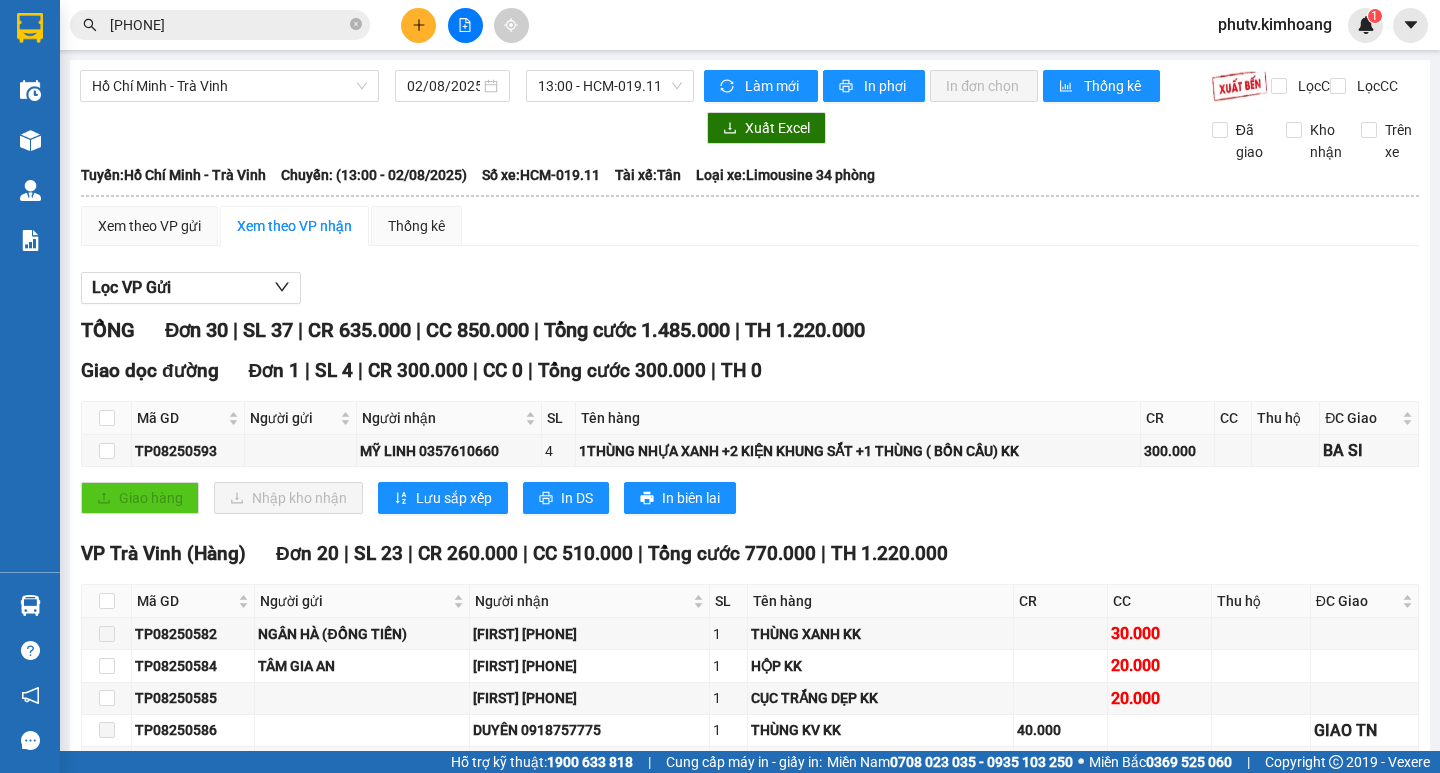 scroll, scrollTop: 300, scrollLeft: 0, axis: vertical 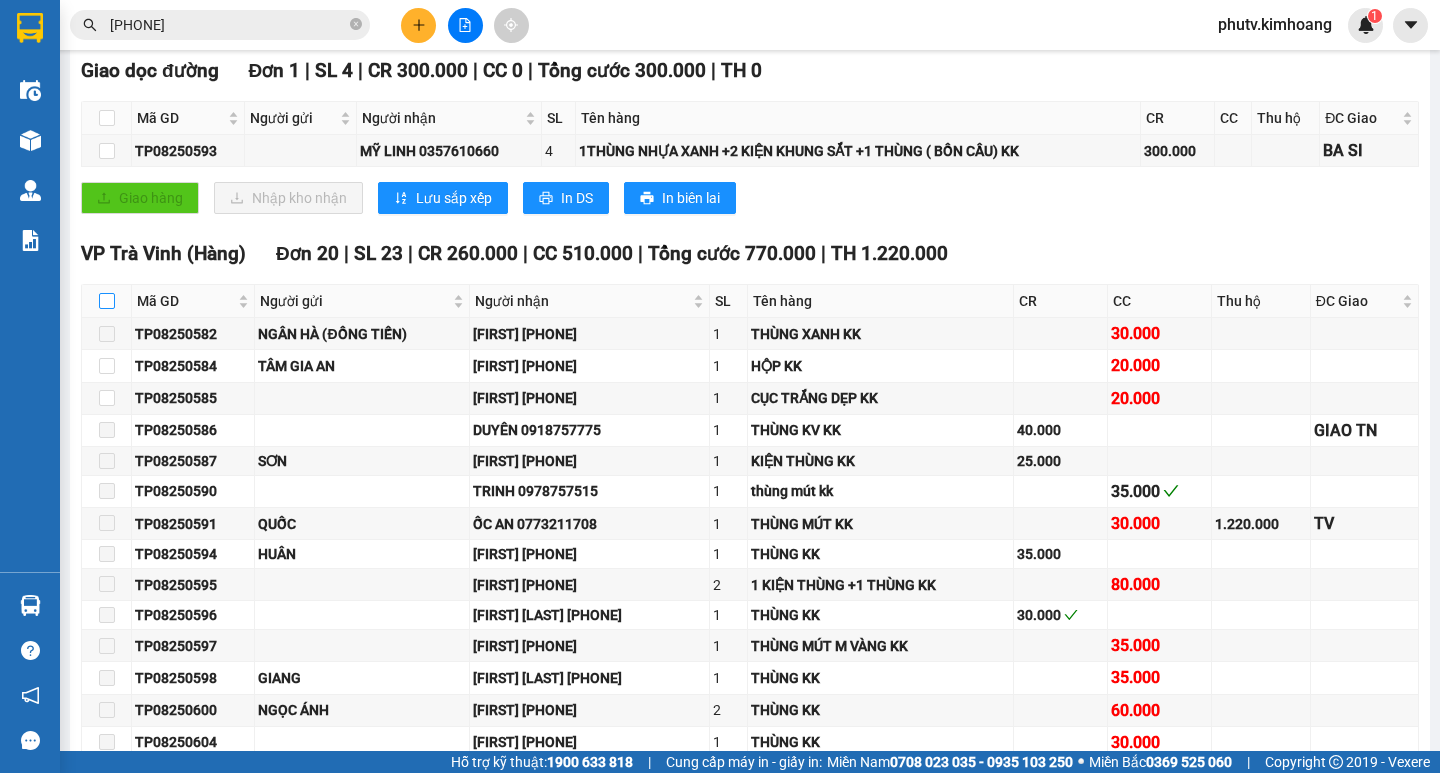 click at bounding box center [107, 301] 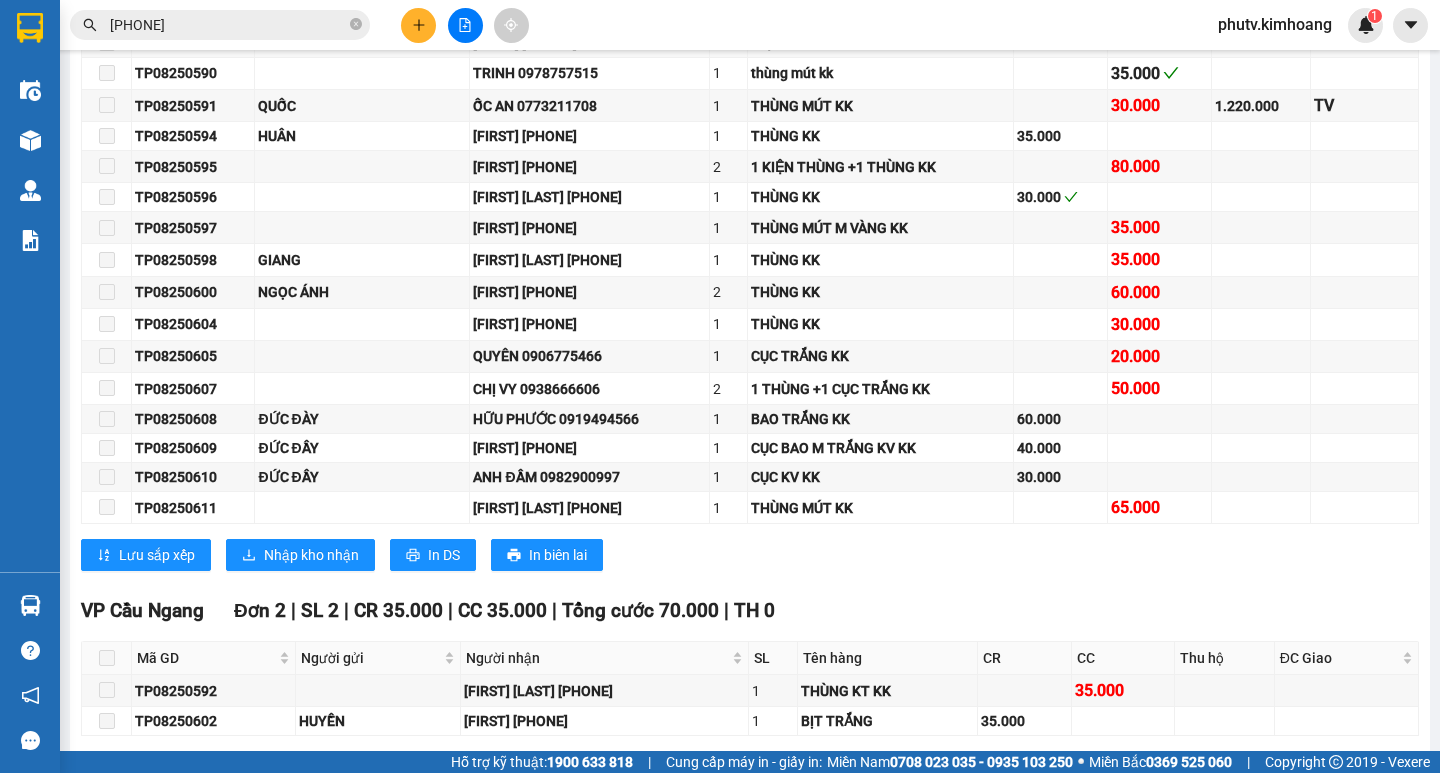 scroll, scrollTop: 1000, scrollLeft: 0, axis: vertical 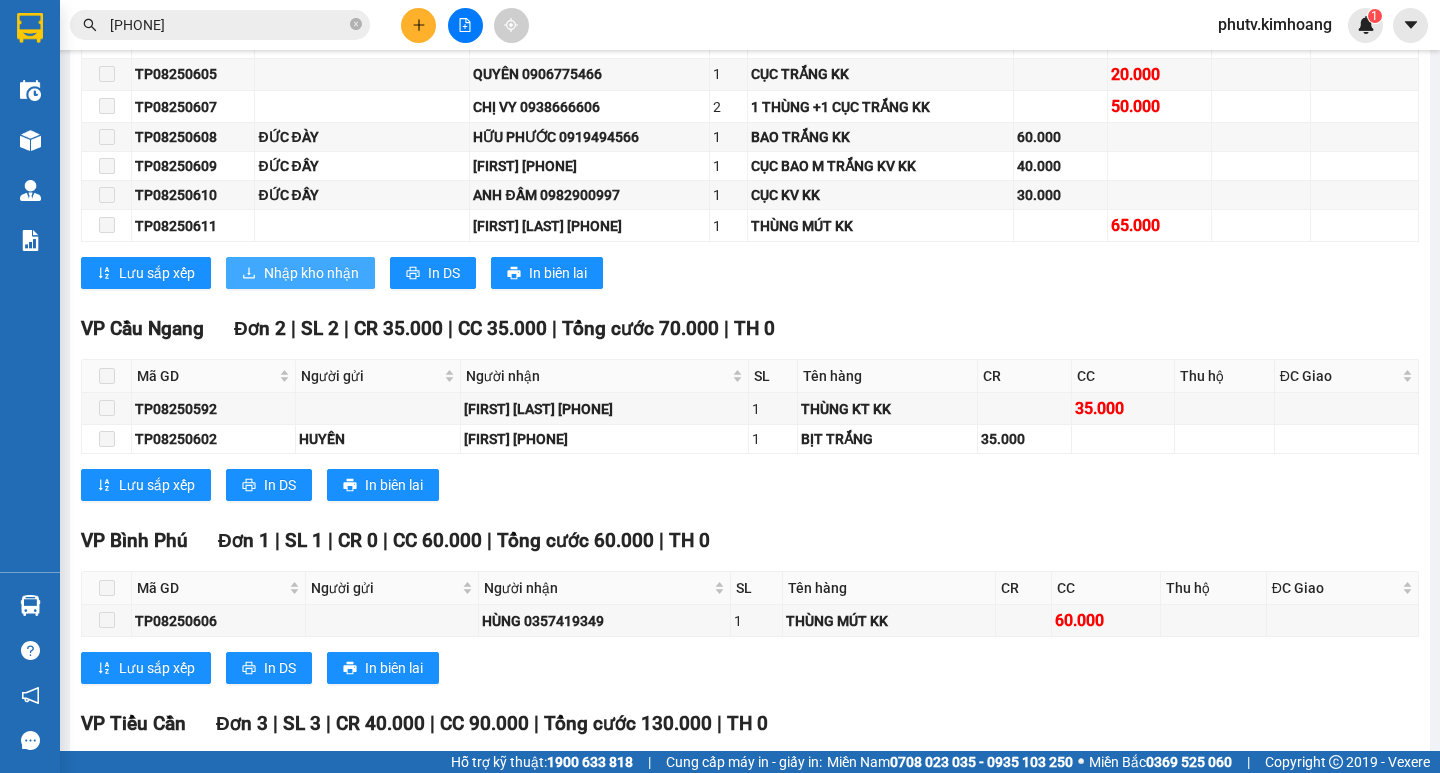 click on "Nhập kho nhận" at bounding box center (311, 273) 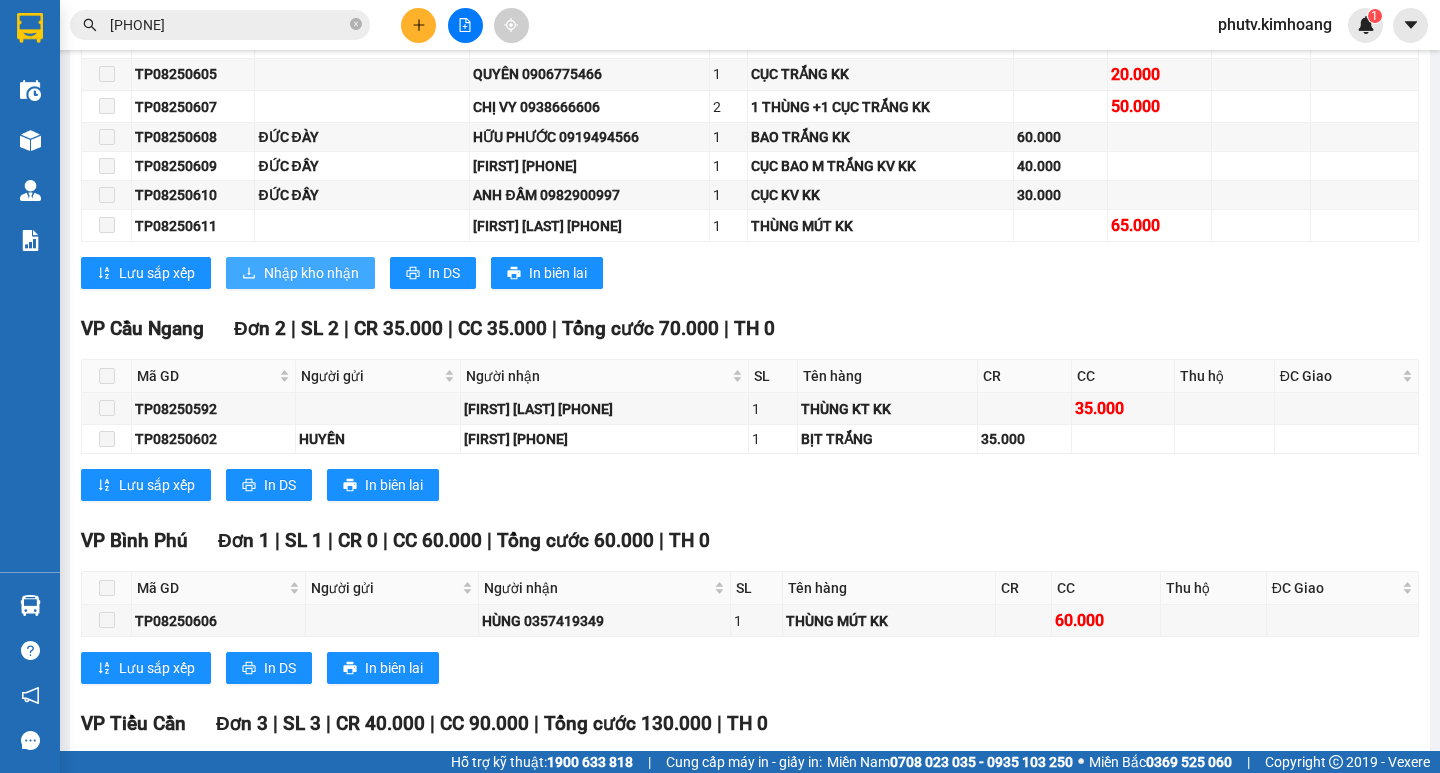 scroll, scrollTop: 0, scrollLeft: 0, axis: both 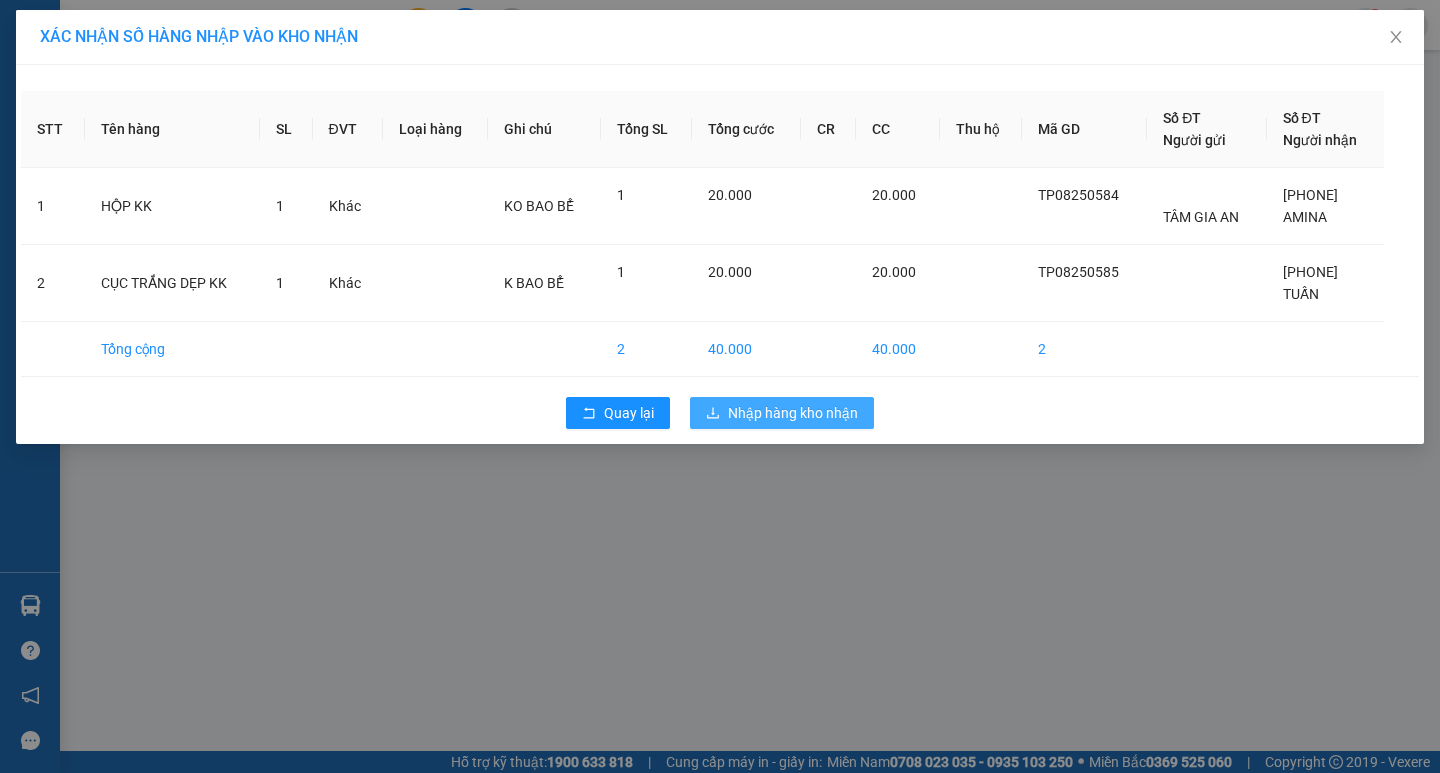 click on "Nhập hàng kho nhận" at bounding box center [793, 413] 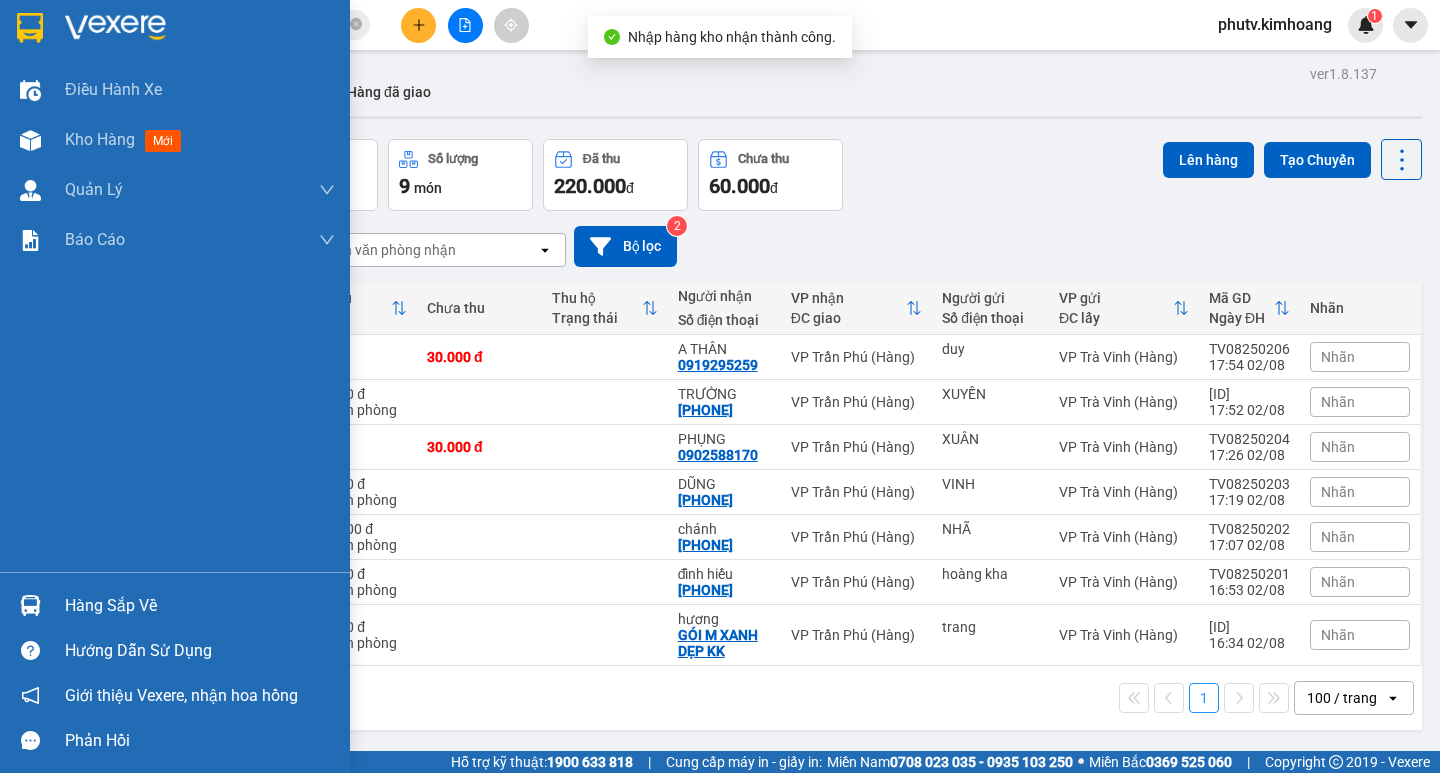 click on "Hàng sắp về" at bounding box center [200, 606] 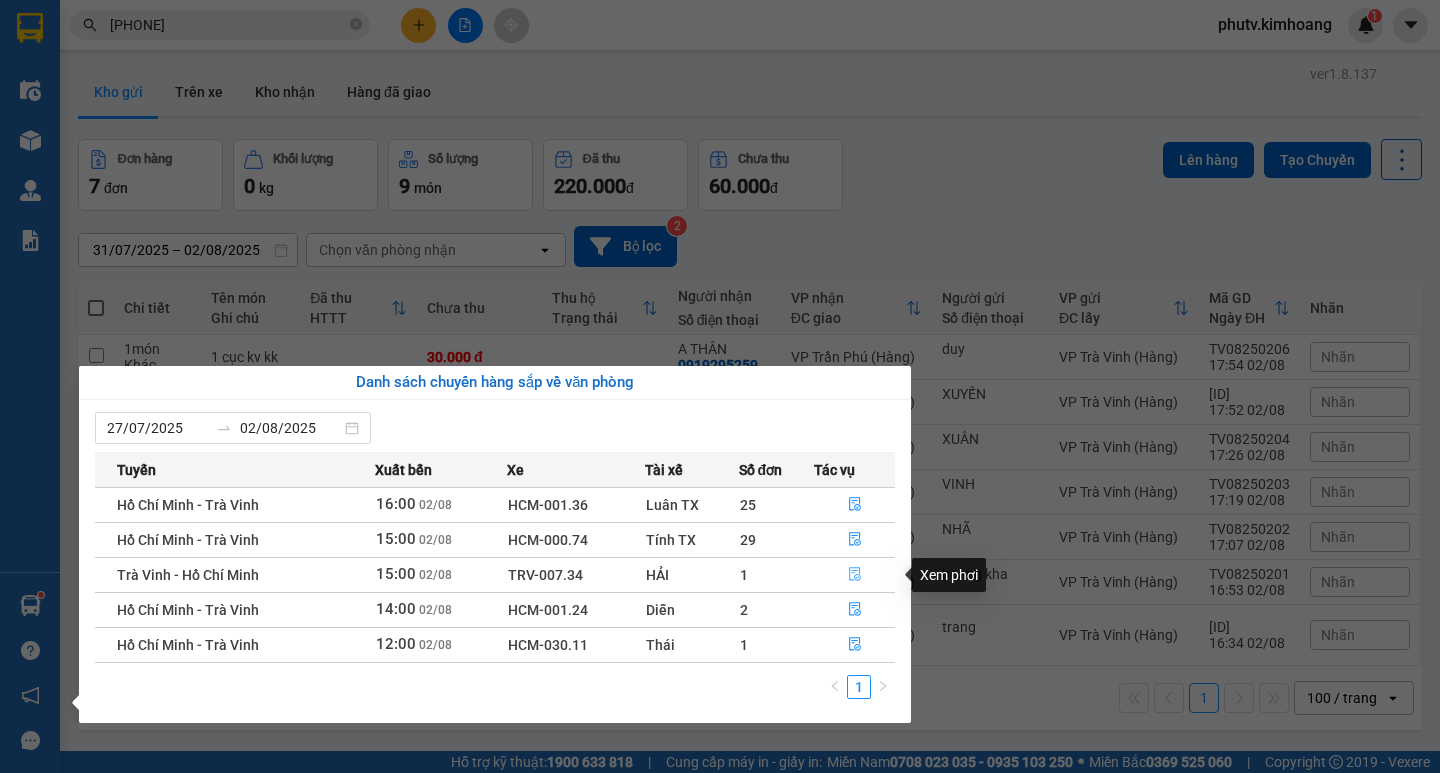 click 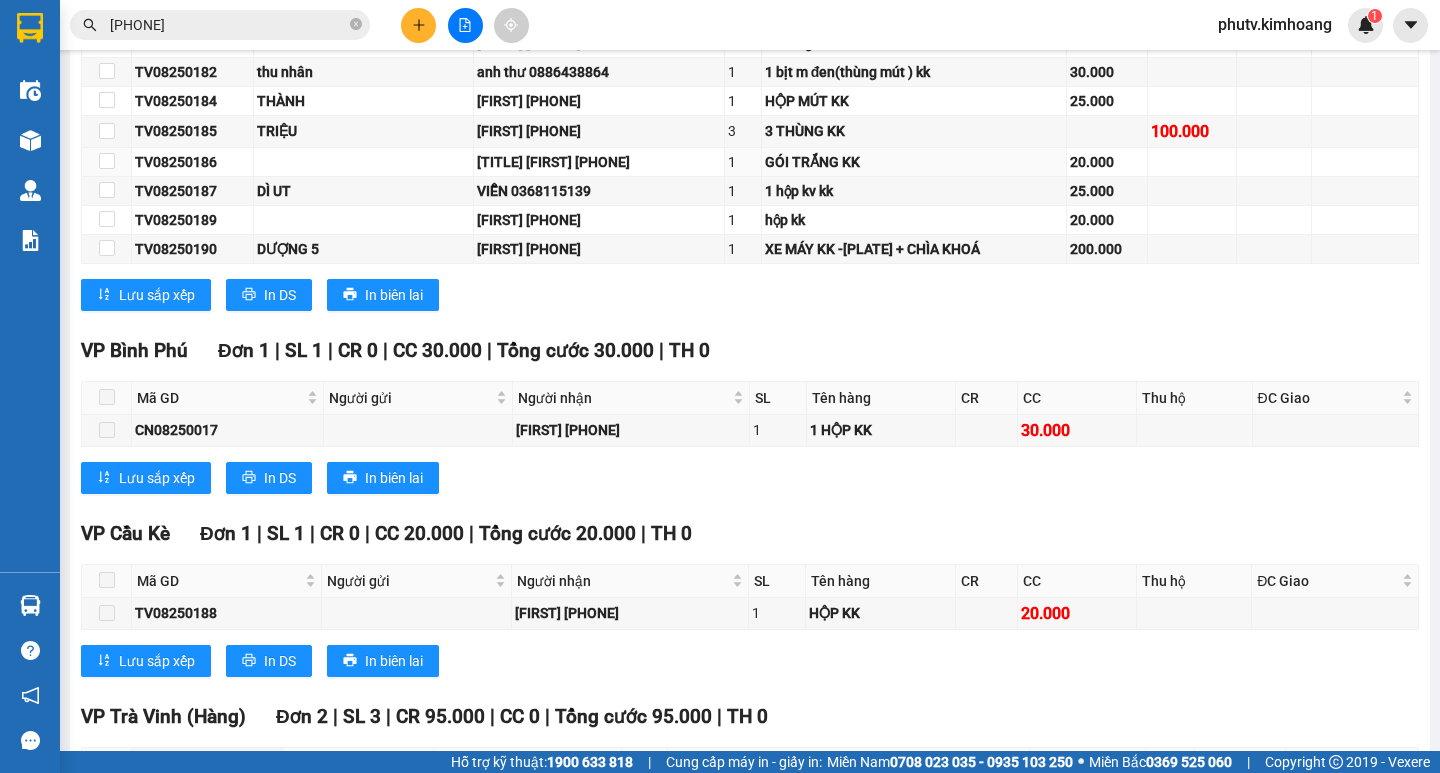 scroll, scrollTop: 887, scrollLeft: 0, axis: vertical 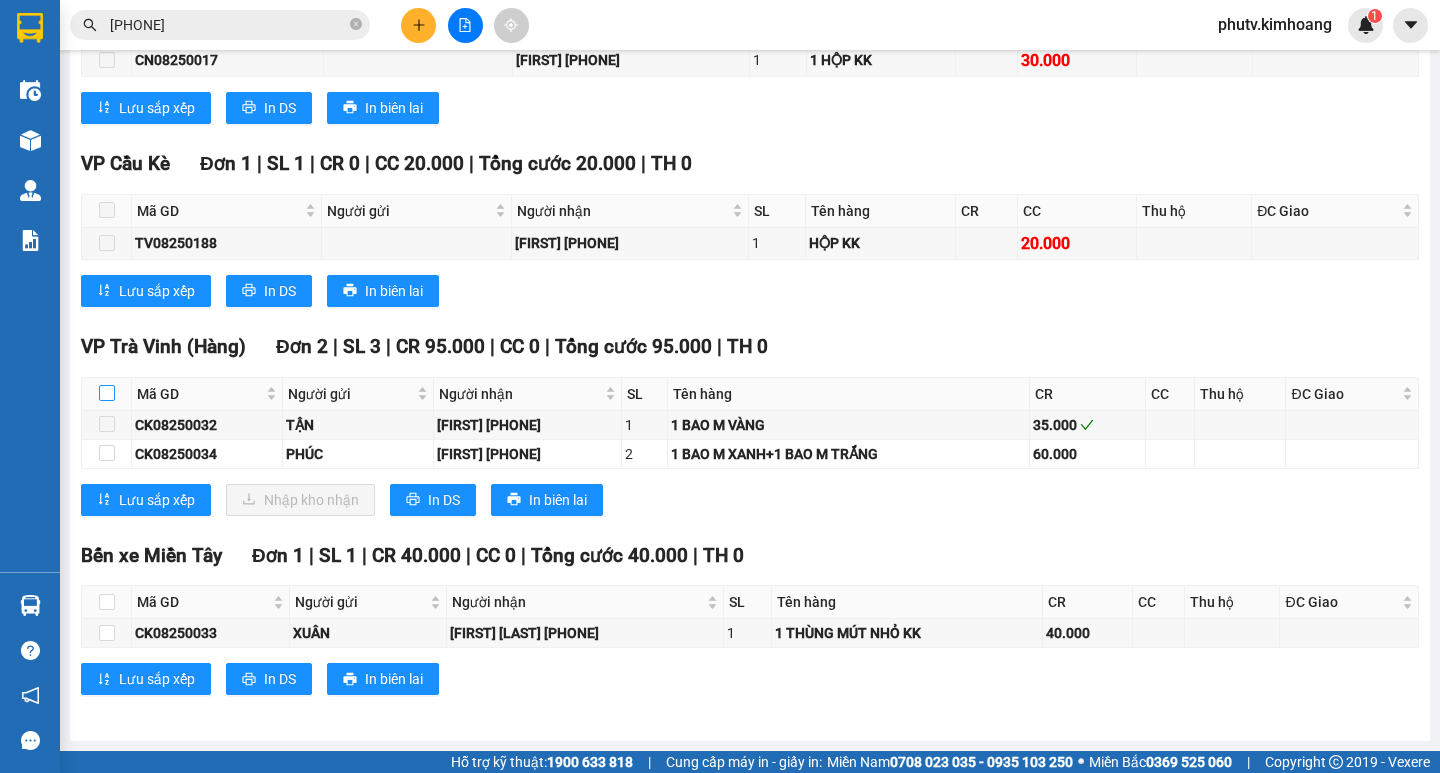 click at bounding box center (107, 394) 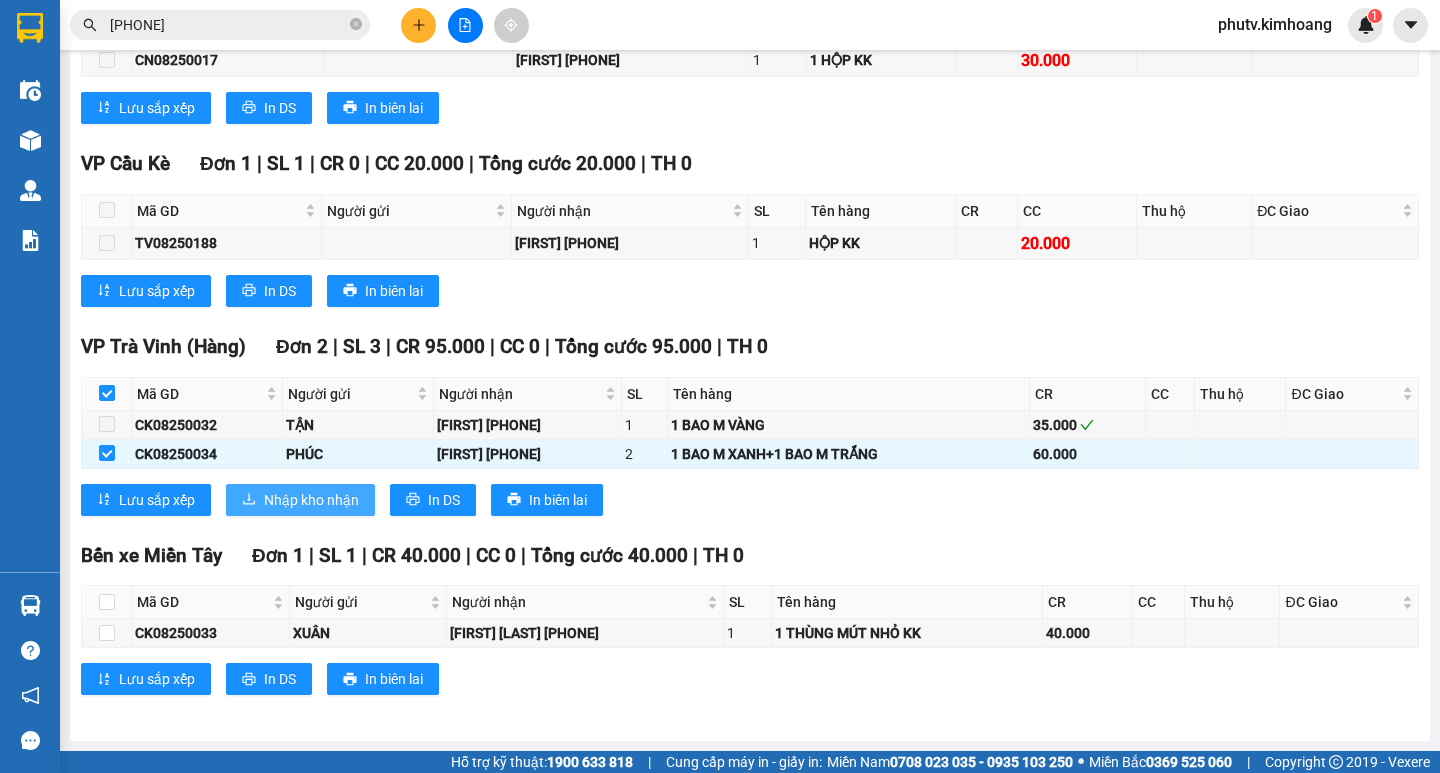 click on "Nhập kho nhận" at bounding box center [311, 500] 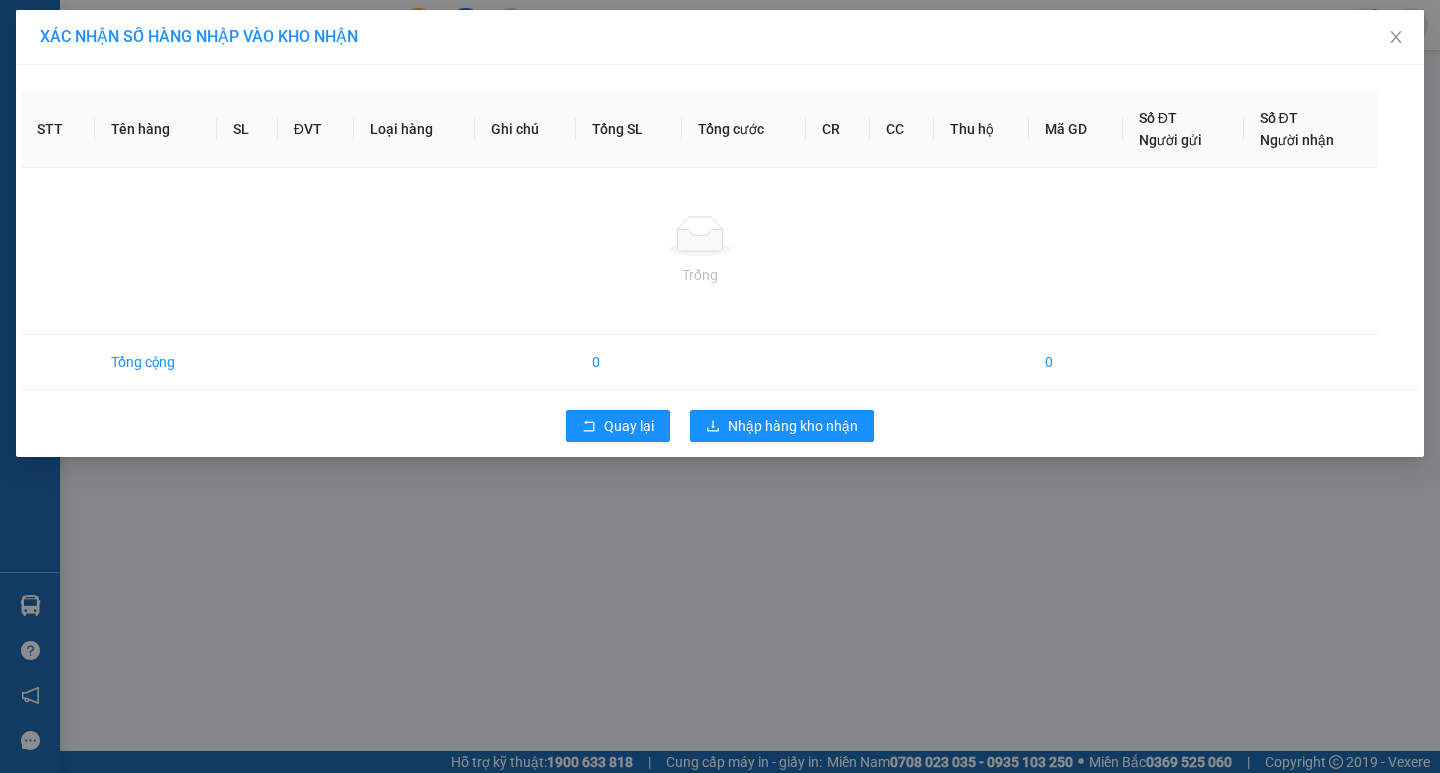 scroll, scrollTop: 0, scrollLeft: 0, axis: both 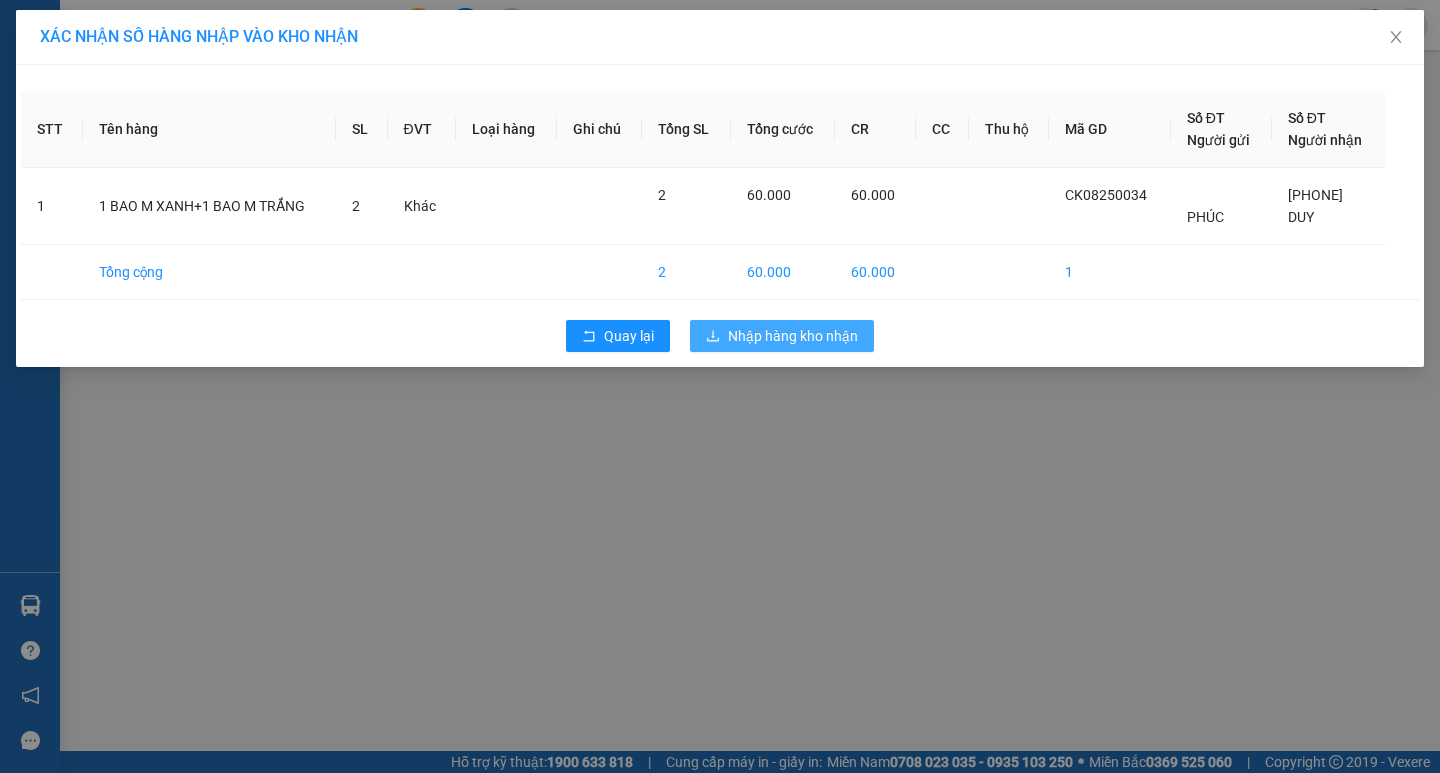 click on "Nhập hàng kho nhận" at bounding box center (793, 336) 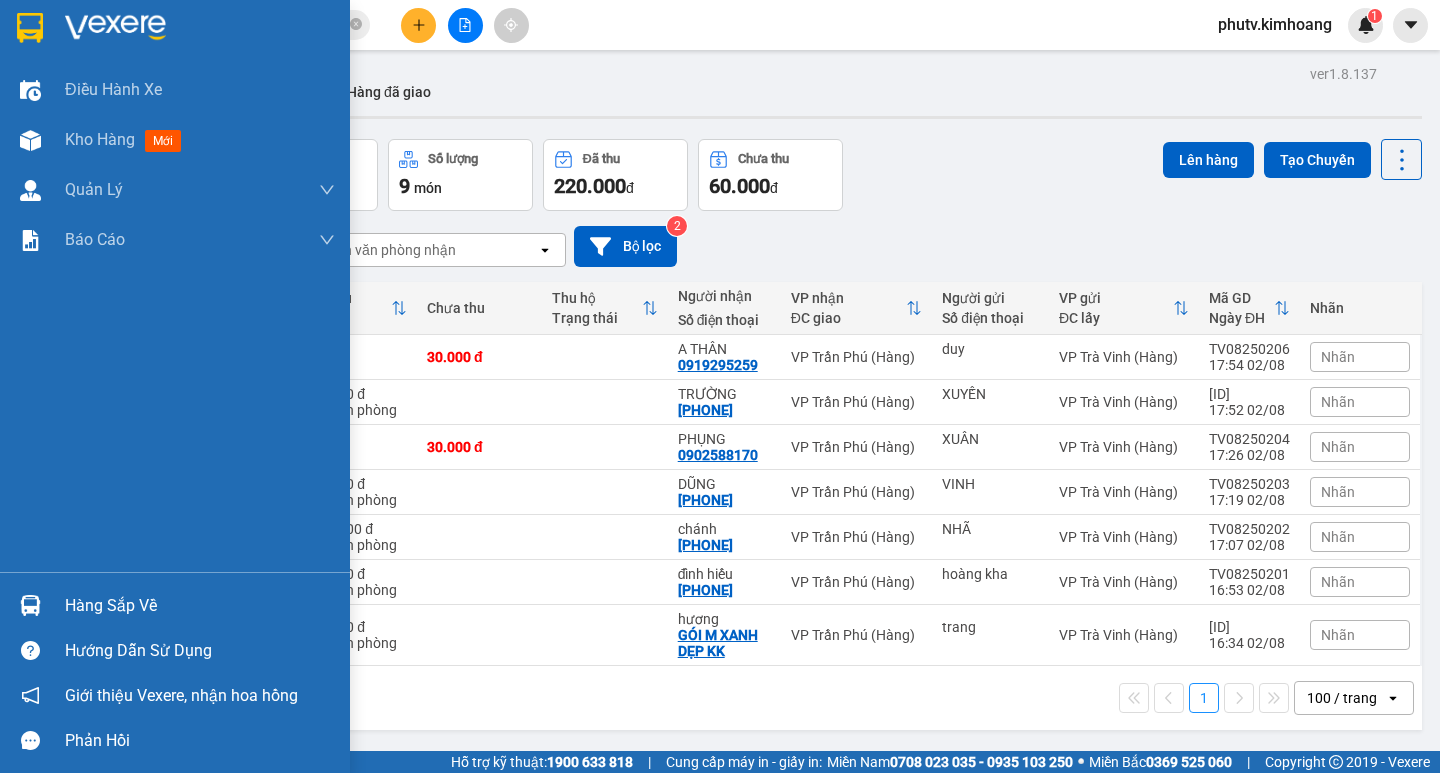 click on "Hàng sắp về" at bounding box center [200, 606] 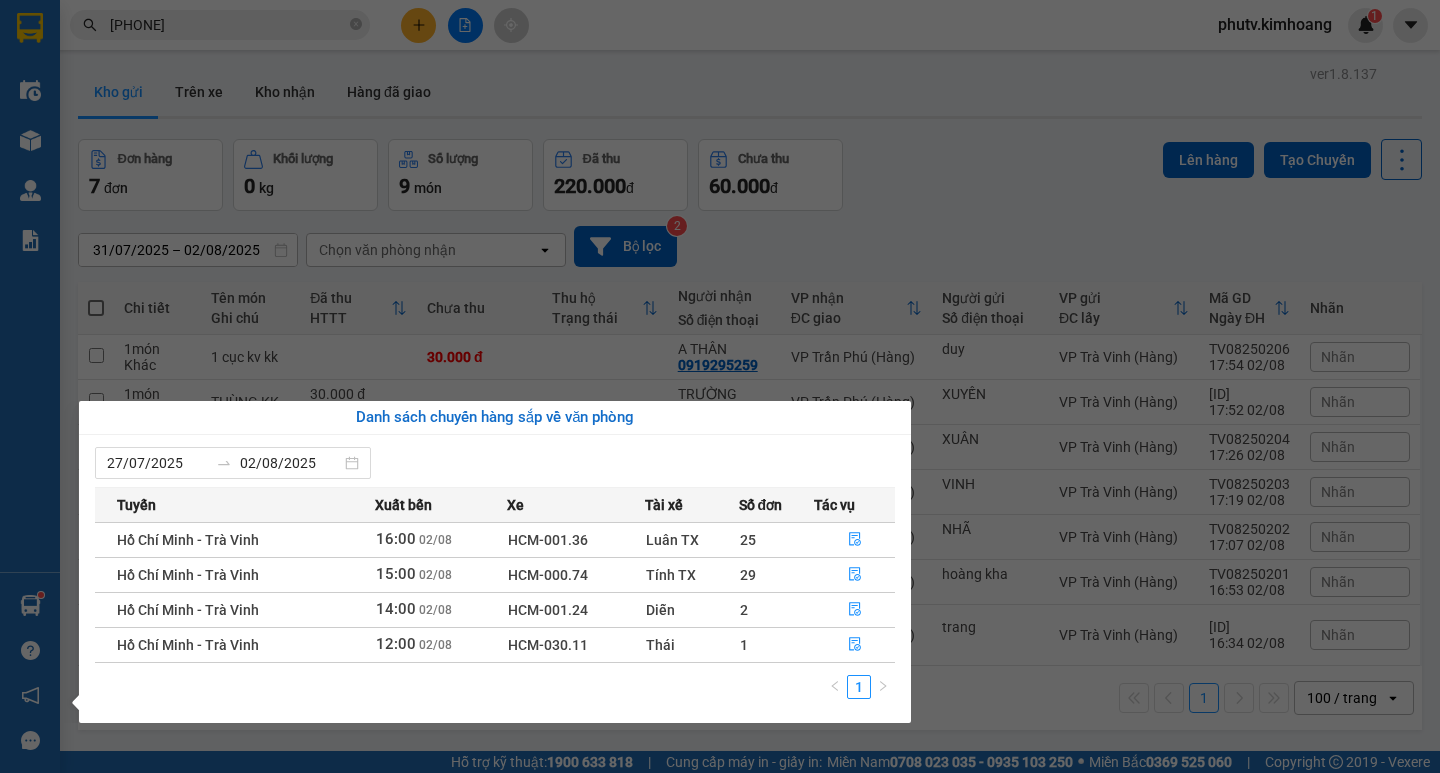 click on "Kết quả tìm kiếm ( 6 )  Bộ lọc  Mã ĐH Trạng thái Món hàng Thu hộ Tổng cước Chưa cước Nhãn Người gửi VP Gửi Người nhận VP Nhận [TRANSACTION_ID] [TIME] - [DATE] VP Nhận   HCM-030.11 [TIME] - [DATE] 1 THÙNG TRẮNG +1 THÙNG MÚT M VÀNG KK SL:  2 70.000 BÌNH VP [STREET] (Hàng) [PHONE] 4 CẬU 8 NGÀN VP Trà Vinh (Hàng) [TRANSACTION_ID] [TIME] - [DATE] Đã giao   [TIME] - [DATE] THÙNG KK SL:  1 50.000 BÌNH  VP [STREET] (Hàng) [PHONE] 4 CẬU 8 NGÀN VP Trà Vinh (Hàng) [TRANSACTION_ID] [TIME] - [DATE] Đã giao   [TIME] - [DATE] THÙNG MÚT KV KK SL:  1 50.000 VP [STREET] (Hàng) [PHONE] 4 CẬU 8 NGÀN VP Trà Vinh (Hàng) Giao DĐ: 1 [TRANSACTION_ID] [TIME] - [DATE] Đã giao   [TIME] - [DATE] THÙNG KK SL:  1 40.000 BÌNH  VP [STREET] (Hàng) [PHONE] 4 CẬU 8 NGÀN VP Trà Vinh (Hàng) [TRANSACTION_ID] [TIME] - [DATE] Đã giao   [TIME] - [DATE] THÙNG KK SL:  1 50.000 KIẾN VP [STREET] (Hàng) [PHONE] 4 CẬU 8 NGÀN VP Trà Vinh (Hàng)" at bounding box center (720, 386) 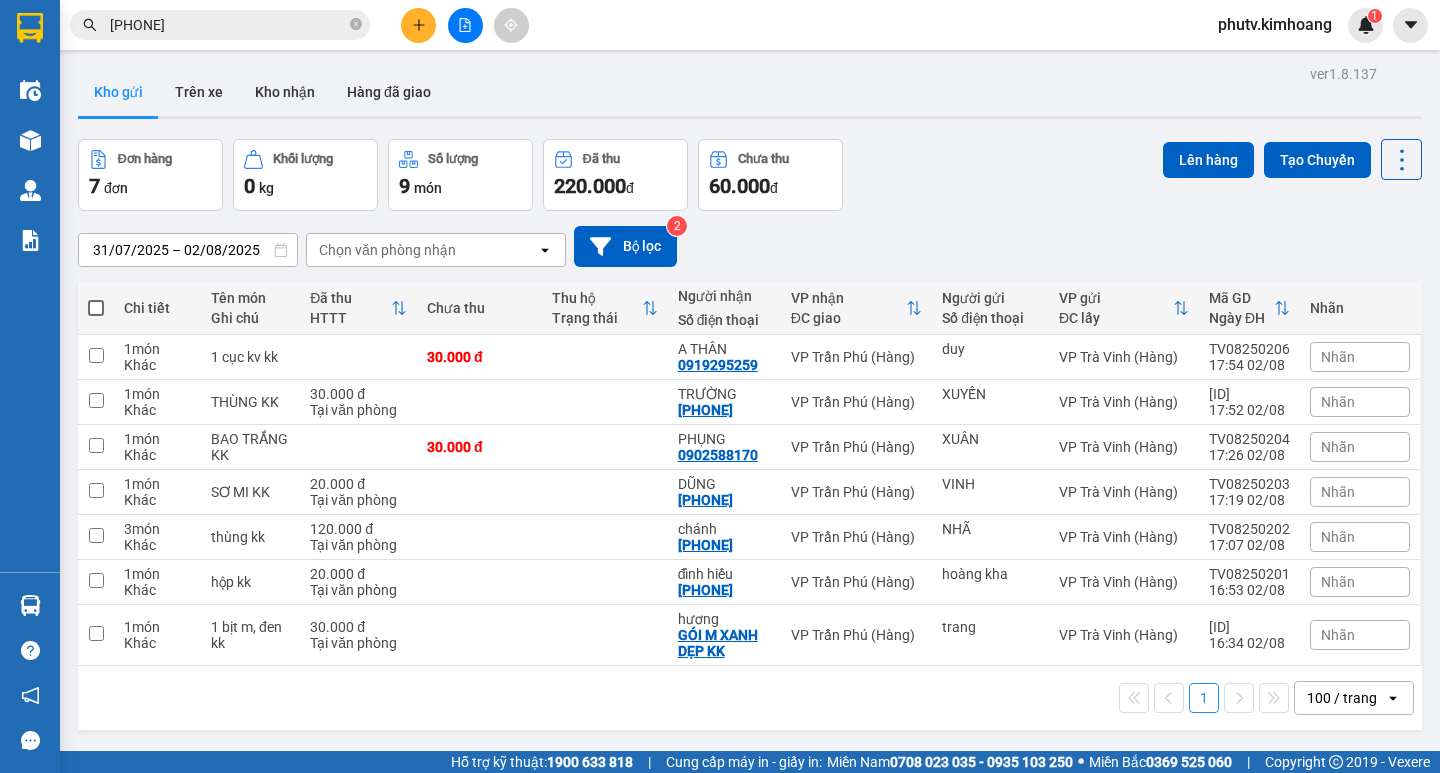 drag, startPoint x: 642, startPoint y: 48, endPoint x: 615, endPoint y: 3, distance: 52.478565 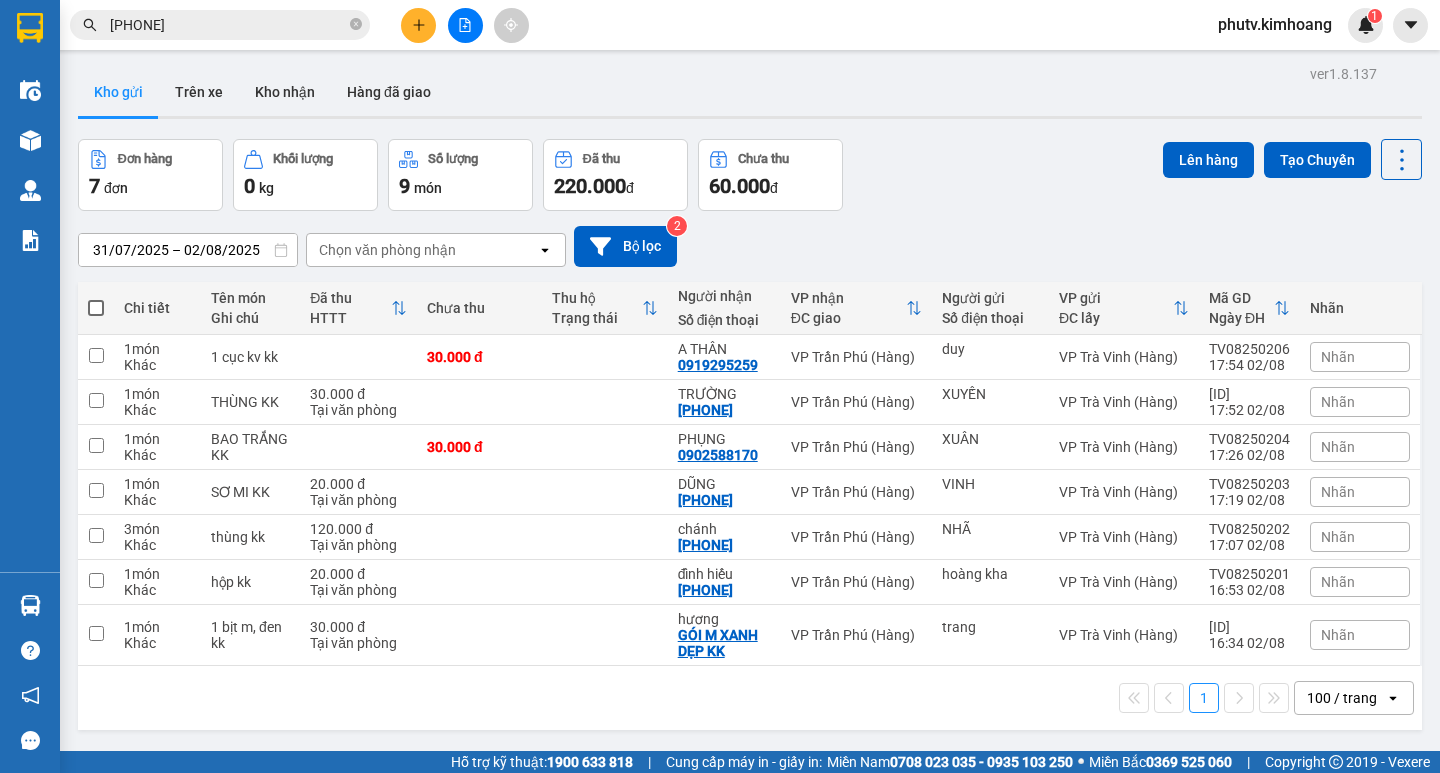 click on "Kết quả tìm kiếm ( 6 )  Bộ lọc  Mã ĐH Trạng thái Món hàng Thu hộ Tổng cước Chưa cước Nhãn Người gửi VP Gửi Người nhận VP Nhận [TRANSACTION_ID] [TIME] - [DATE] VP Nhận   HCM-030.11 [TIME] - [DATE] 1 THÙNG TRẮNG +1 THÙNG MÚT M VÀNG KK SL:  2 70.000 BÌNH VP [STREET] (Hàng) [PHONE] 4 CẬU 8 NGÀN VP Trà Vinh (Hàng) [TRANSACTION_ID] [TIME] - [DATE] Đã giao   [TIME] - [DATE] THÙNG KK SL:  1 50.000 BÌNH  VP [STREET] (Hàng) [PHONE] 4 CẬU 8 NGÀN VP Trà Vinh (Hàng) [TRANSACTION_ID] [TIME] - [DATE] Đã giao   [TIME] - [DATE] THÙNG MÚT KV KK SL:  1 50.000 VP [STREET] (Hàng) [PHONE] 4 CẬU 8 NGÀN VP Trà Vinh (Hàng) Giao DĐ: 1 [TRANSACTION_ID] [TIME] - [DATE] Đã giao   [TIME] - [DATE] THÙNG KK SL:  1 40.000 BÌNH  VP [STREET] (Hàng) [PHONE] 4 CẬU 8 NGÀN VP Trà Vinh (Hàng) [TRANSACTION_ID] [TIME] - [DATE] Đã giao   [TIME] - [DATE] THÙNG KK SL:  1 50.000 KIẾN VP [STREET] (Hàng) [PHONE] 4 CẬU 8 NGÀN VP Trà Vinh (Hàng)" at bounding box center (720, 25) 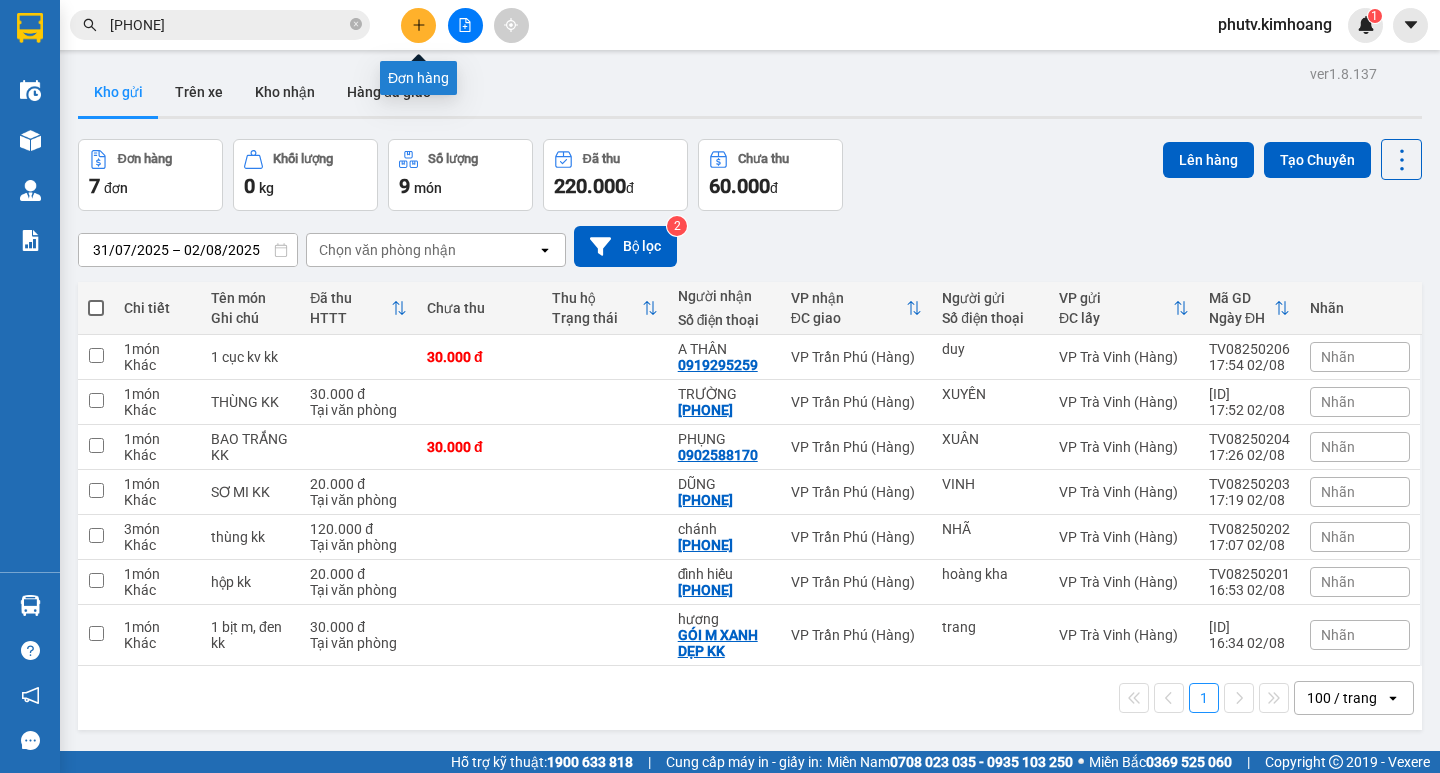 click at bounding box center [418, 25] 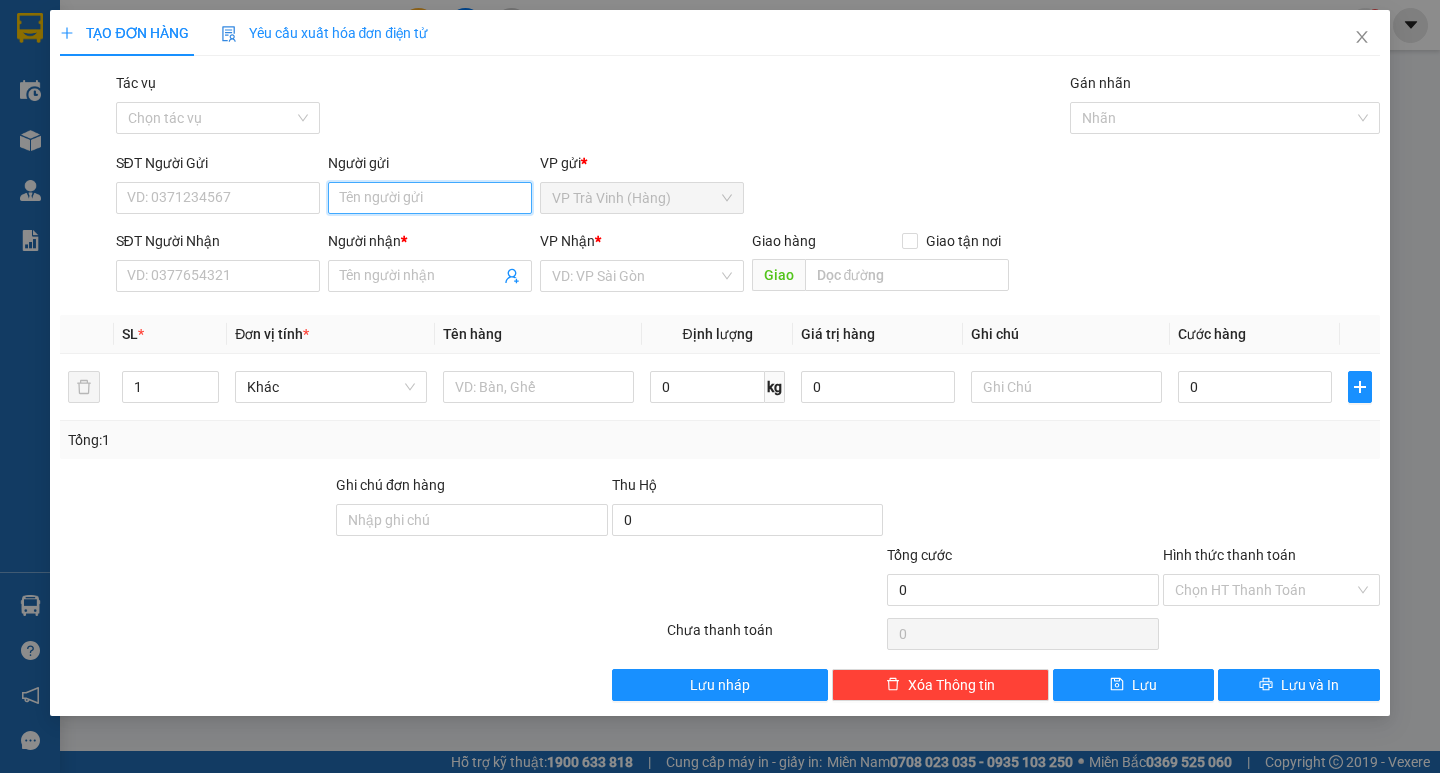 click on "Người gửi" at bounding box center (430, 198) 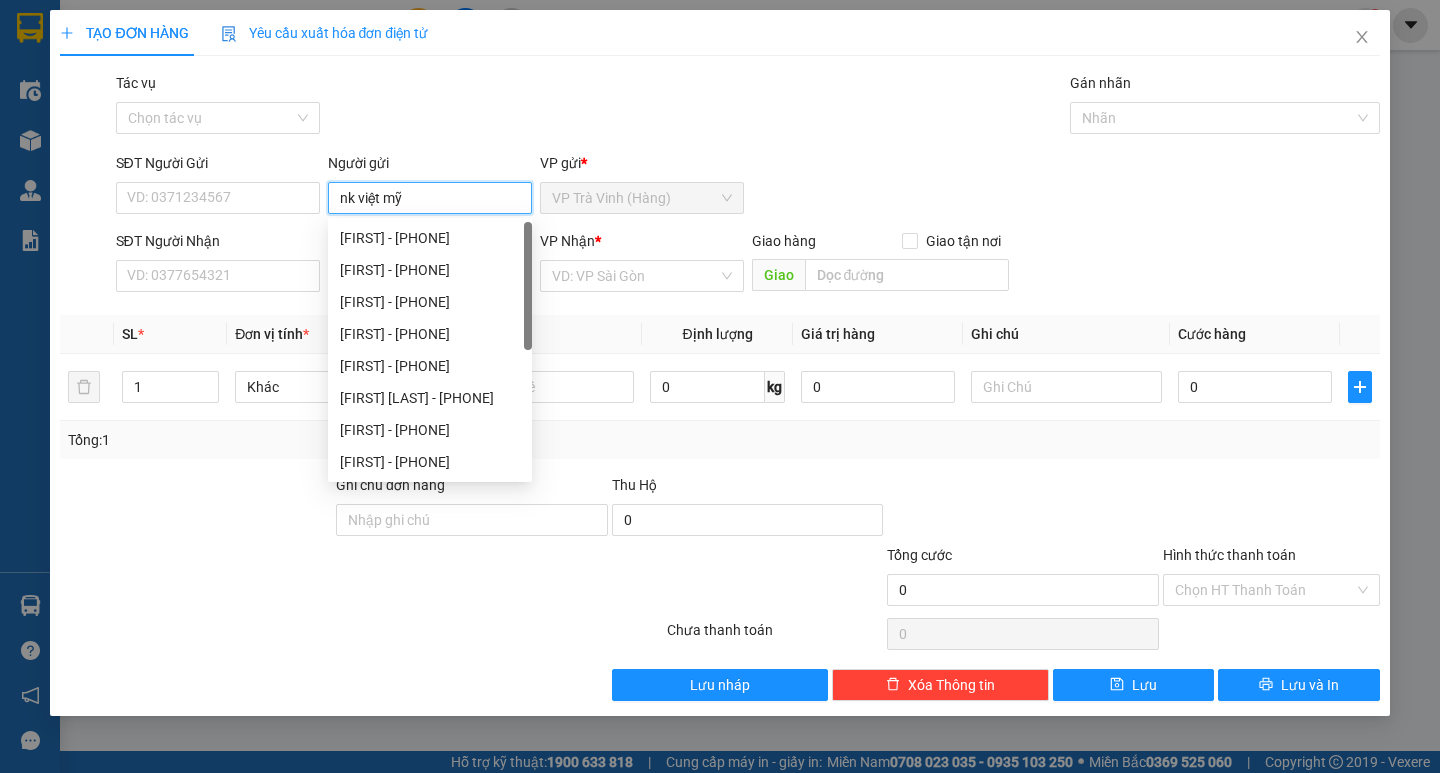 type on "nk việt mỹ" 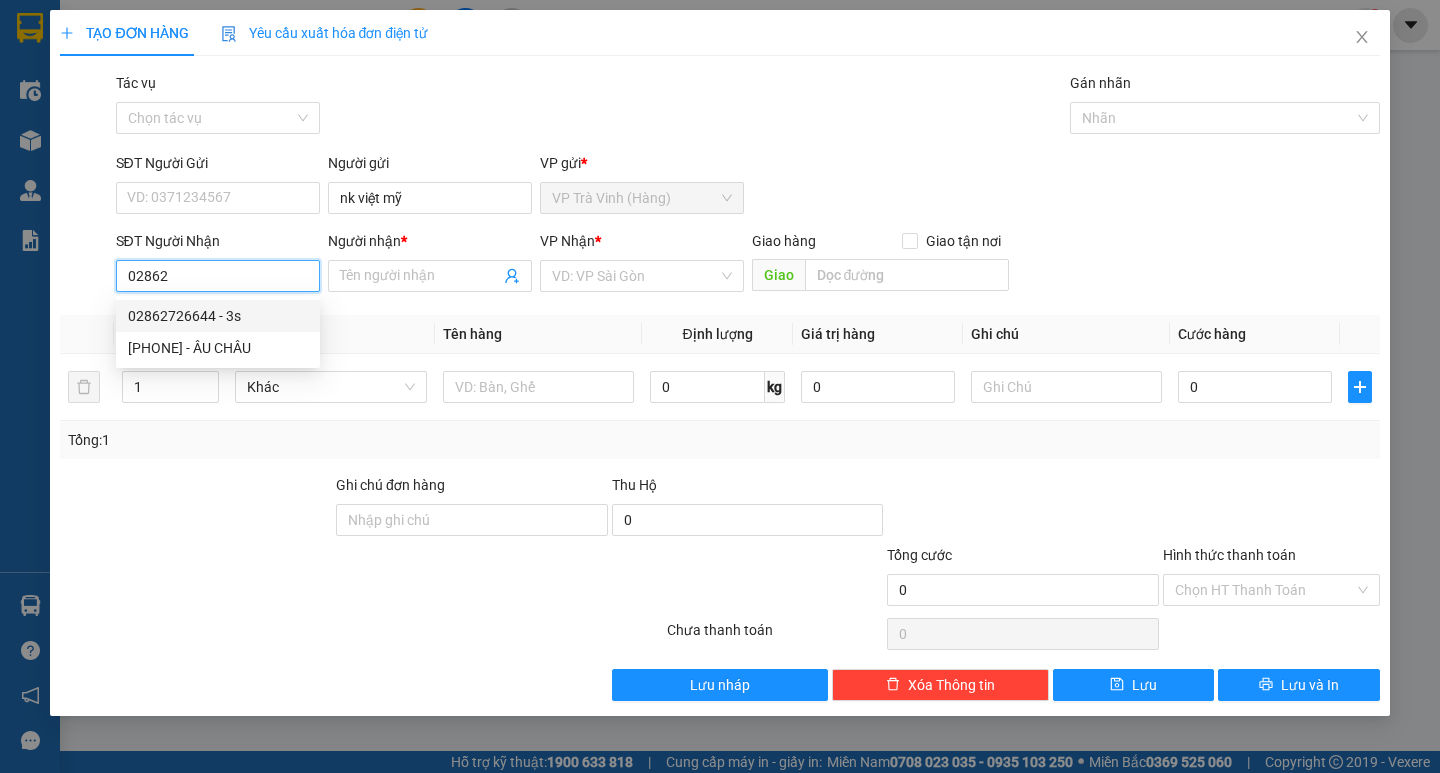 click on "02862726644 - 3s" at bounding box center [218, 316] 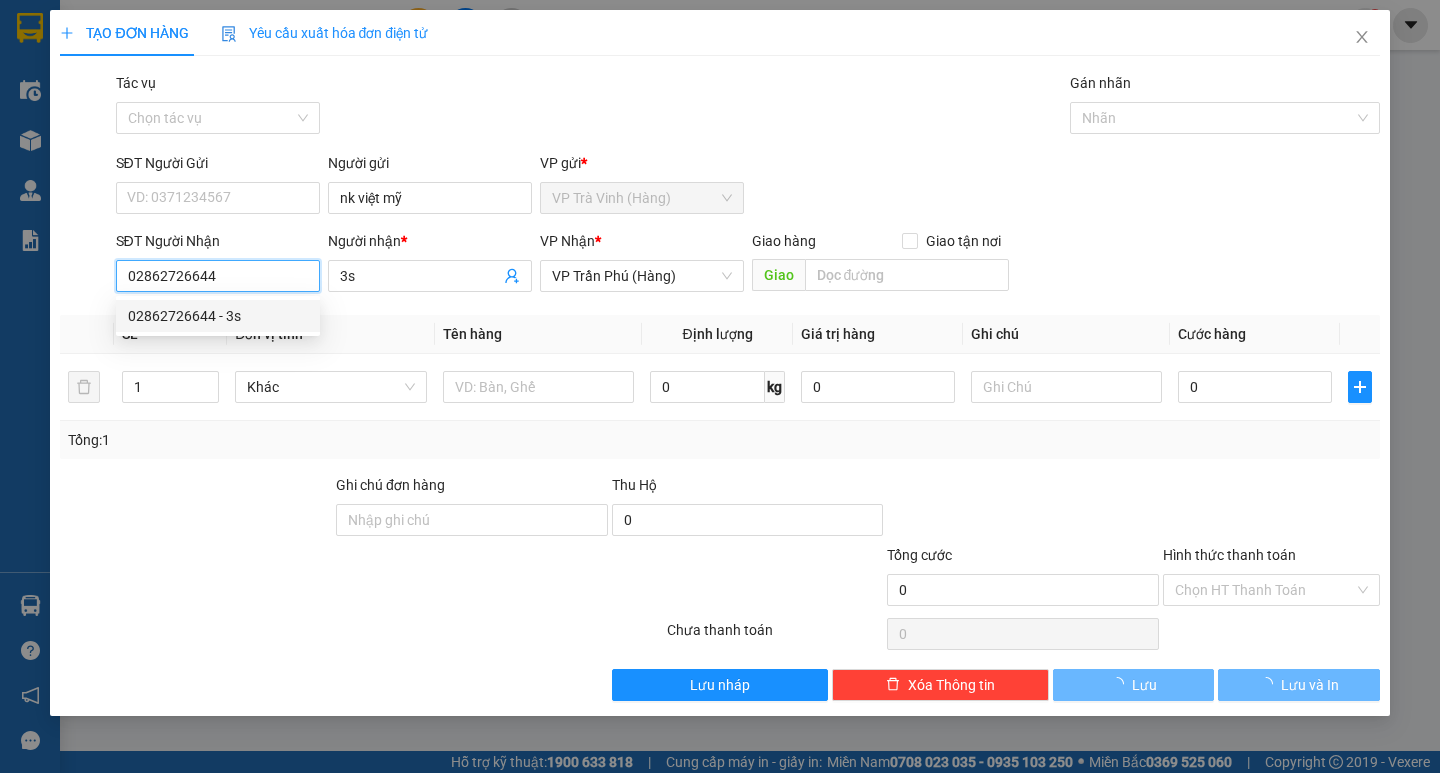 type on "20.000" 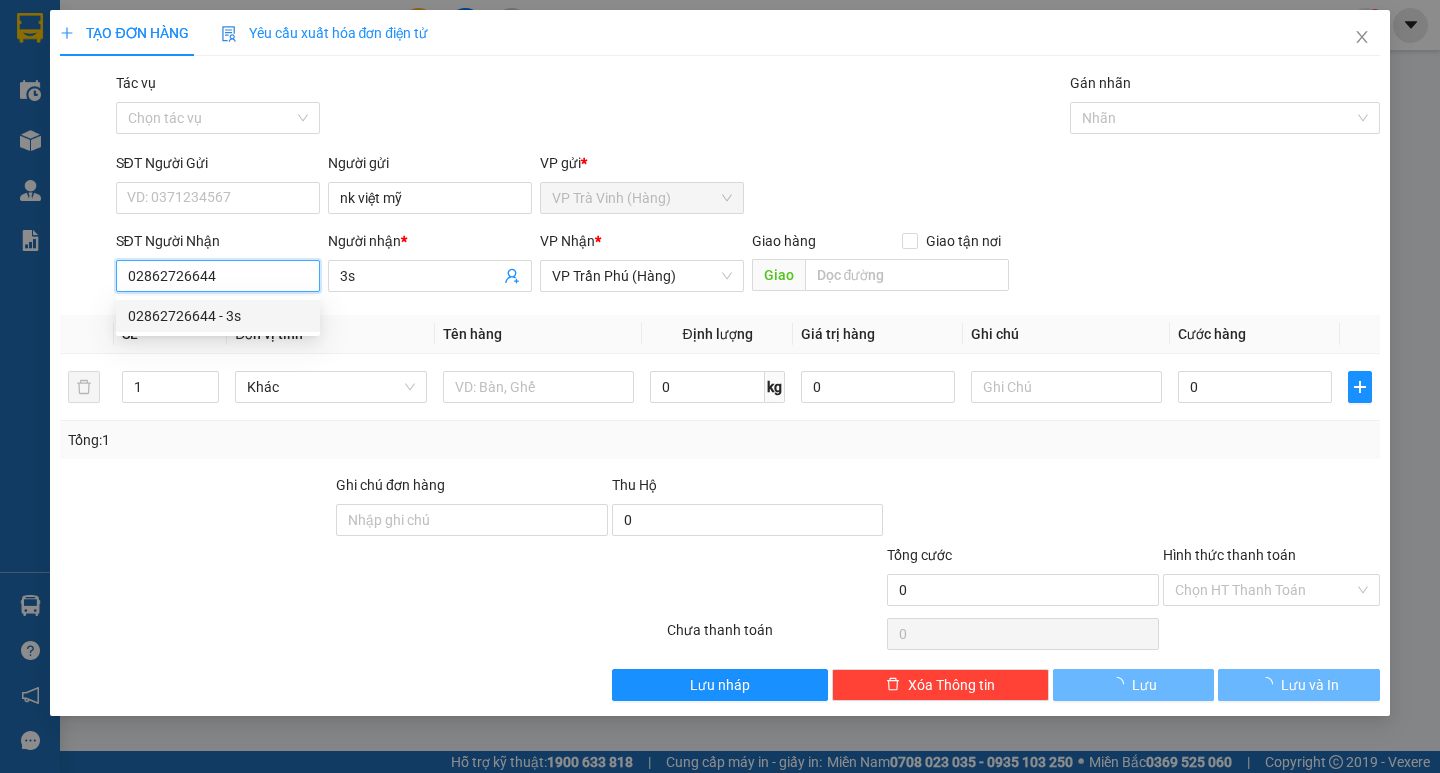 type on "20.000" 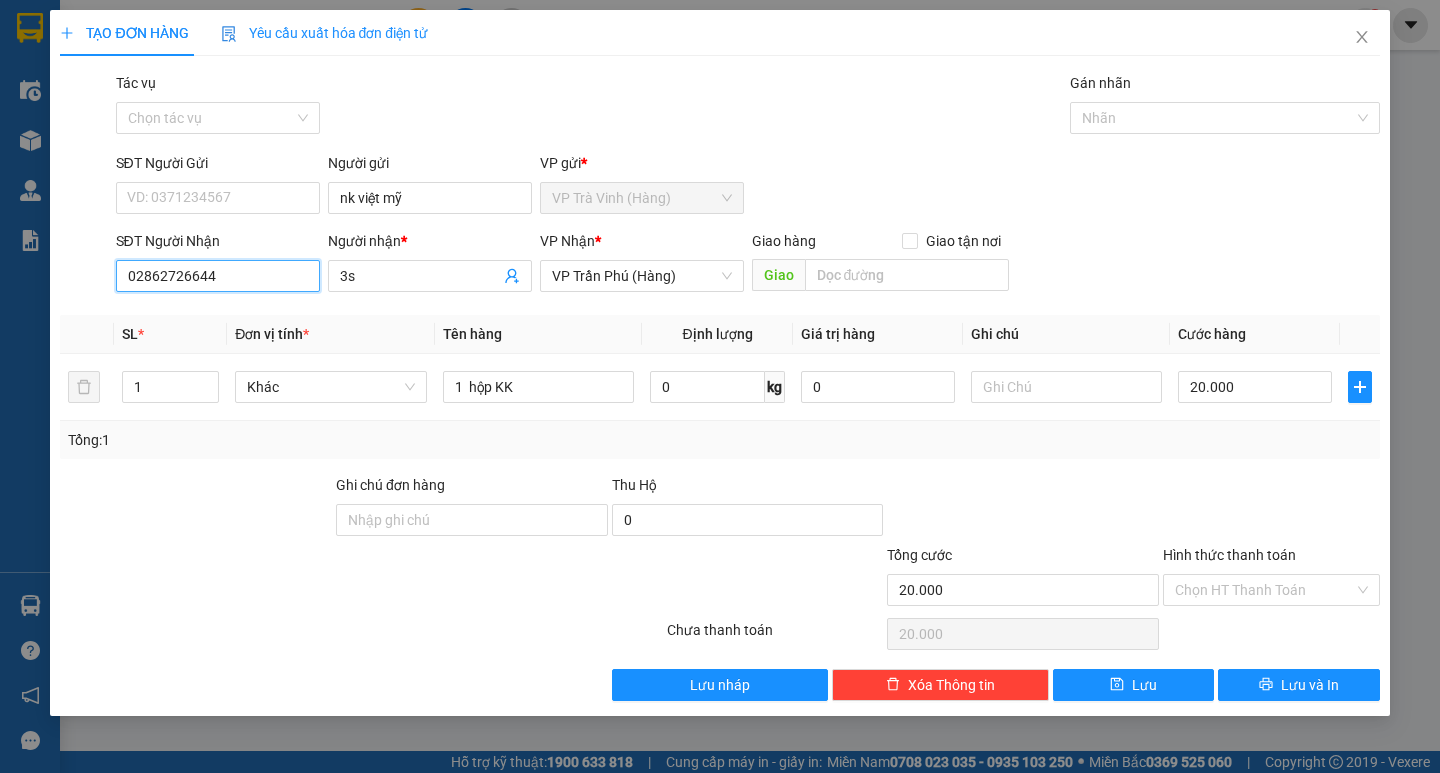 drag, startPoint x: 224, startPoint y: 278, endPoint x: 0, endPoint y: 406, distance: 257.99225 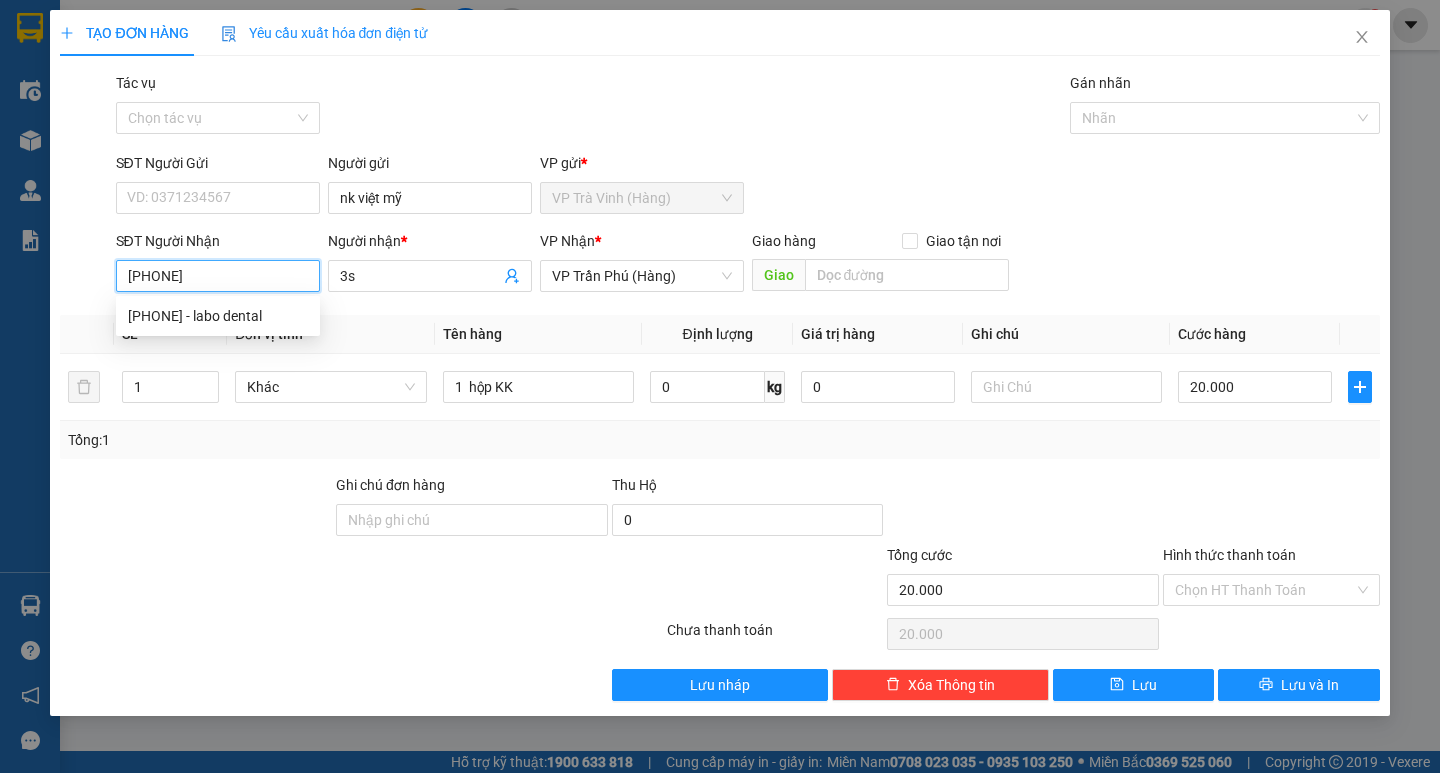 type on "[PHONE]" 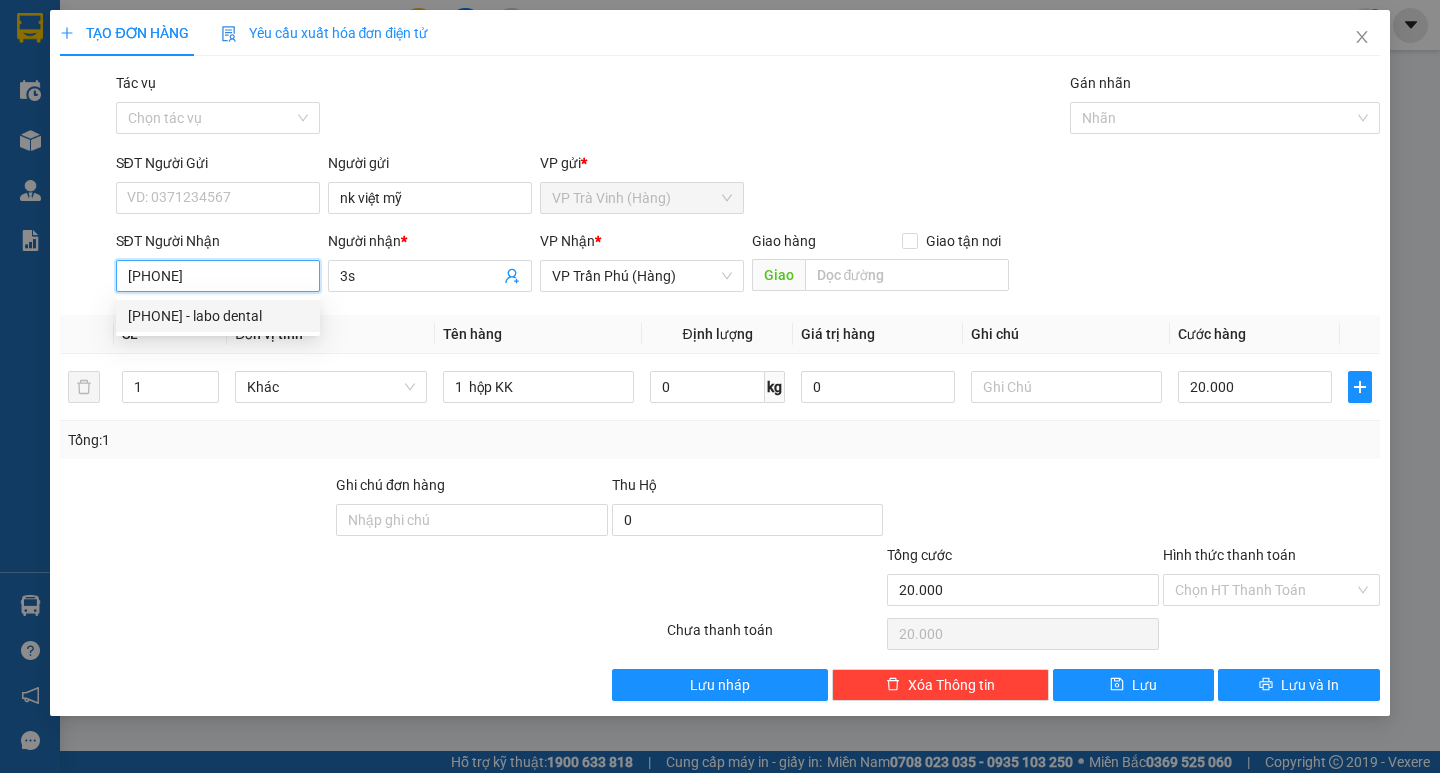 click on "[PHONE] - labo dental" at bounding box center [218, 316] 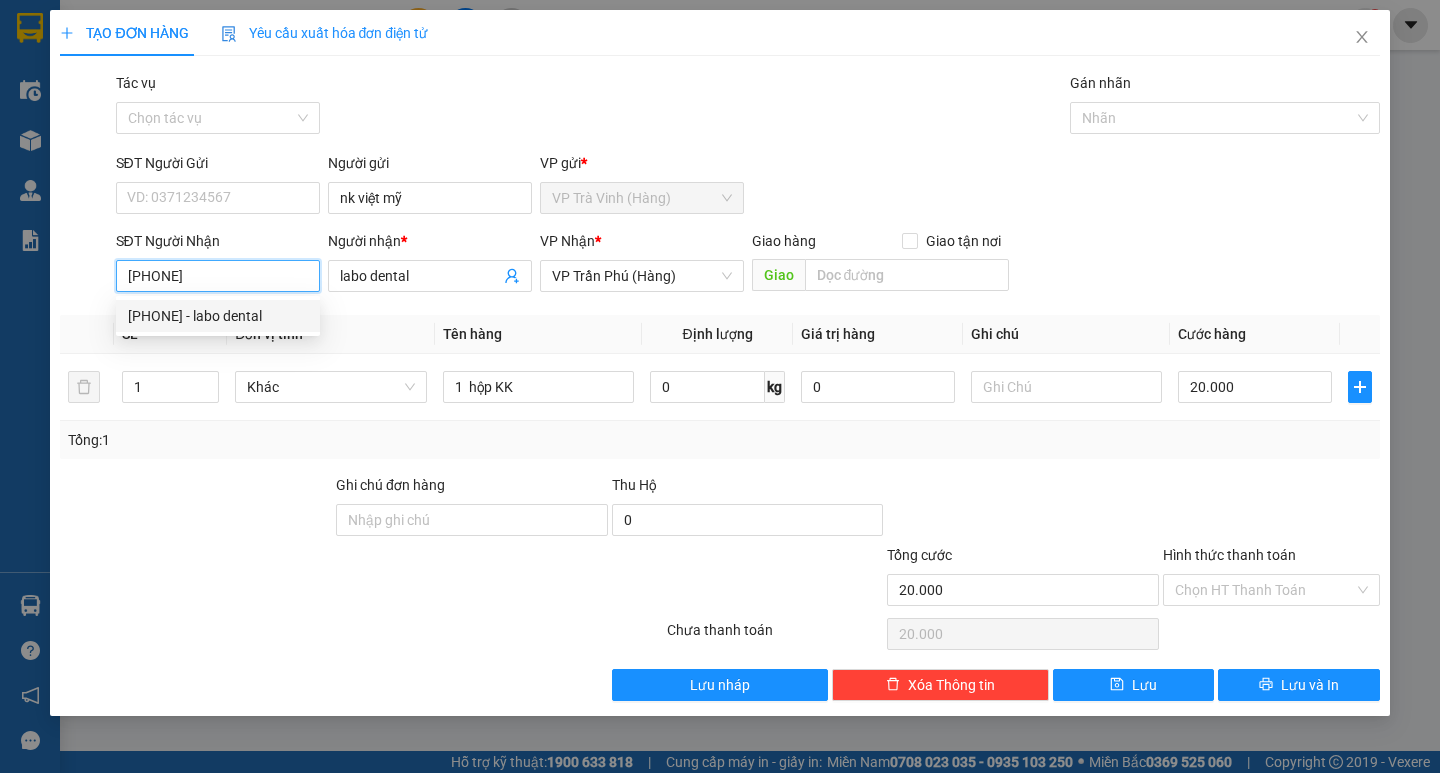 type on "25.000" 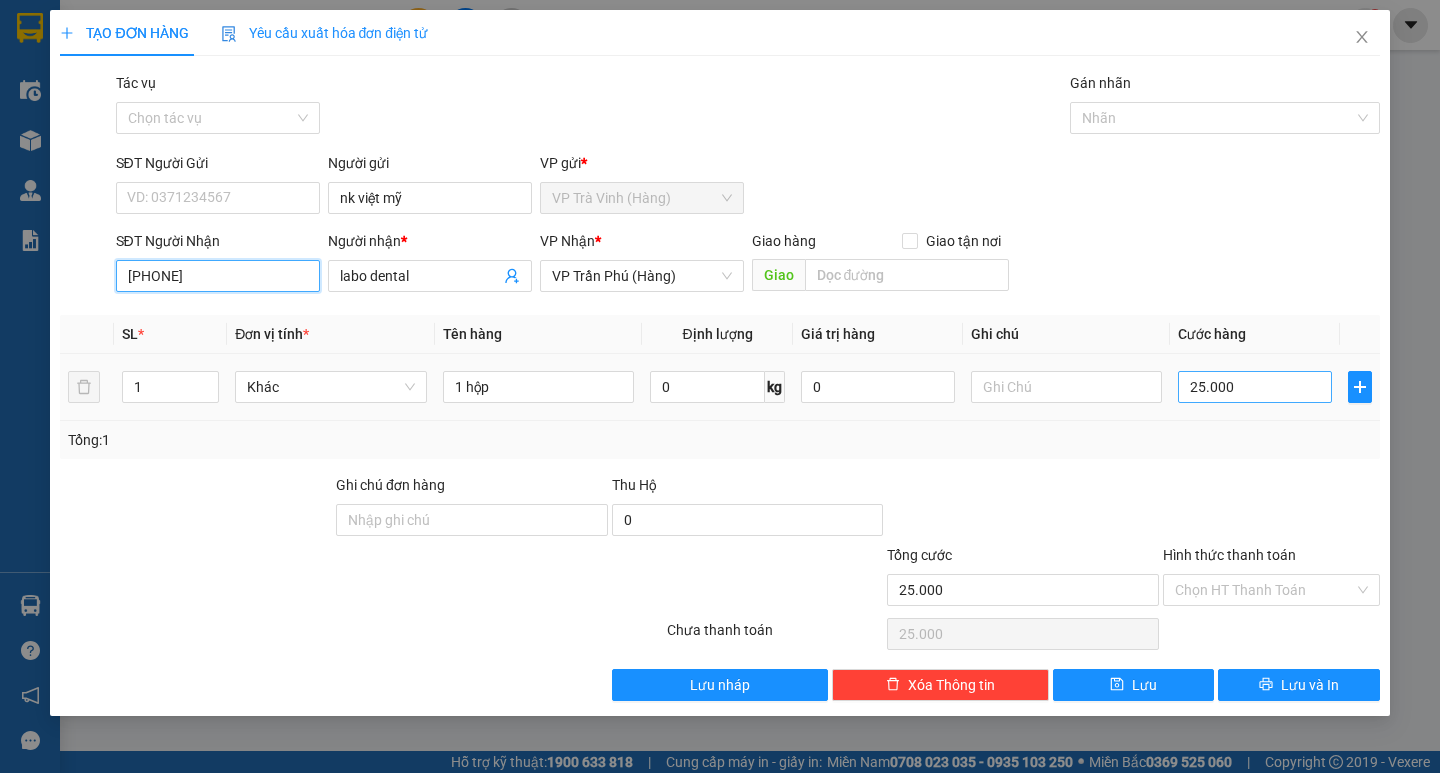 type on "[PHONE]" 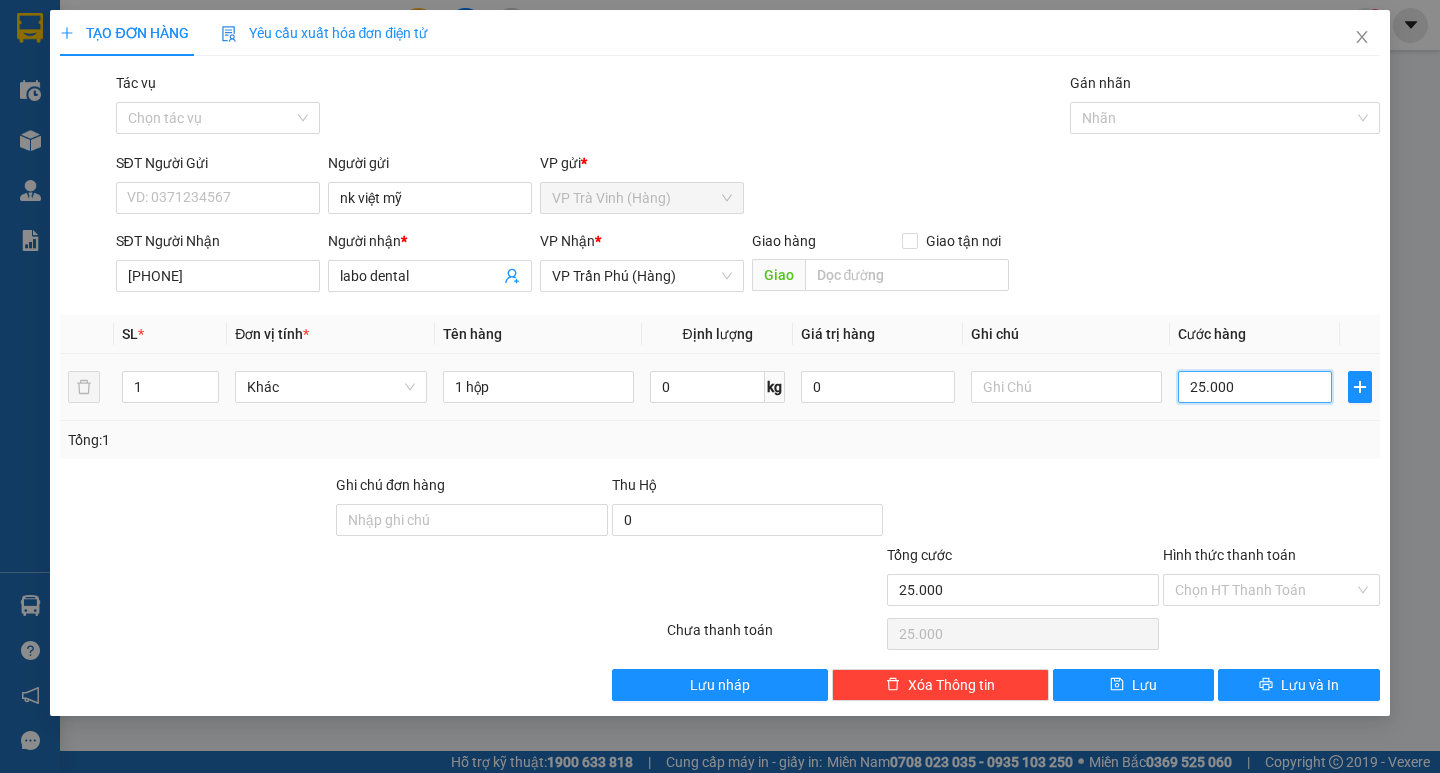click on "25.000" at bounding box center (1255, 387) 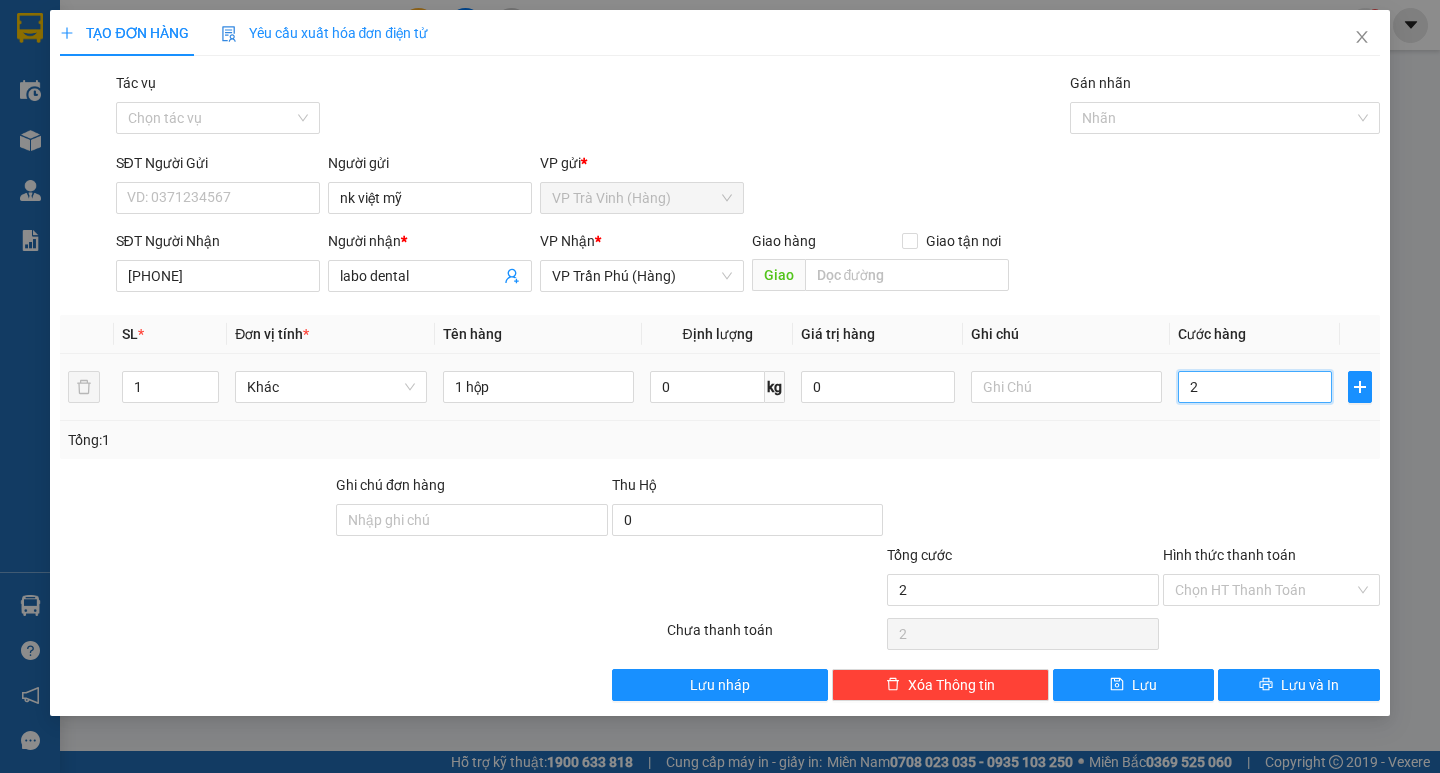 type on "20" 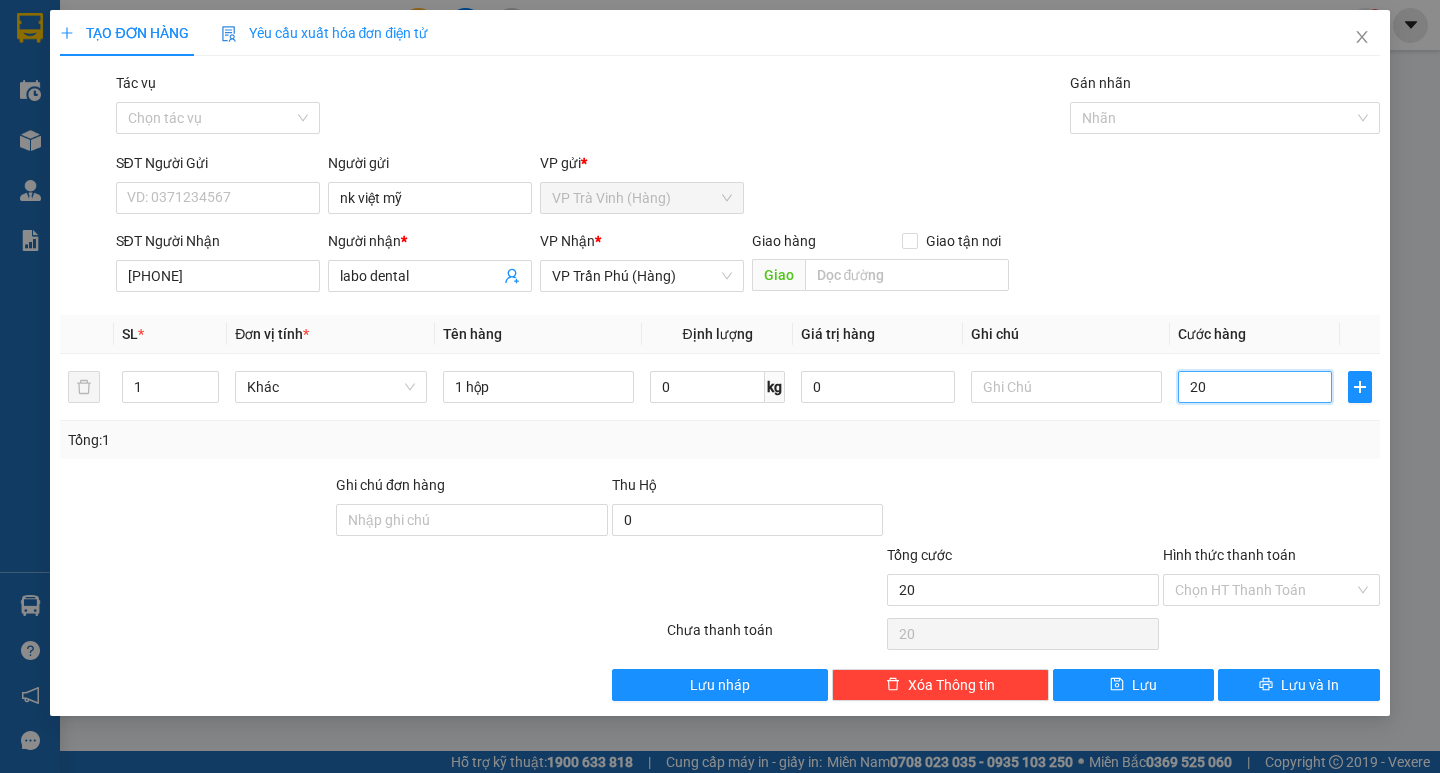 type on "20" 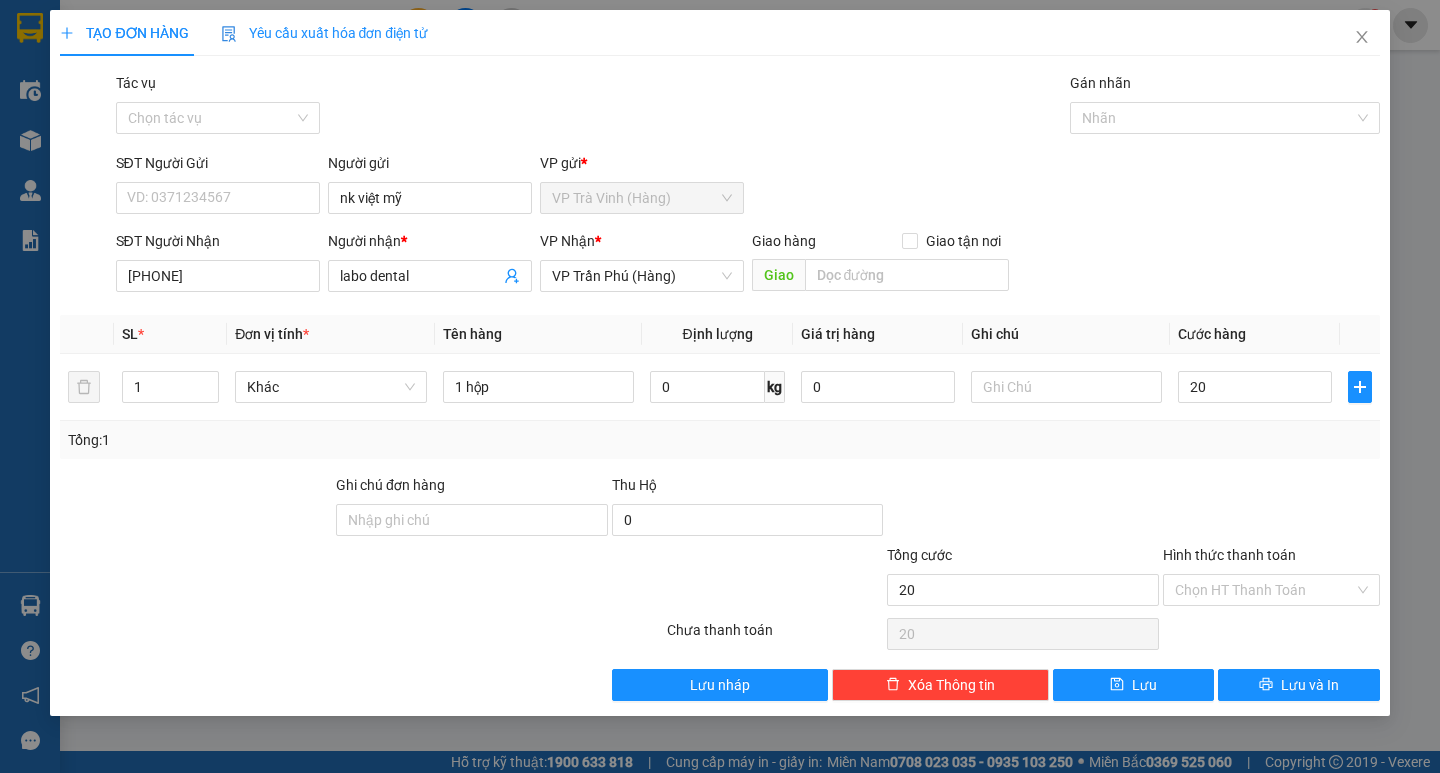 type on "20.000" 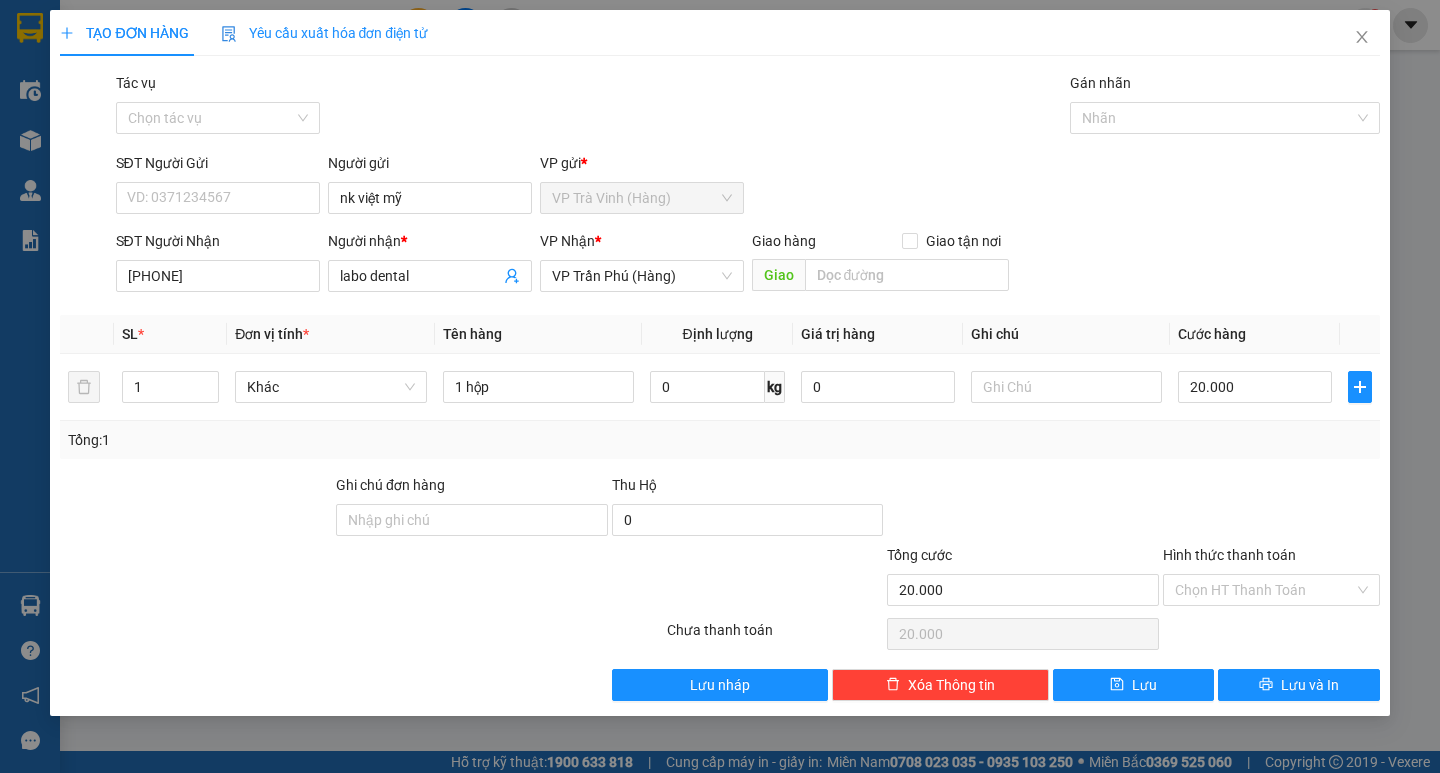 click on "Transit Pickup Surcharge Ids Transit Deliver Surcharge Ids Transit Deliver Surcharge Transit Deliver Surcharge Tác vụ Chọn tác vụ Gán nhãn   Nhãn SĐT Người Gửi VD: [PHONE] Người gửi nk việt mỹ VP gửi  * VP Trà Vinh (Hàng) SĐT Người Nhận [PHONE] Người nhận  * labo dental VP Nhận  * VP Trần Phú (Hàng) Giao hàng Giao tận nơi Giao SL  * Đơn vị tính  * Tên hàng  Định lượng Giá trị hàng Ghi chú Cước hàng                   1 Khác 1 hộp 0 kg 0 20.000 Tổng:  1 Ghi chú đơn hàng Thu Hộ 0 Tổng cước 20.000 Hình thức thanh toán Chọn HT Thanh Toán Số tiền thu trước 0 Chưa thanh toán 20.000 Chọn HT Thanh Toán Lưu nháp Xóa Thông tin Lưu Lưu và In" at bounding box center (719, 386) 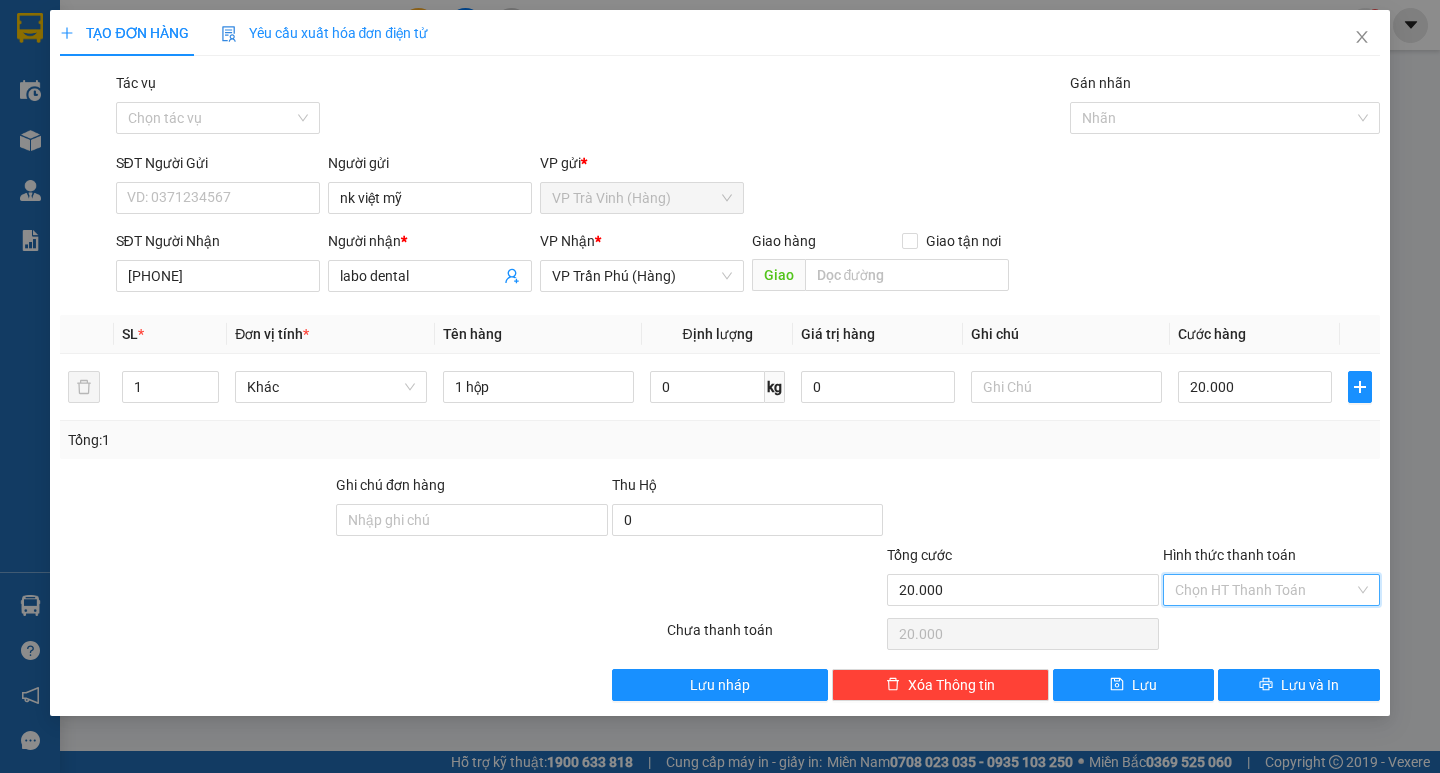click on "Hình thức thanh toán" at bounding box center (1264, 590) 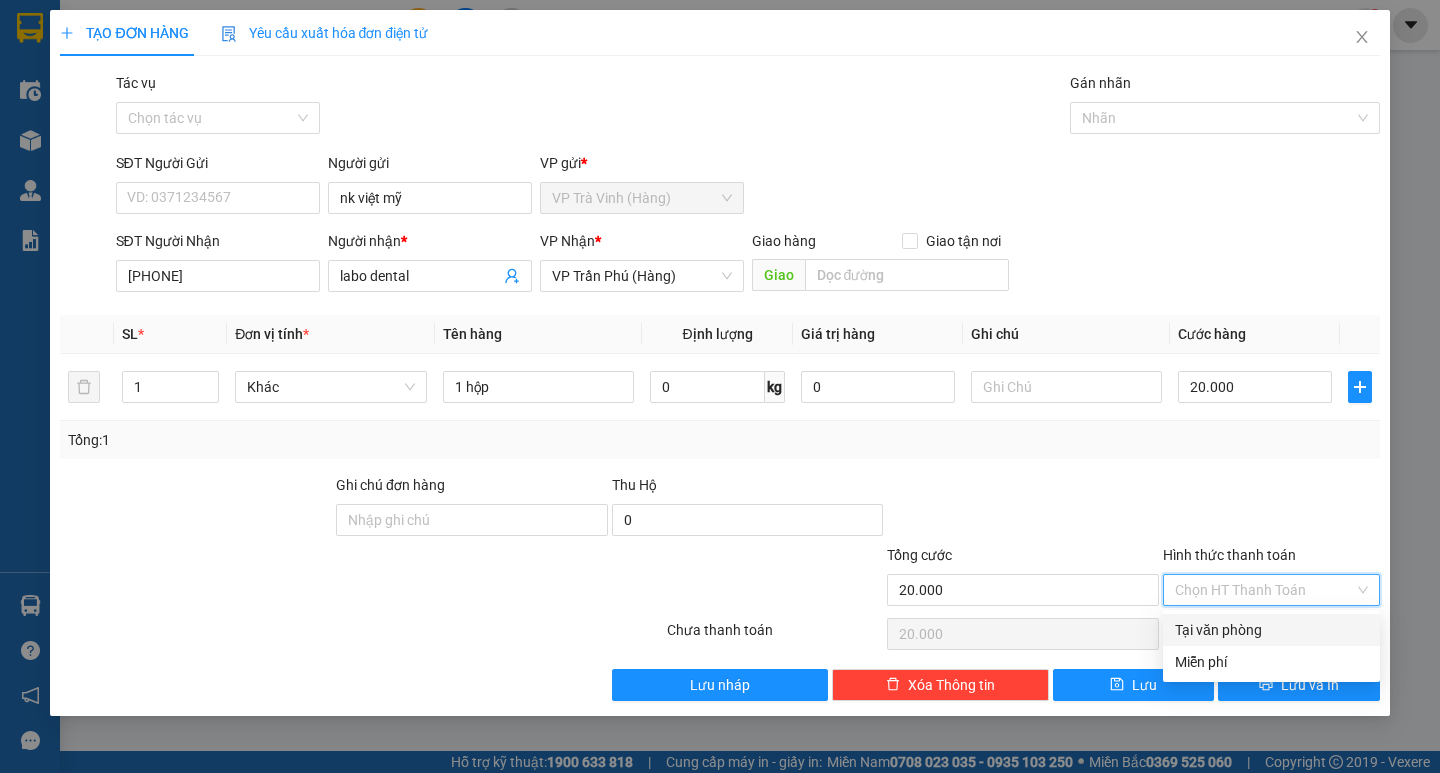 click on "Tại văn phòng" at bounding box center [1271, 630] 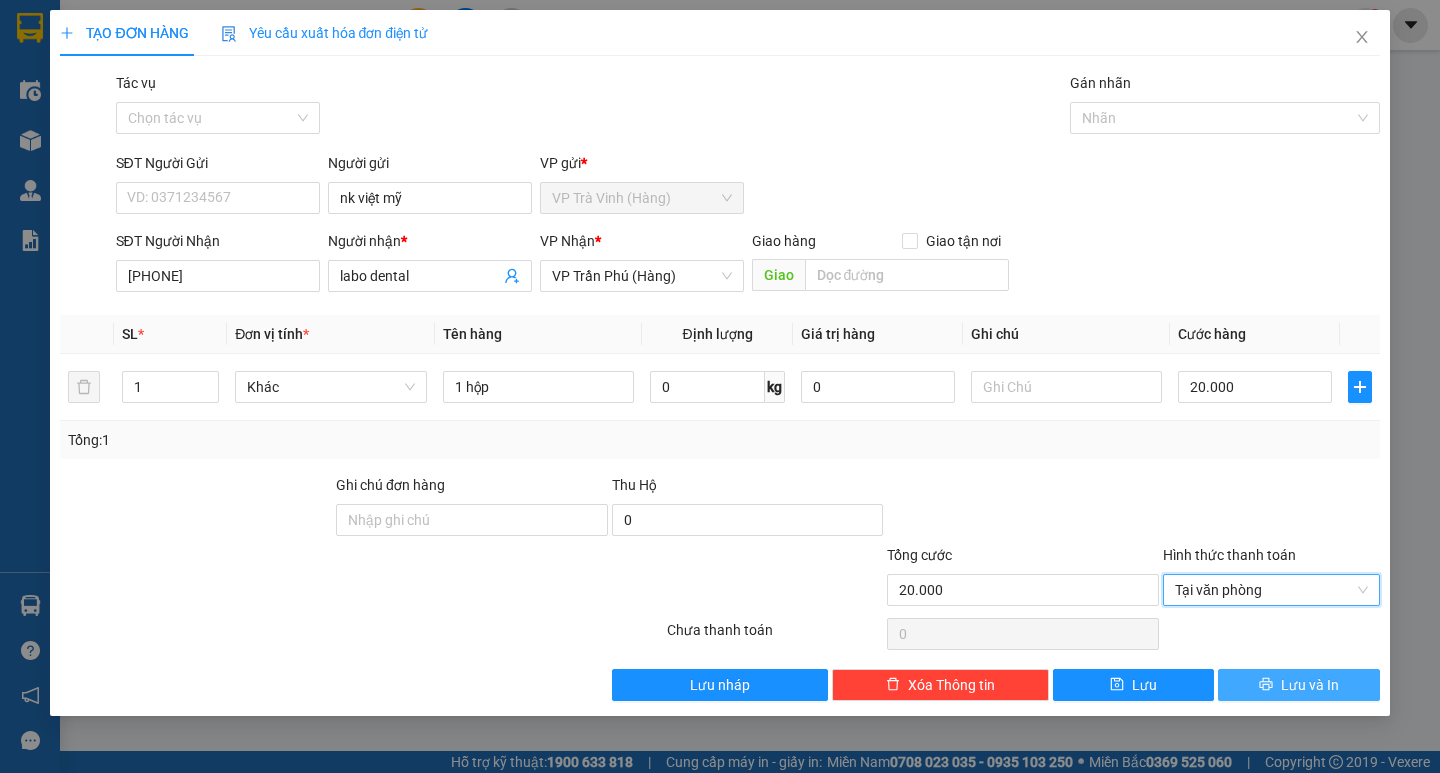 click on "Lưu và In" at bounding box center (1298, 685) 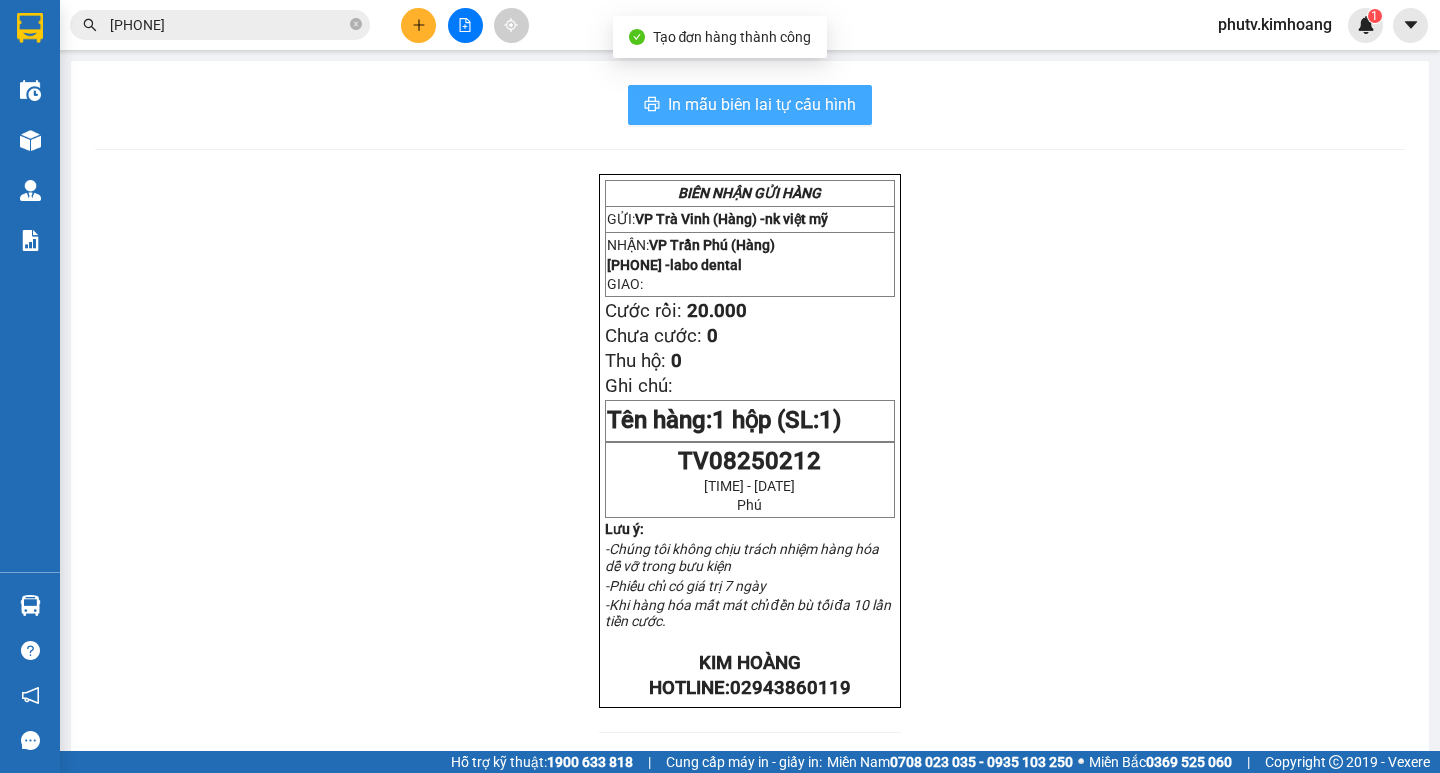 click on "In mẫu biên lai tự cấu hình" at bounding box center [762, 104] 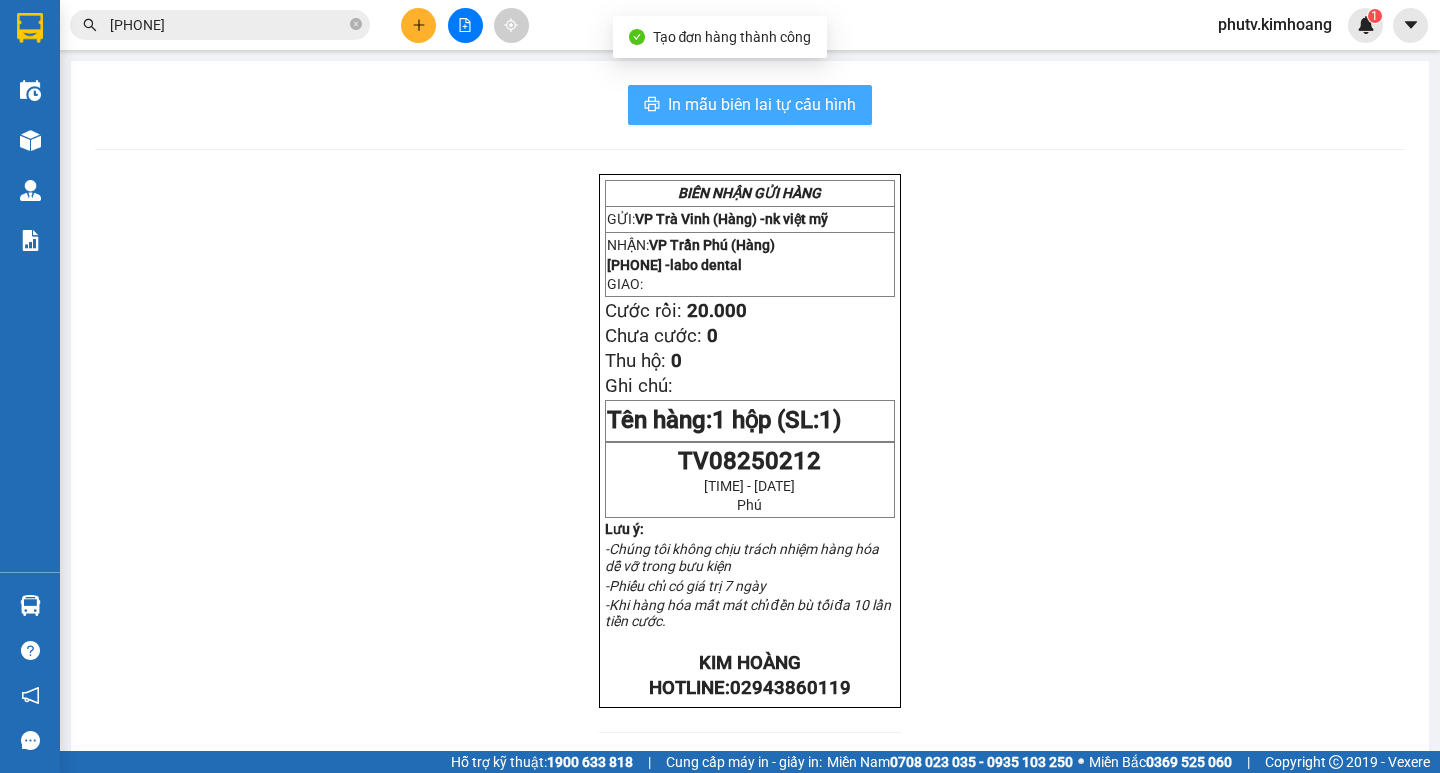 scroll, scrollTop: 0, scrollLeft: 0, axis: both 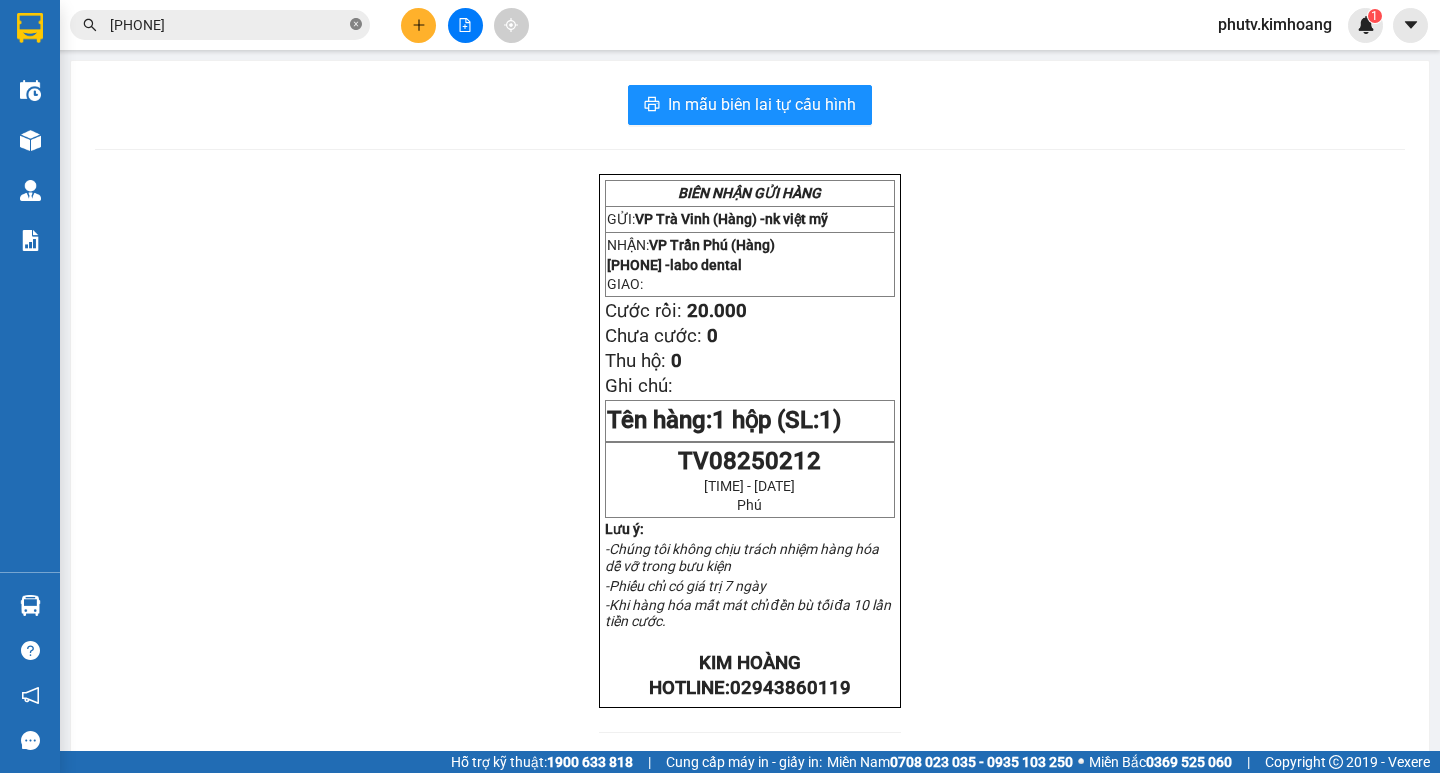 click 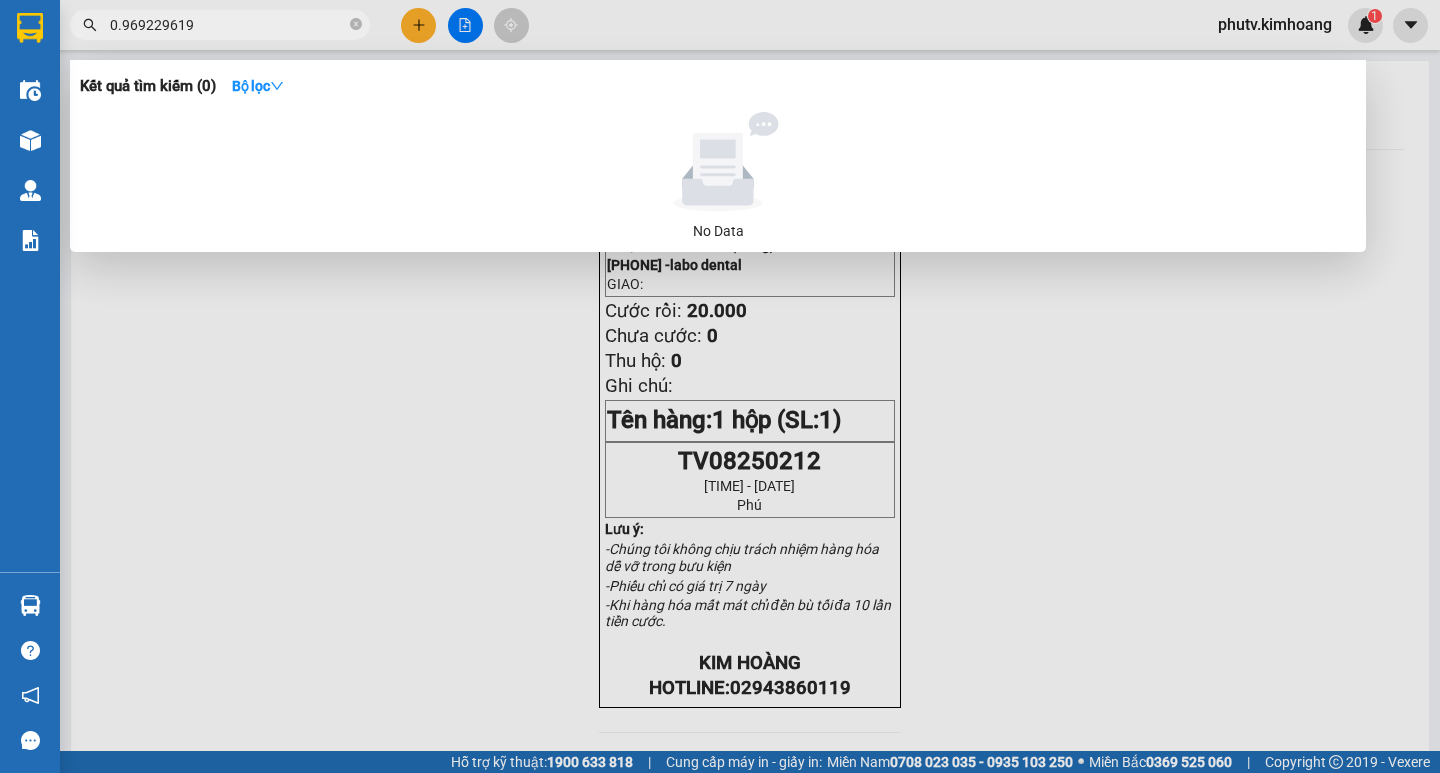 click on "0.969229619" at bounding box center (228, 25) 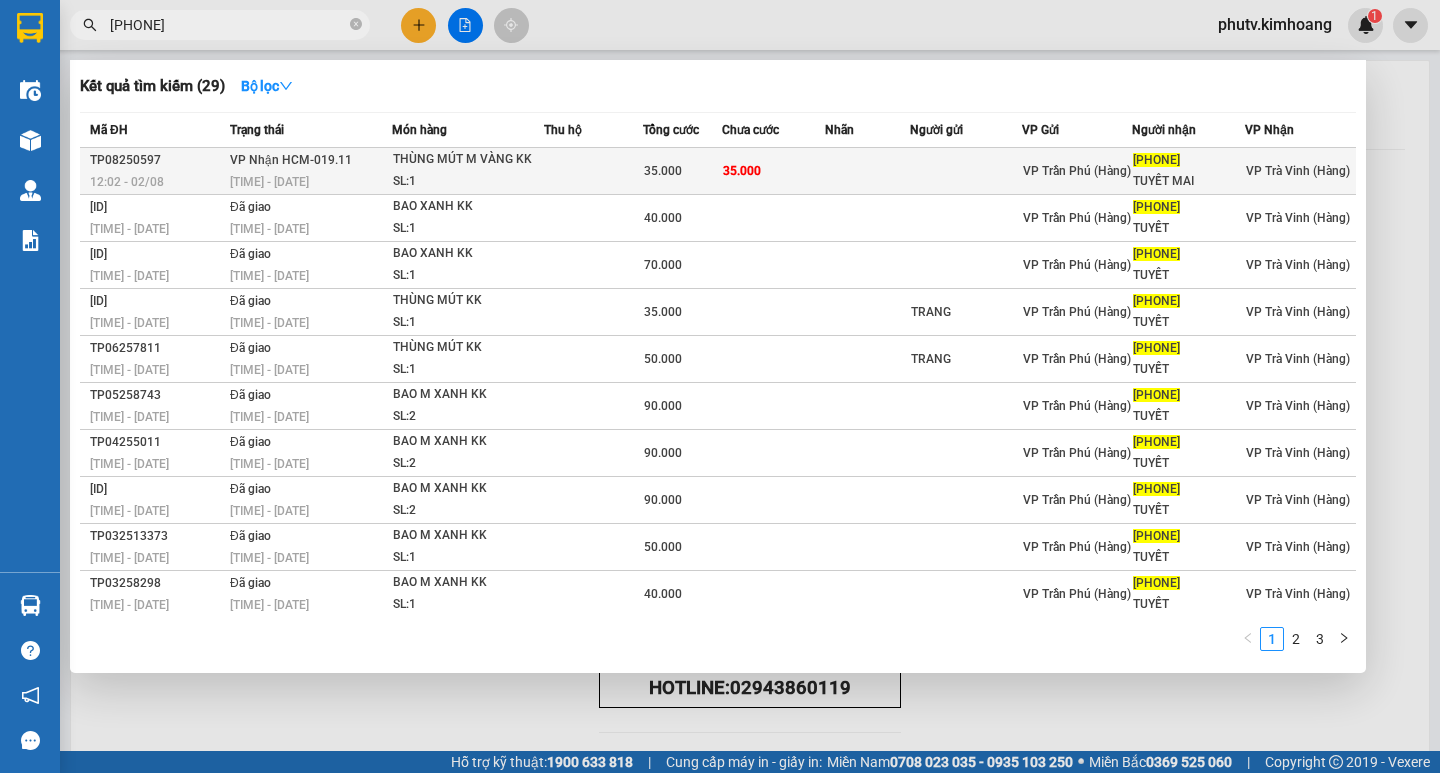 type on "[PHONE]" 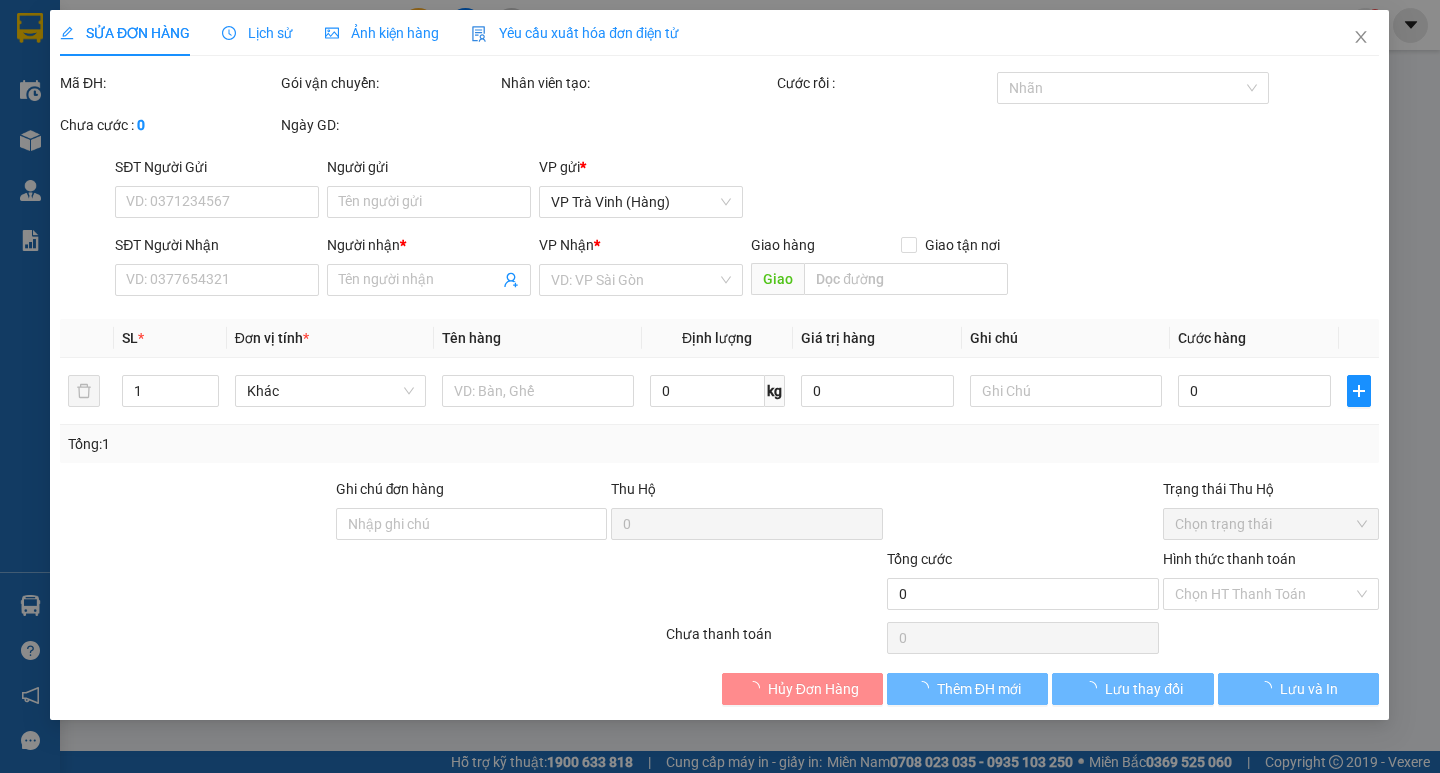 type on "[PHONE]" 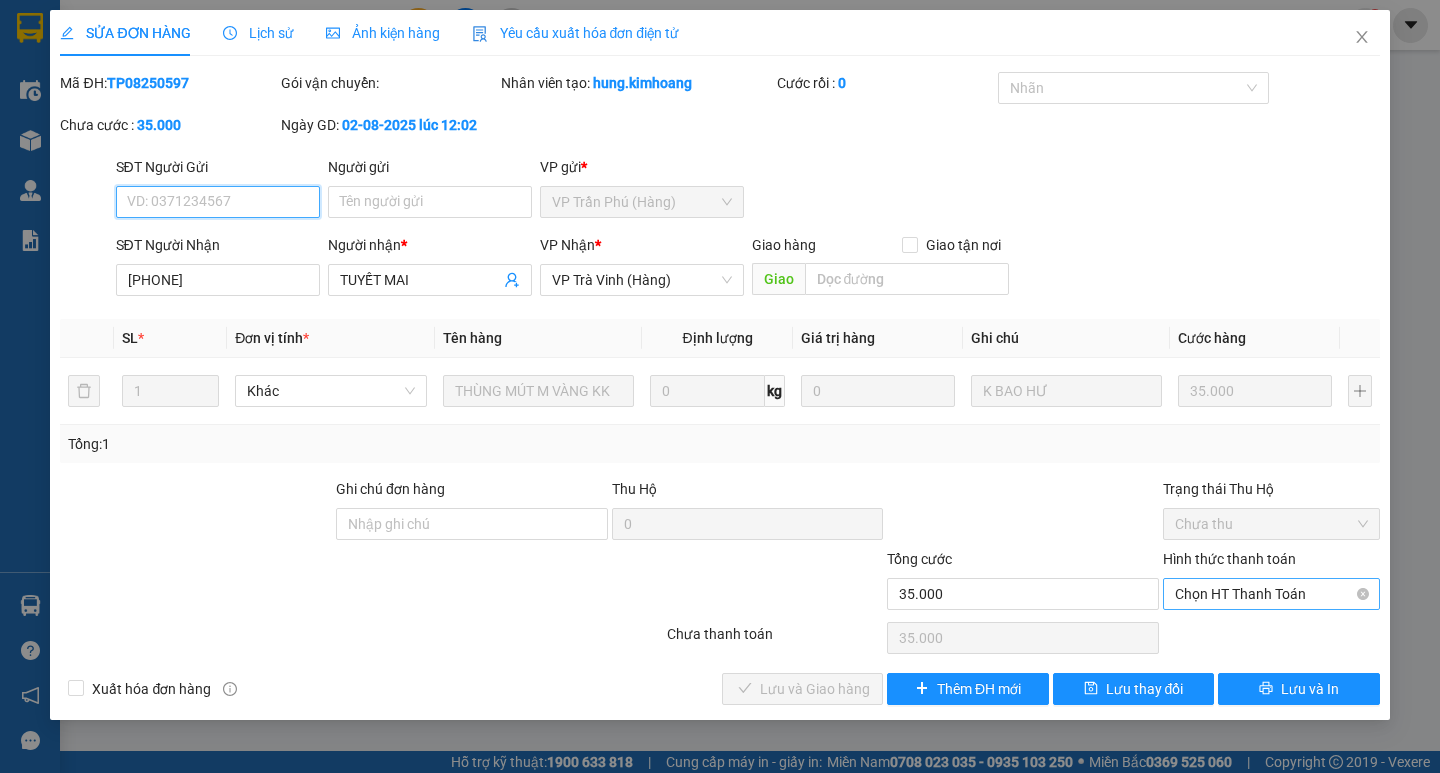 click on "Chọn HT Thanh Toán" at bounding box center (1271, 594) 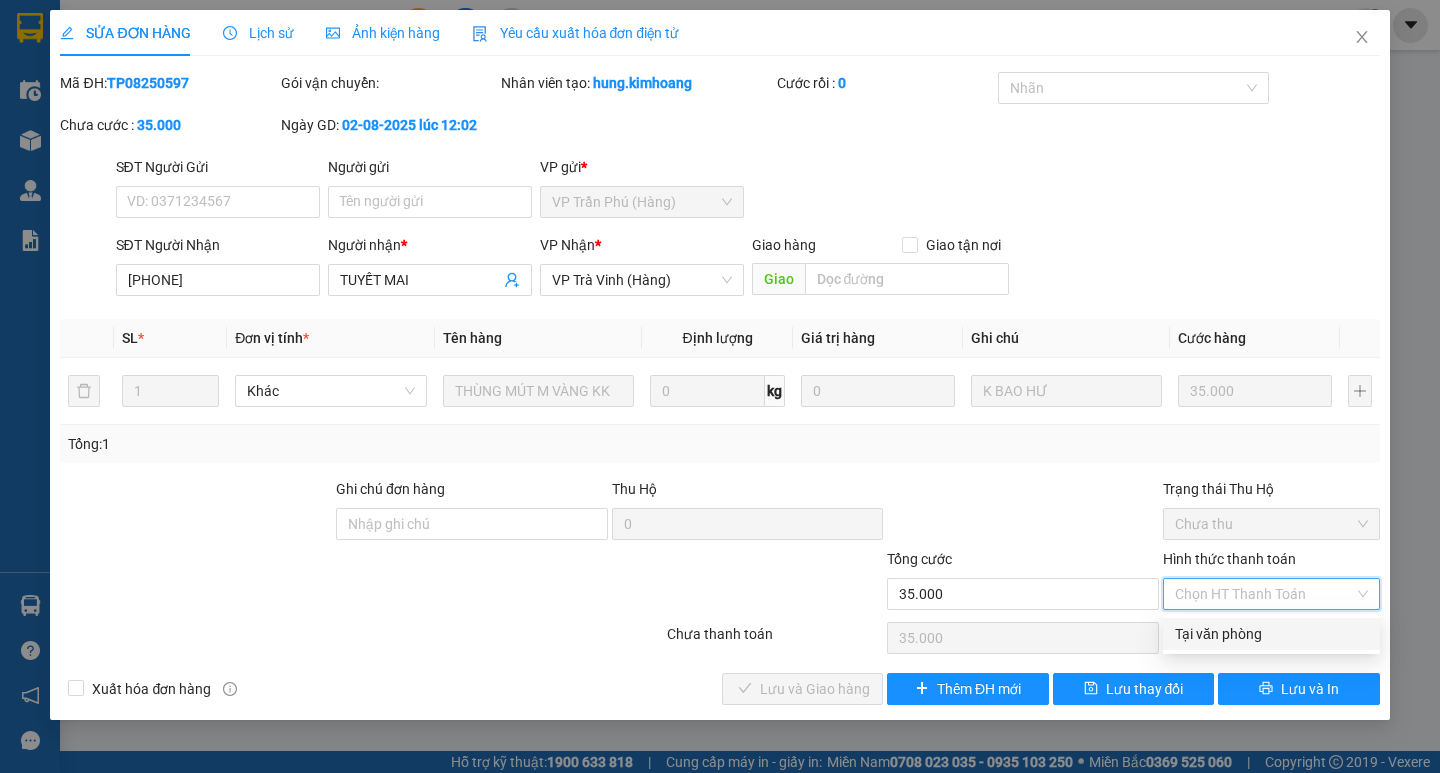 drag, startPoint x: 1221, startPoint y: 615, endPoint x: 1213, endPoint y: 638, distance: 24.351591 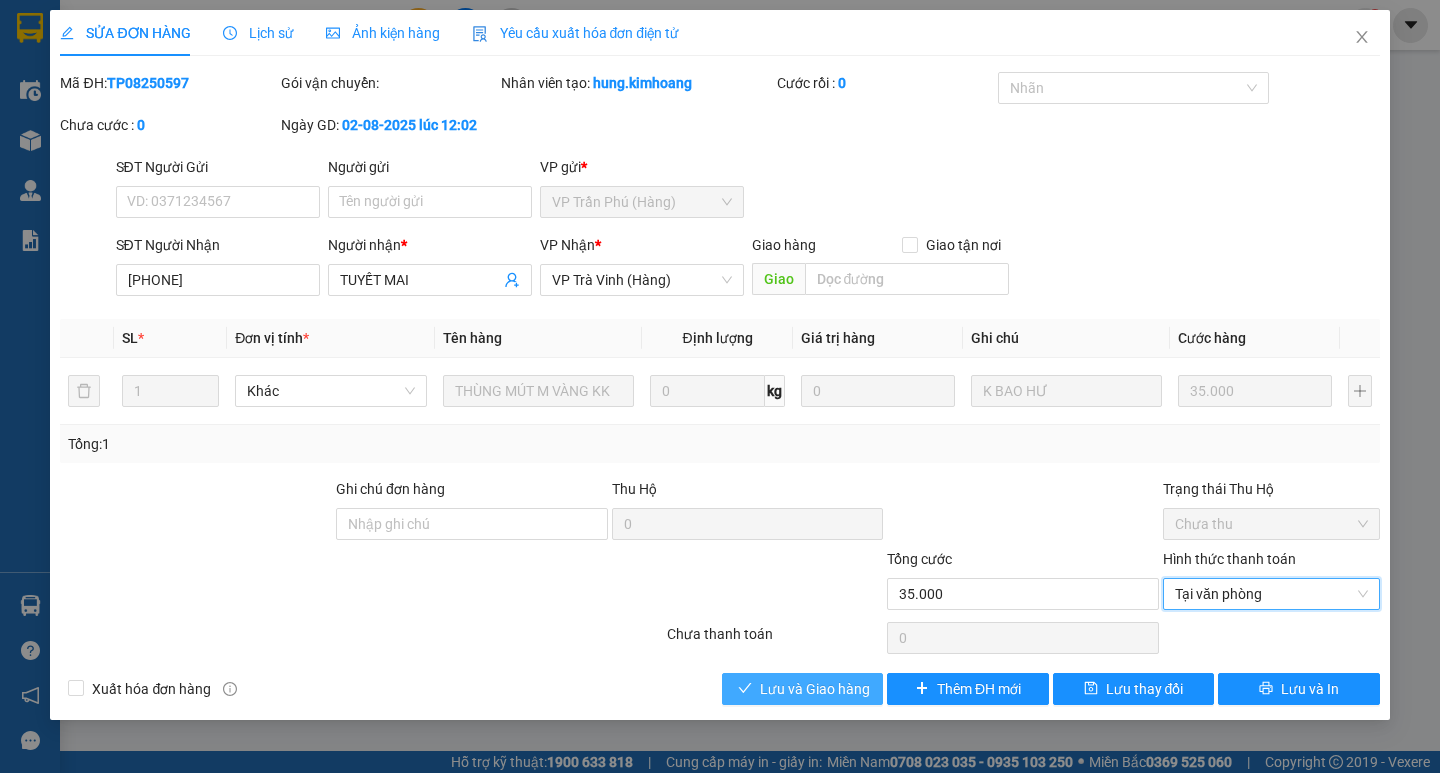 click on "Lưu và Giao hàng" at bounding box center (815, 689) 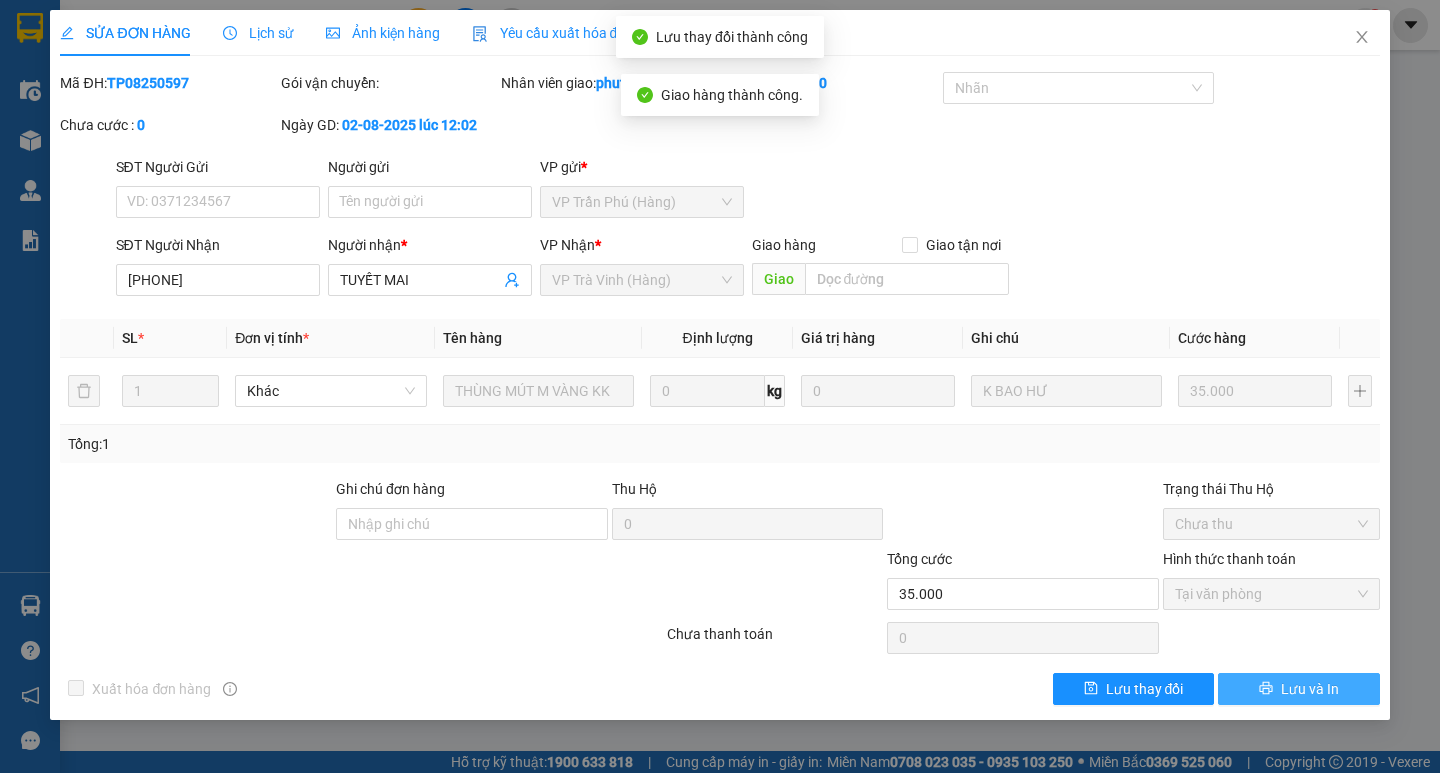 click on "Lưu và In" at bounding box center [1310, 689] 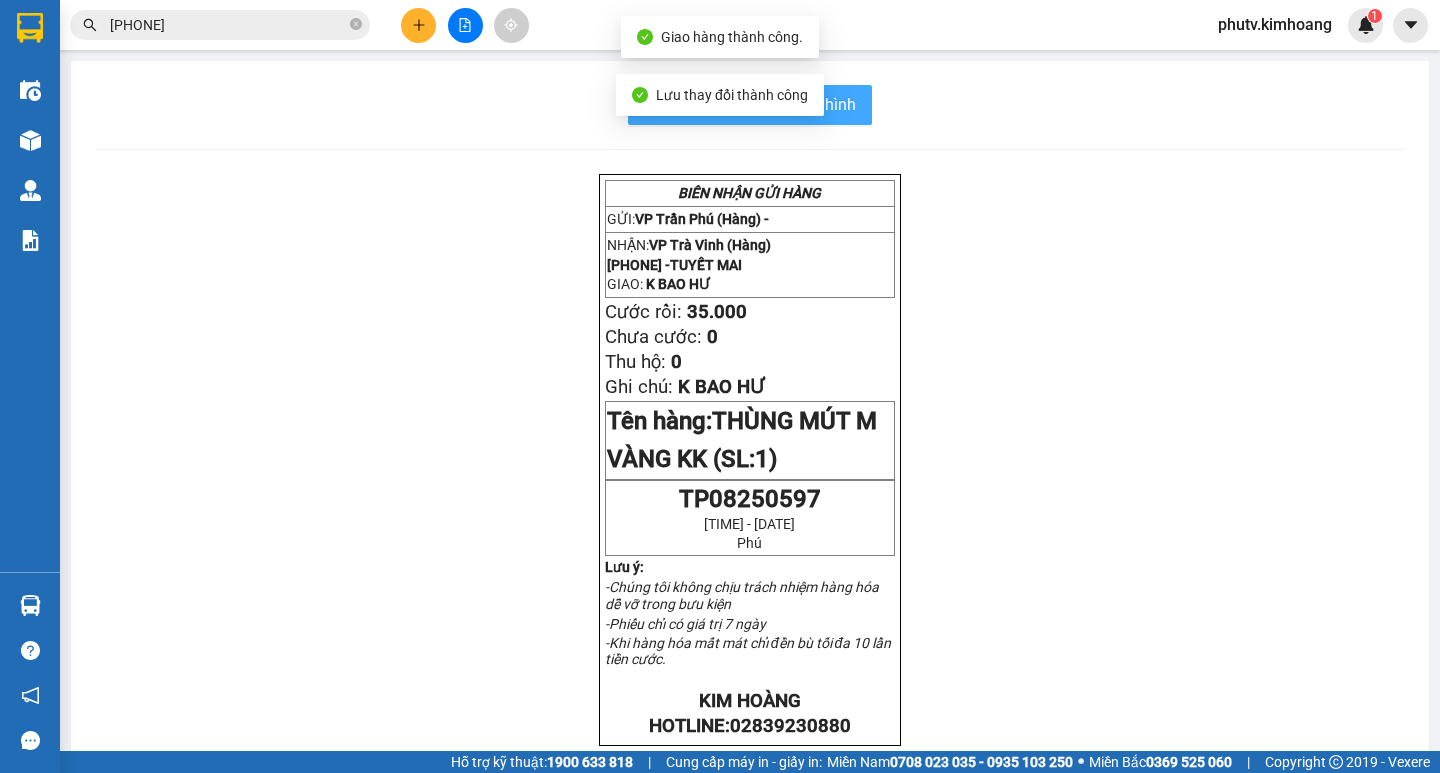 click on "In mẫu biên lai tự cấu hình" at bounding box center (762, 104) 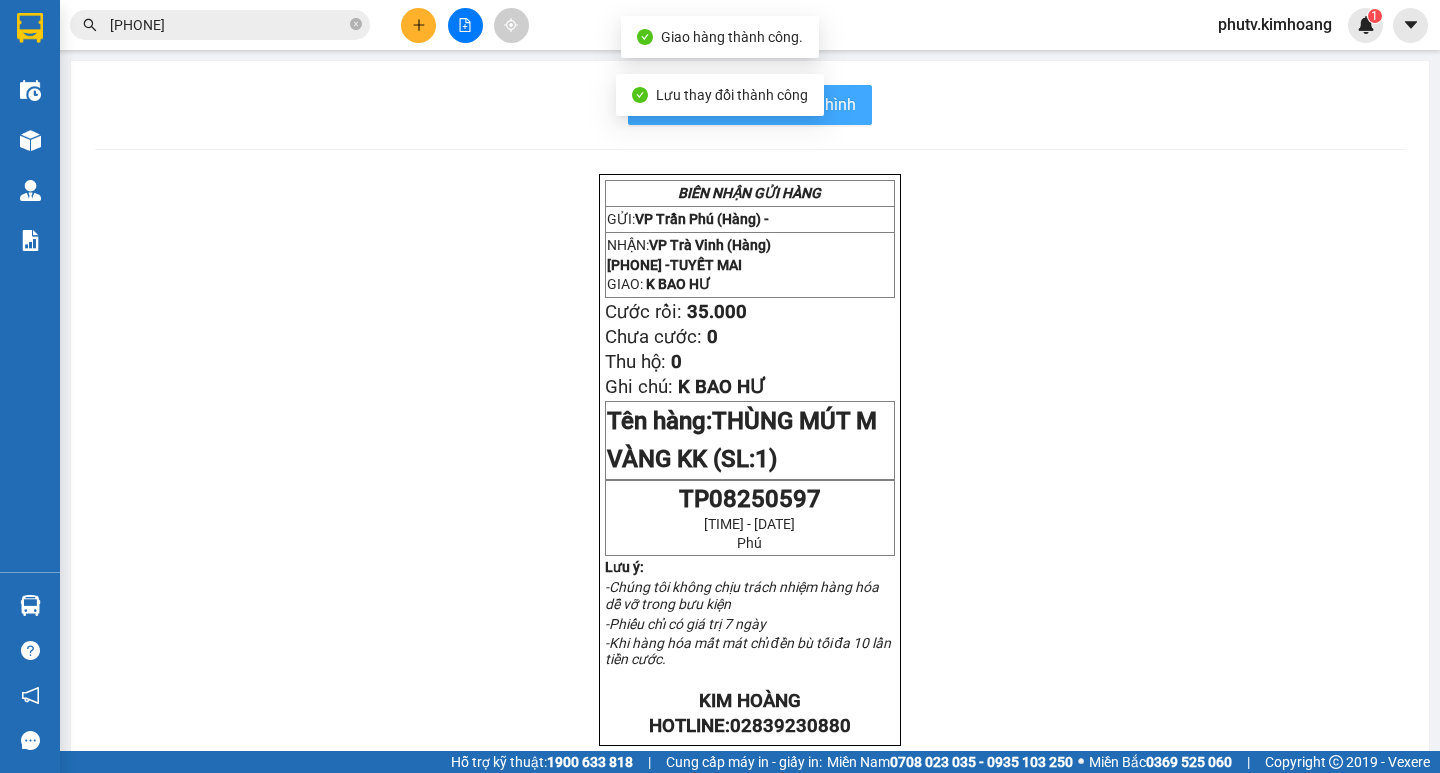 scroll, scrollTop: 0, scrollLeft: 0, axis: both 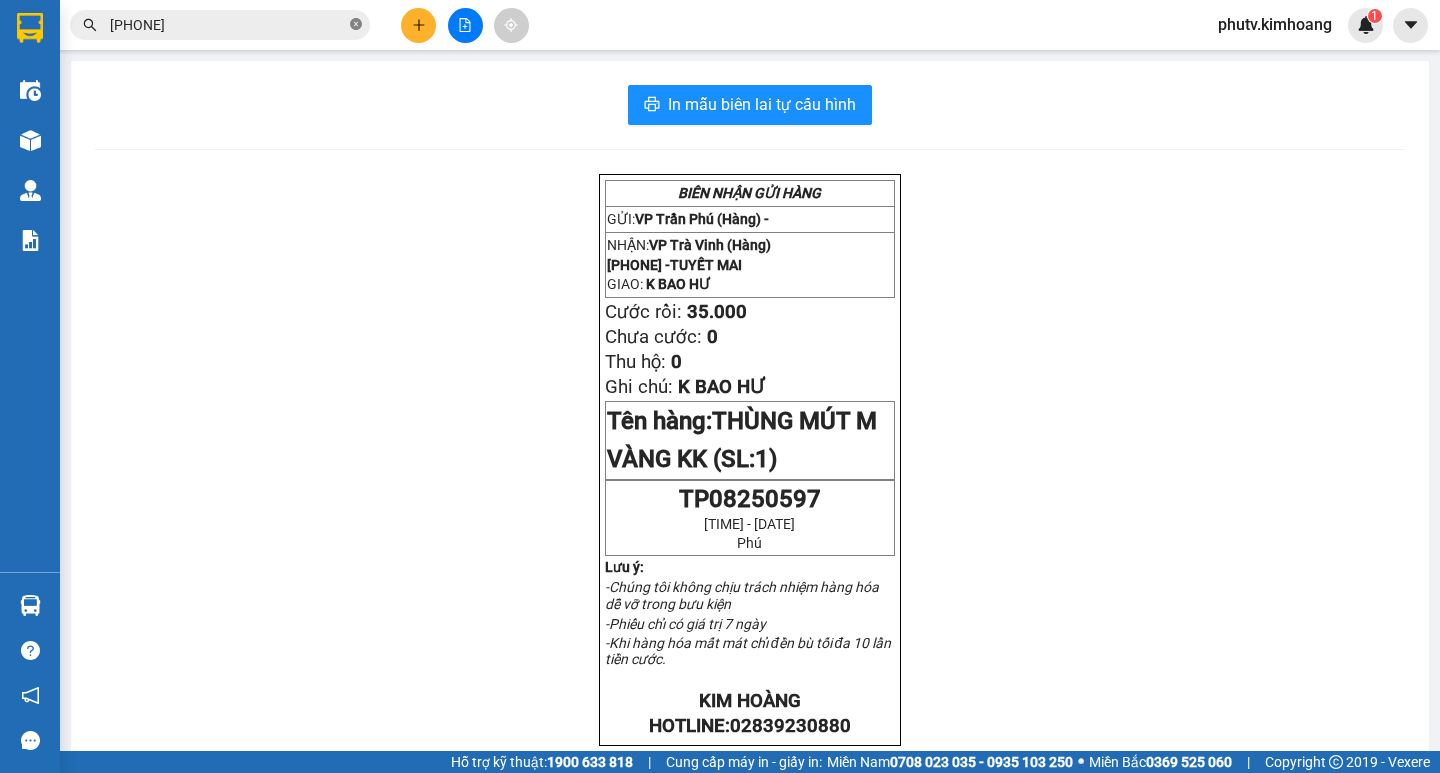 click 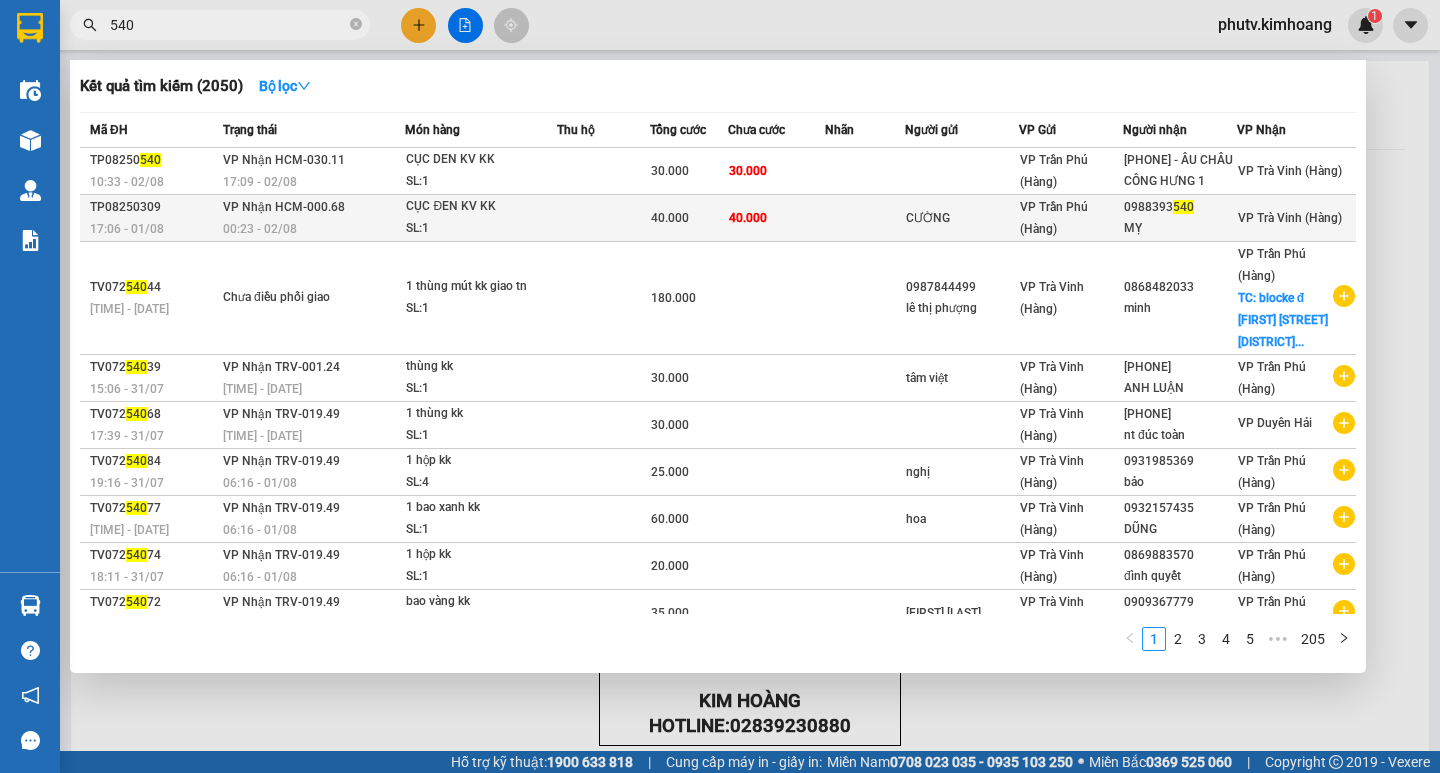 type on "540" 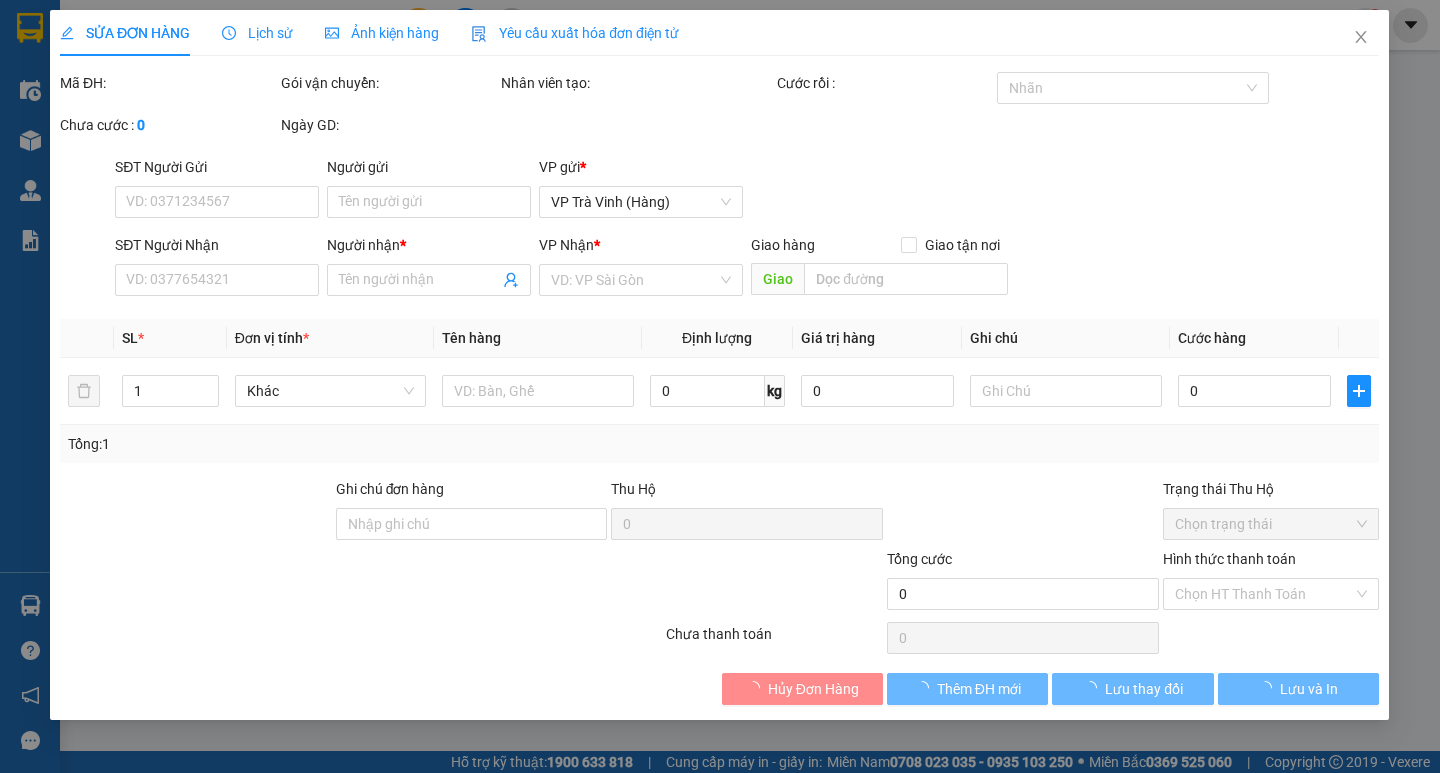 type on "CƯỜNG" 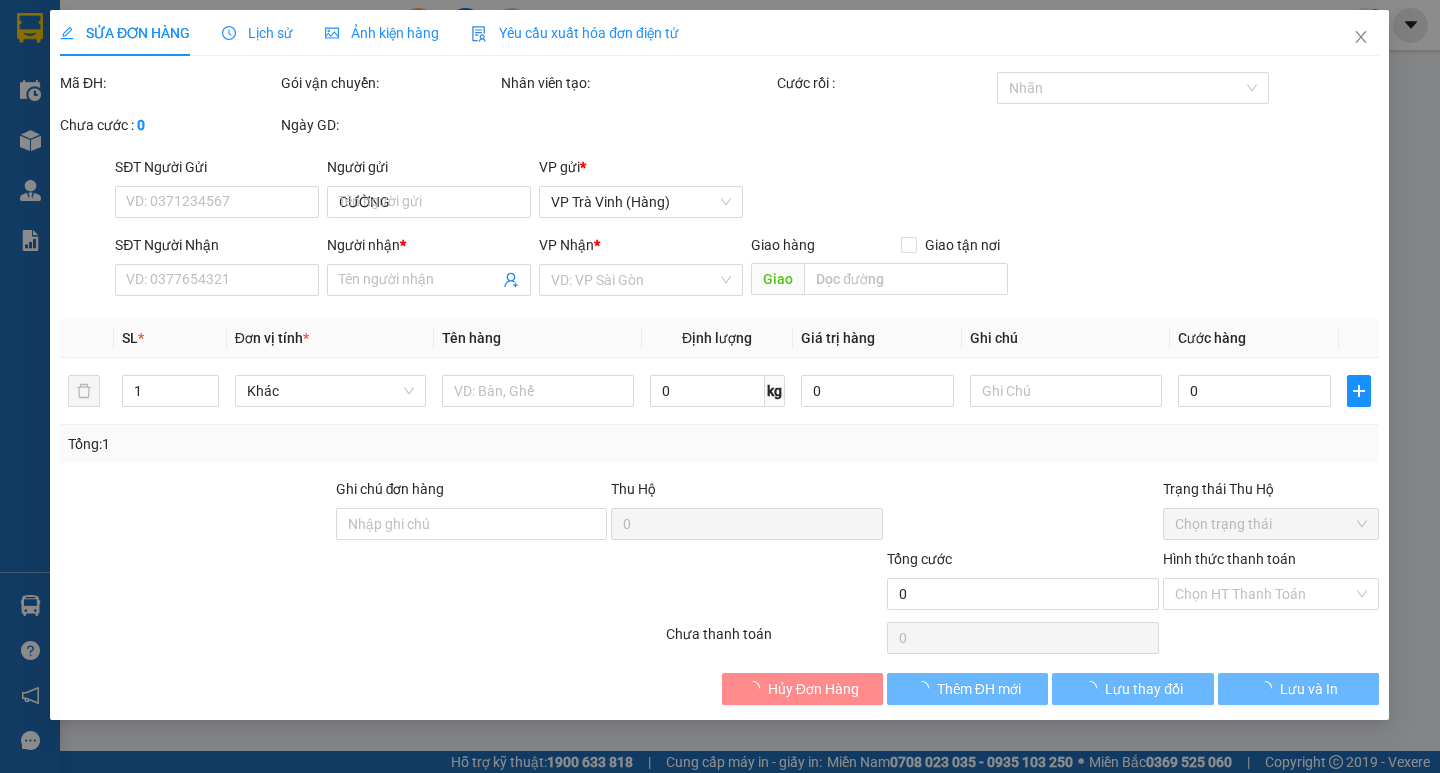 type on "0988393540" 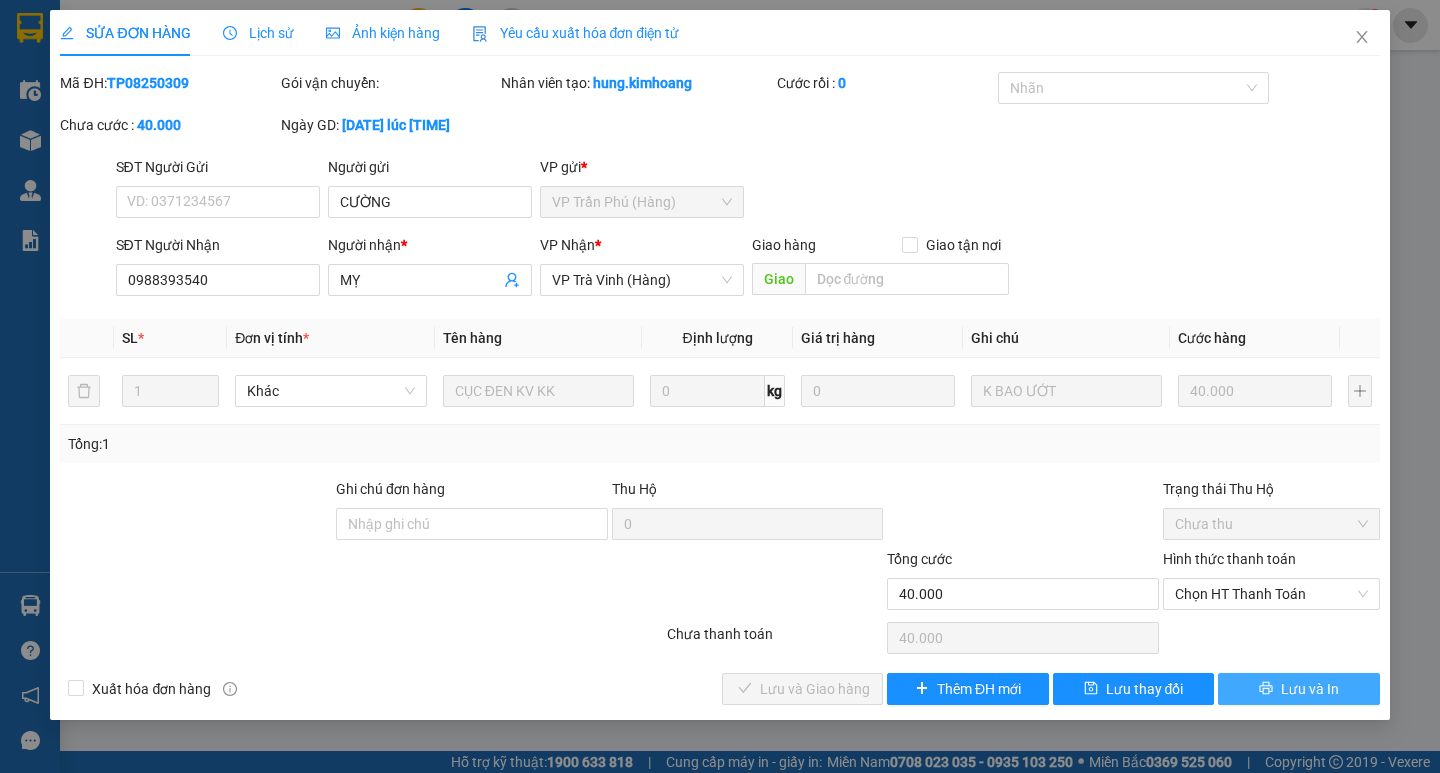 click 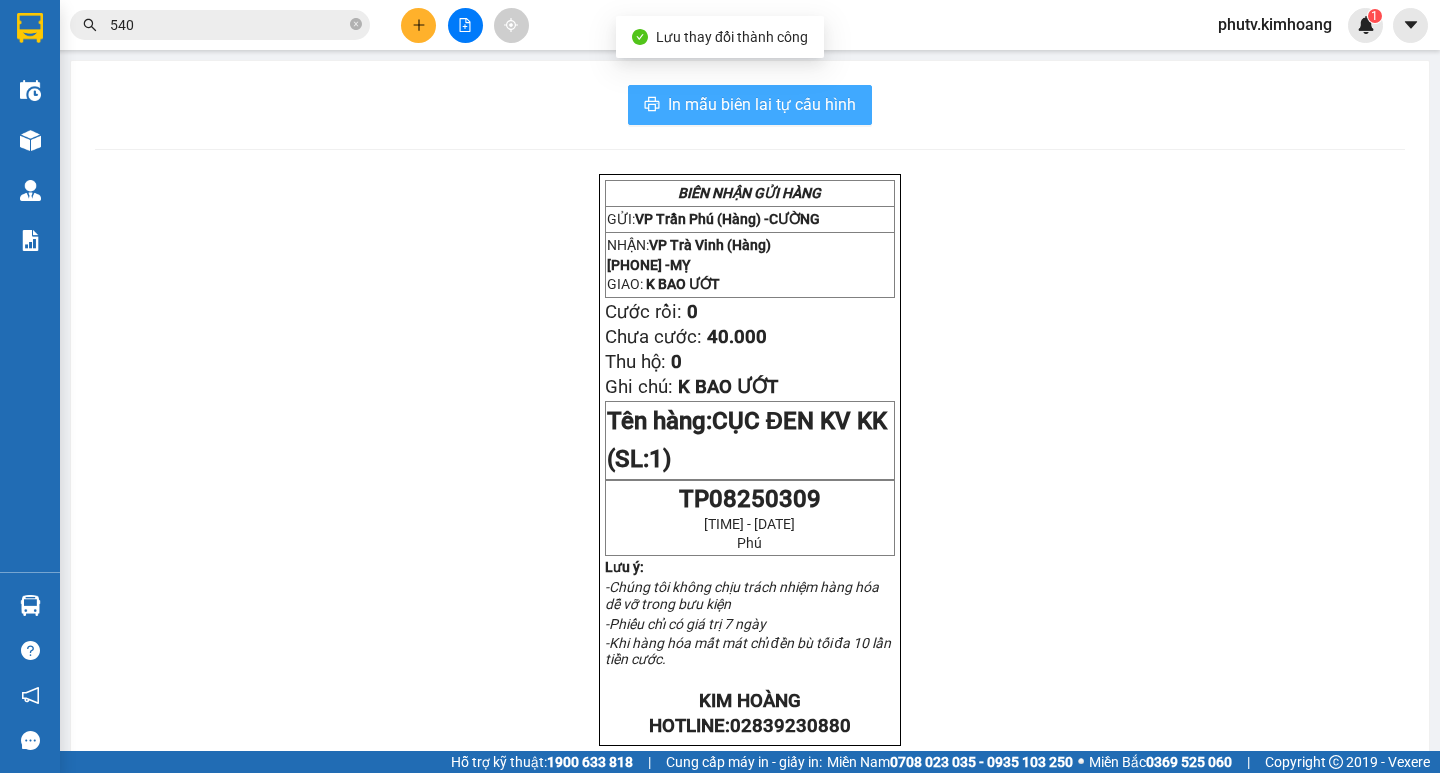 click on "In mẫu biên lai tự cấu hình" at bounding box center [762, 104] 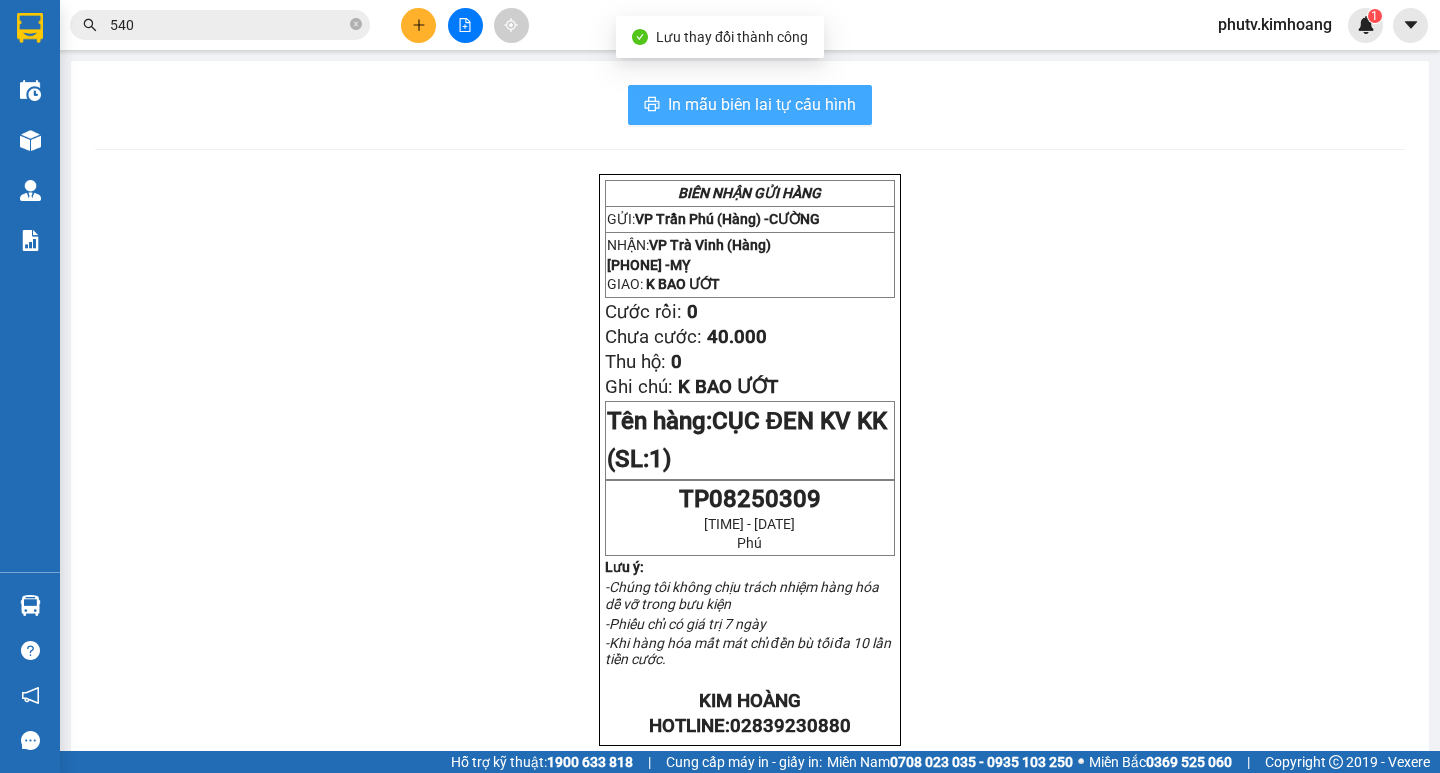 scroll, scrollTop: 0, scrollLeft: 0, axis: both 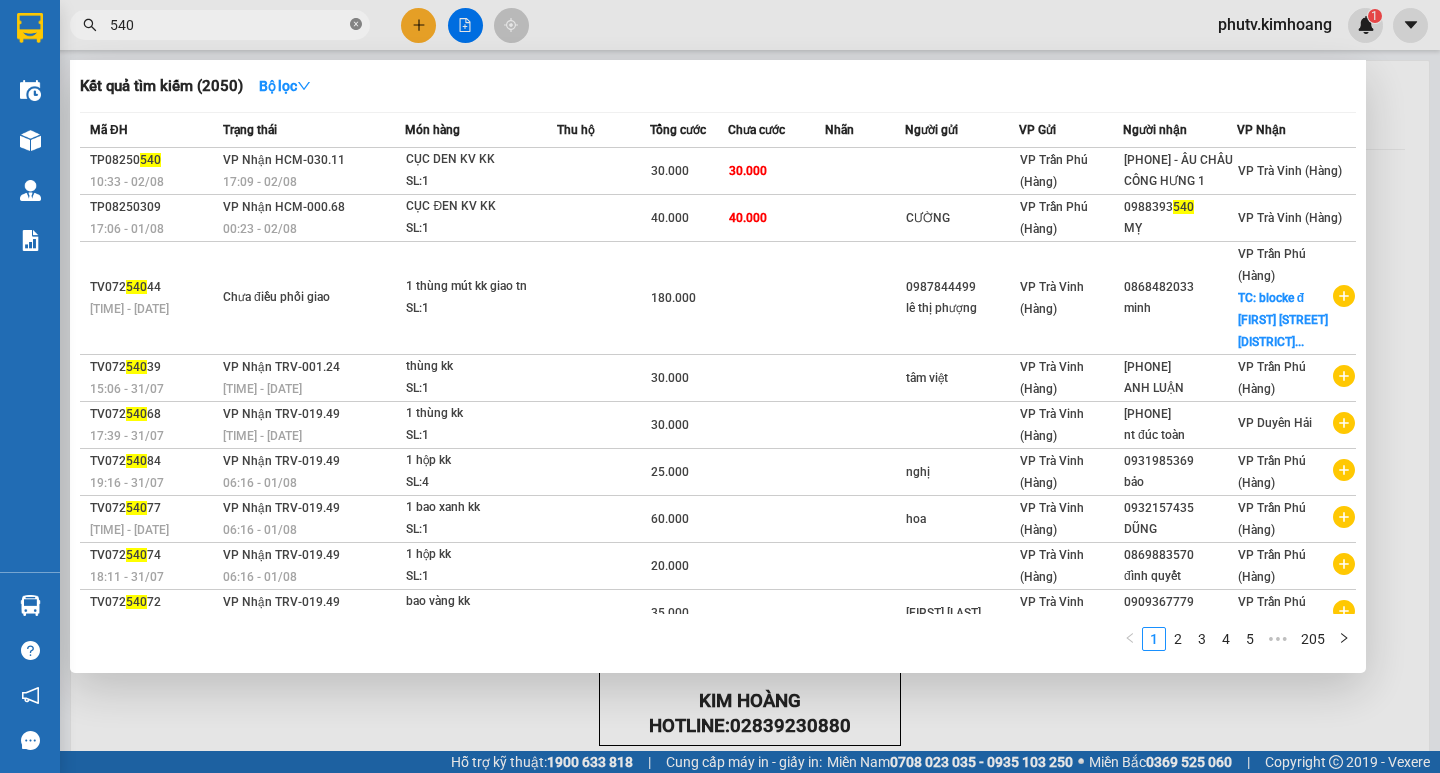 click 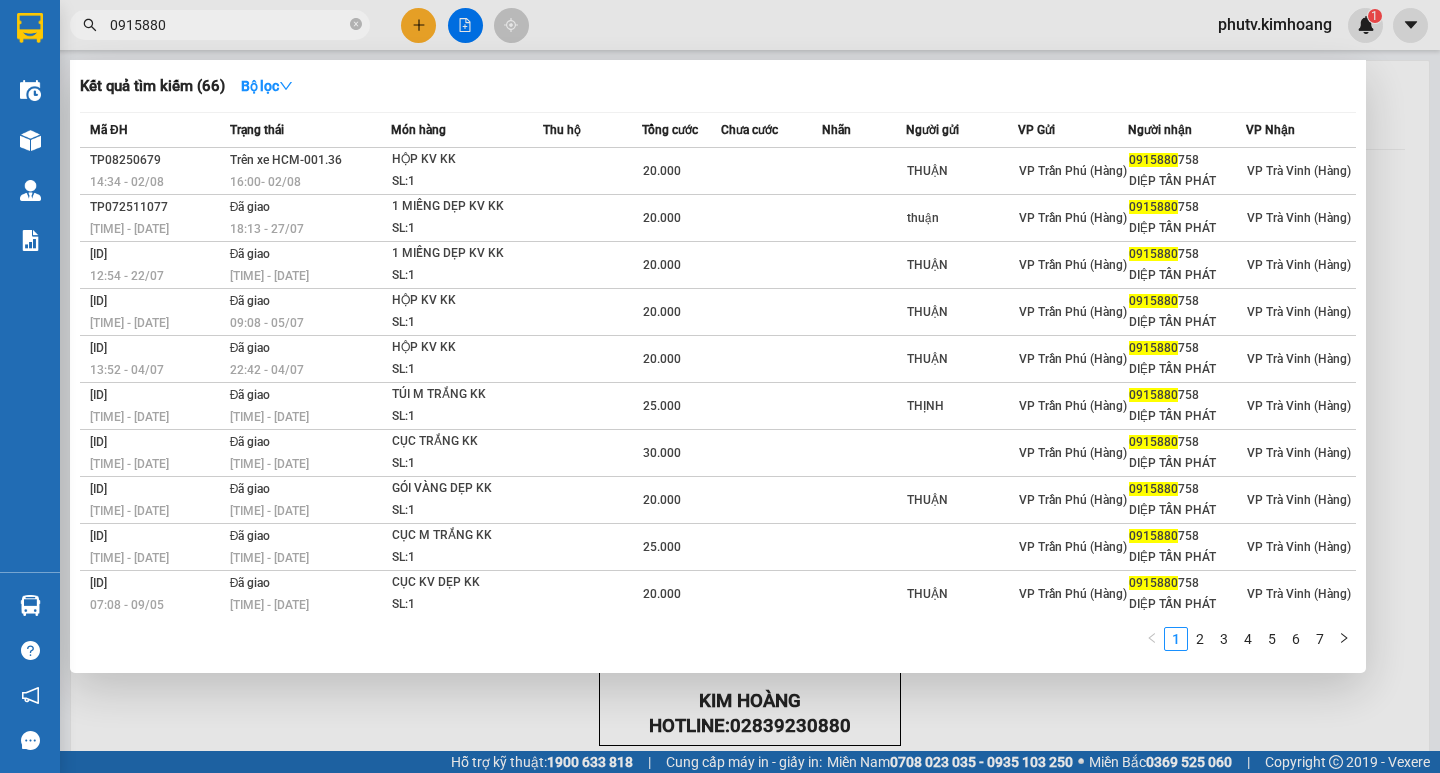 click on "0915880" at bounding box center (228, 25) 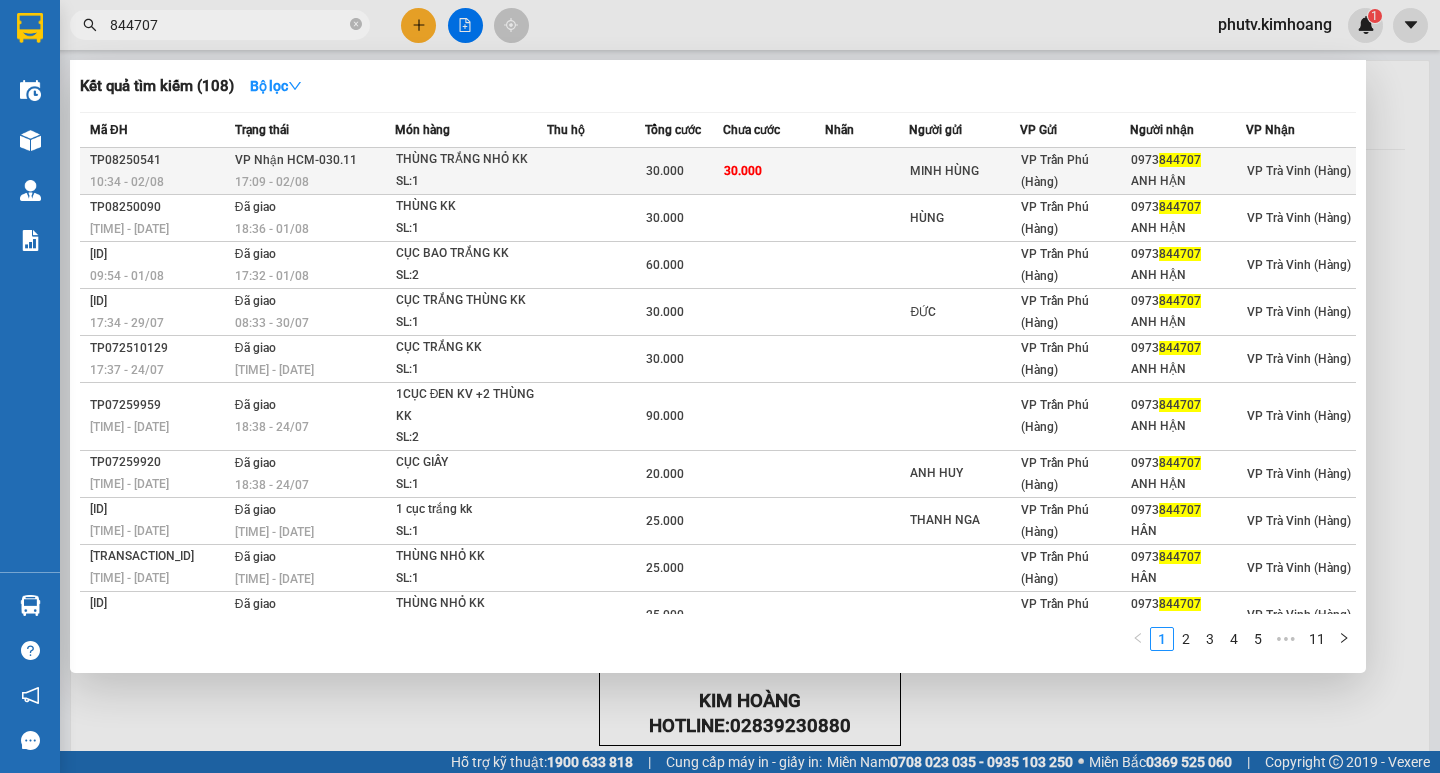 type on "844707" 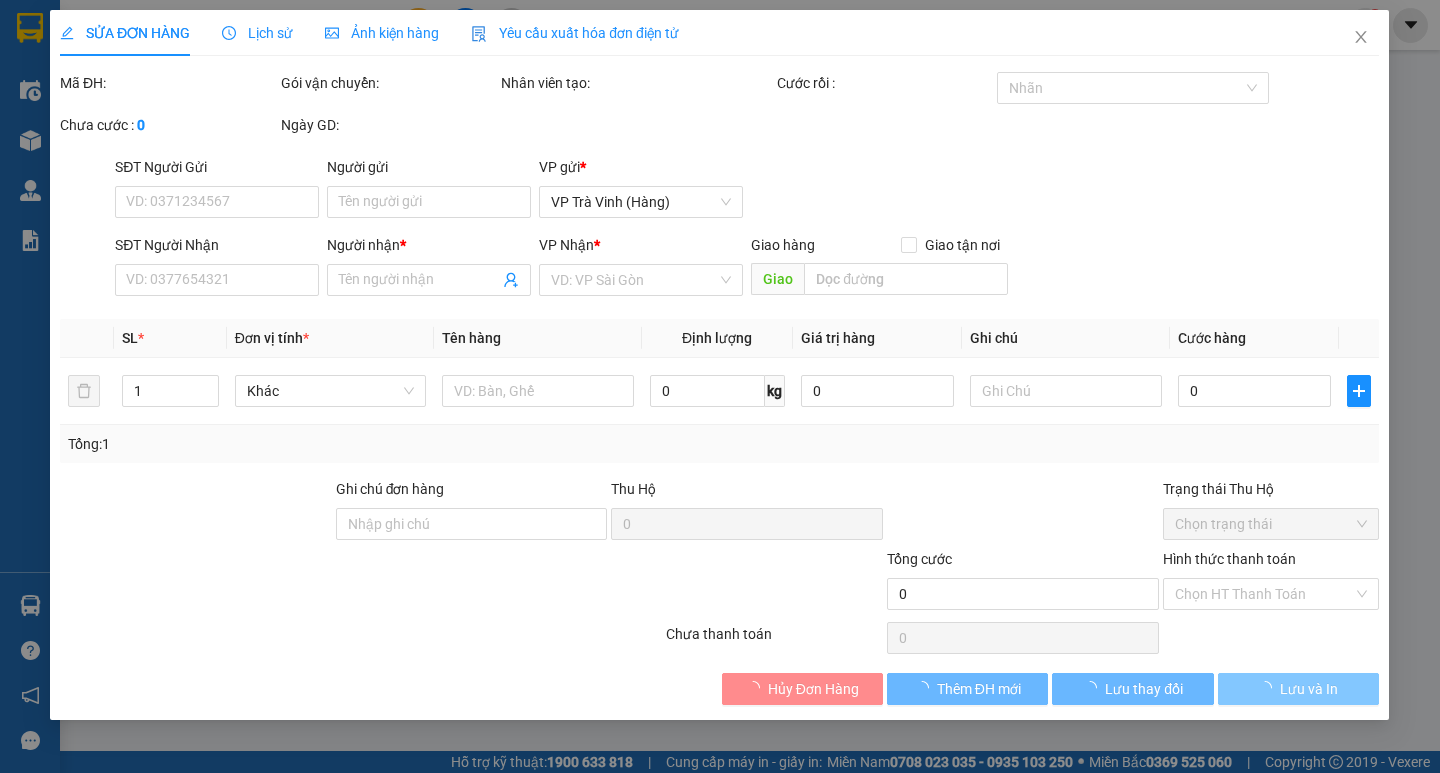type on "MINH HÙNG" 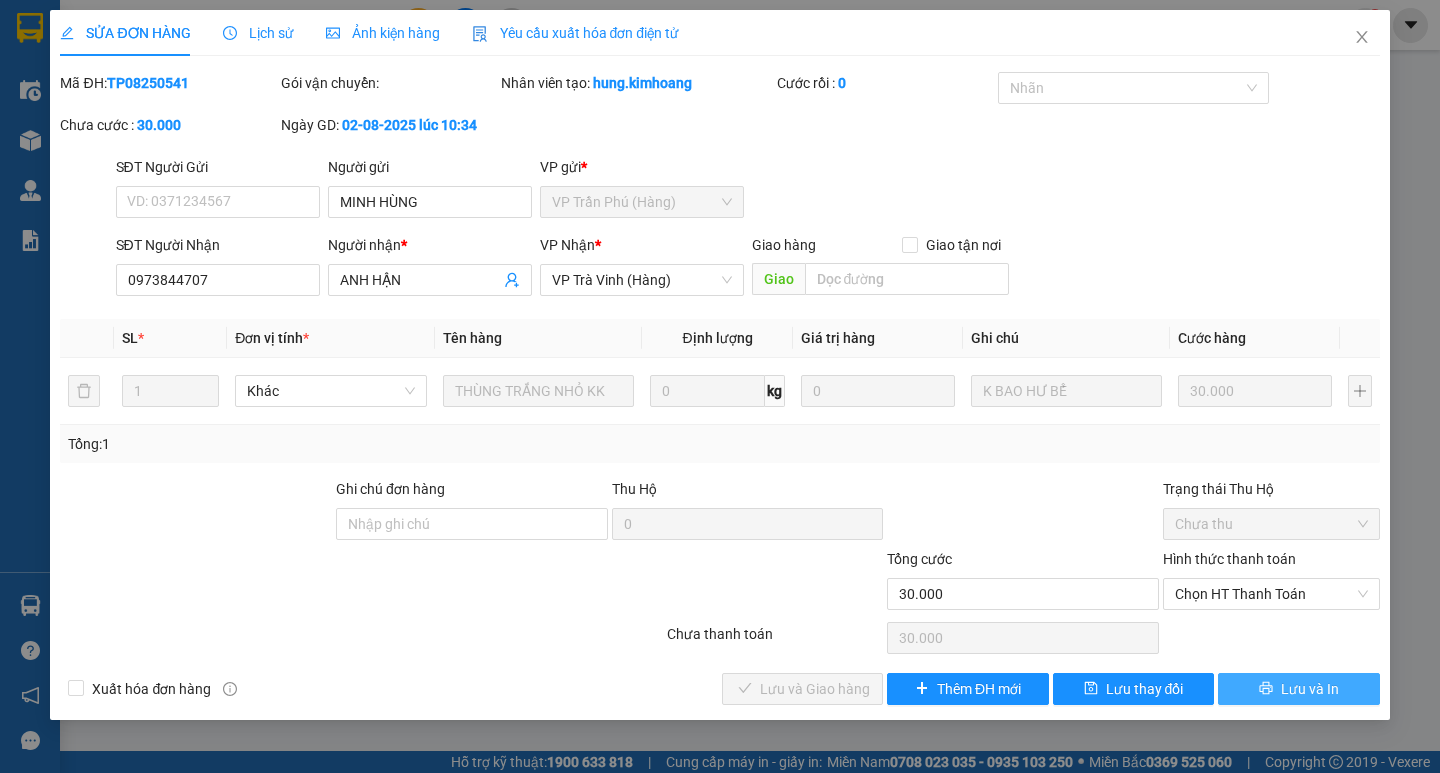 click on "Lưu và In" at bounding box center (1310, 689) 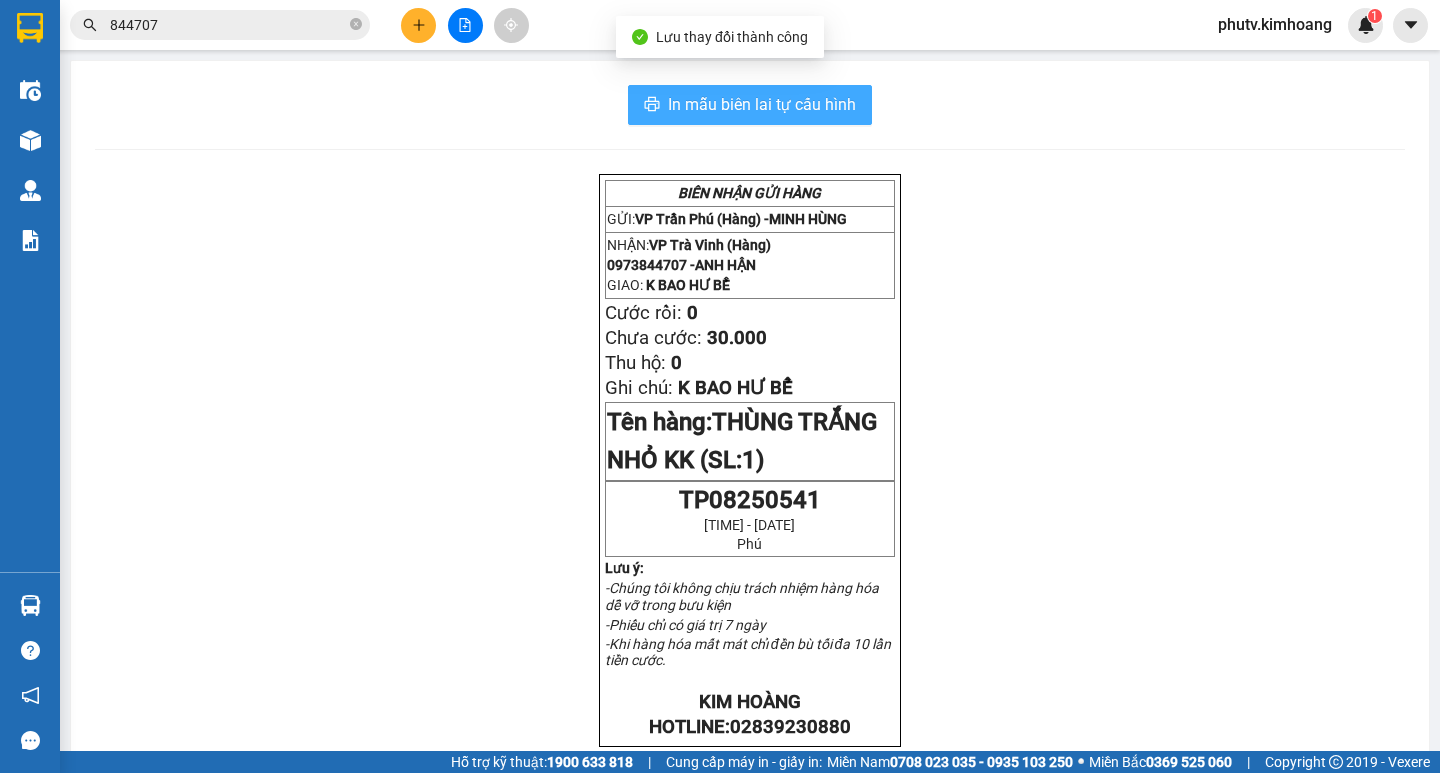 click on "In mẫu biên lai tự cấu hình" at bounding box center (762, 104) 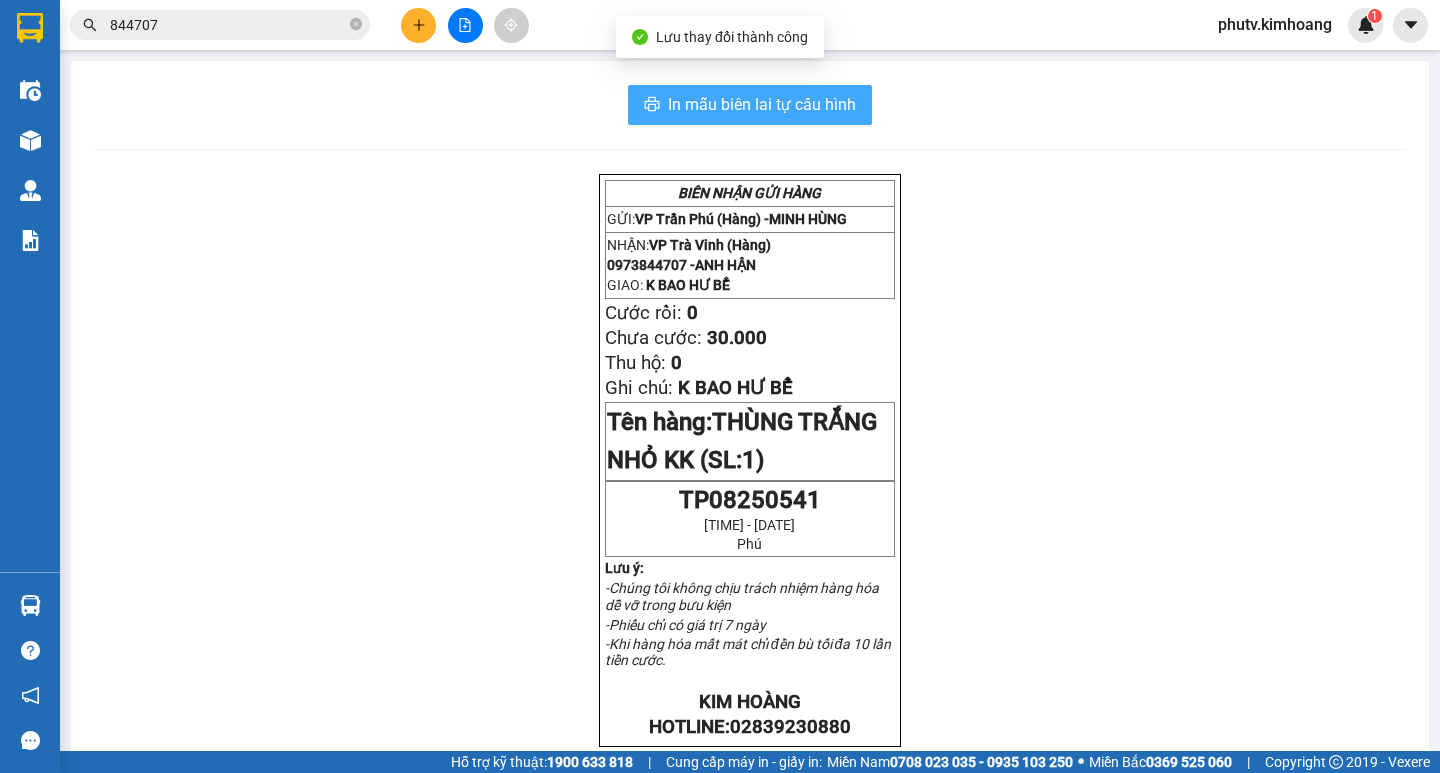 scroll, scrollTop: 0, scrollLeft: 0, axis: both 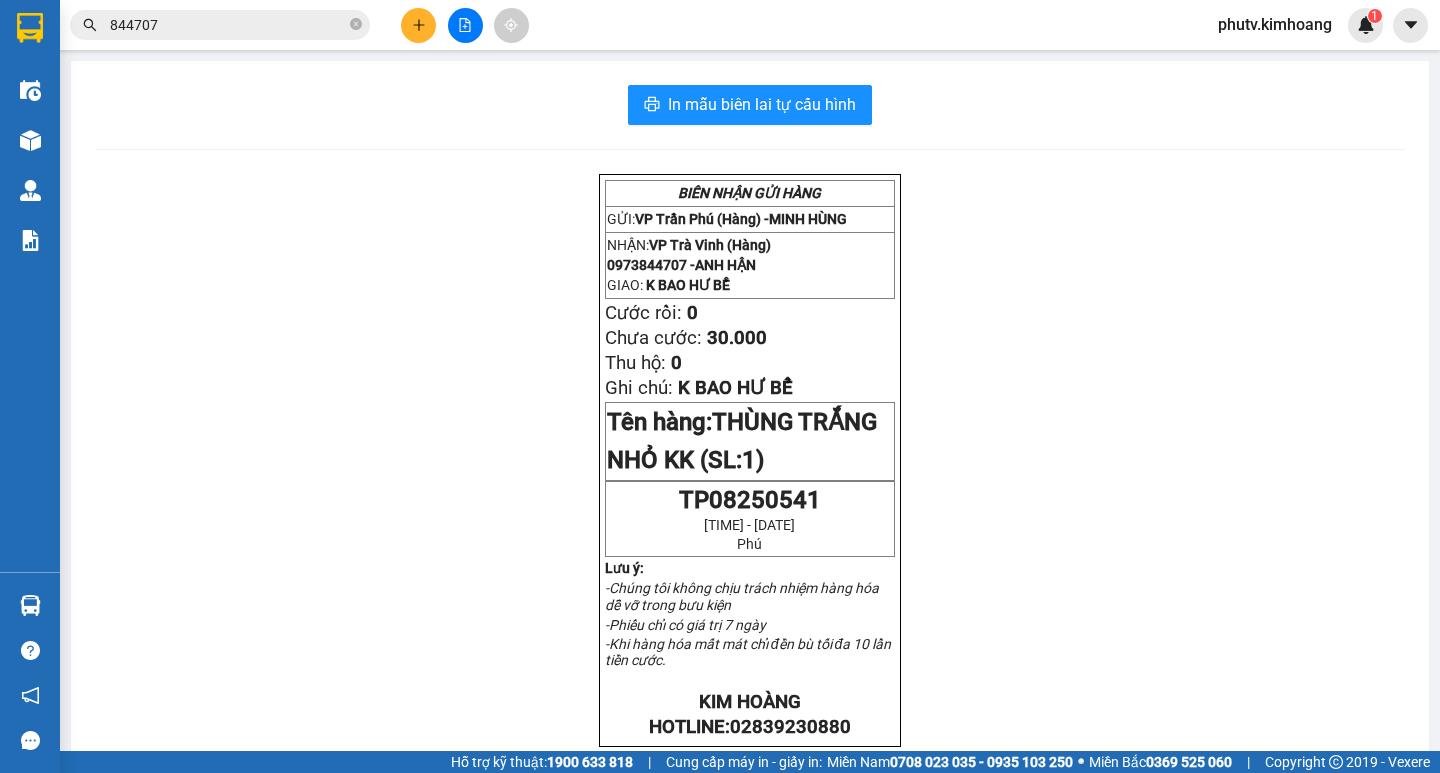 click on "844707" at bounding box center (228, 25) 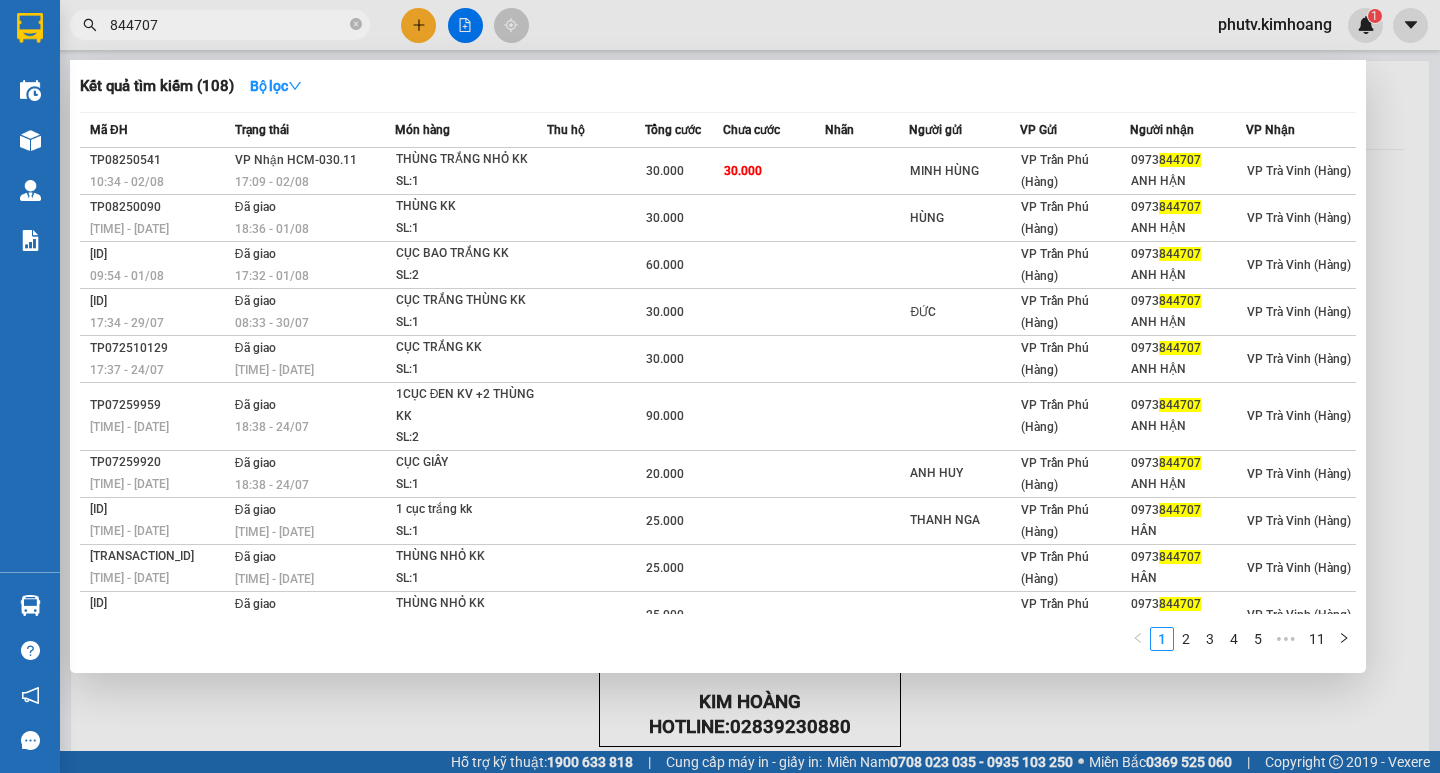 click on "844707" at bounding box center (228, 25) 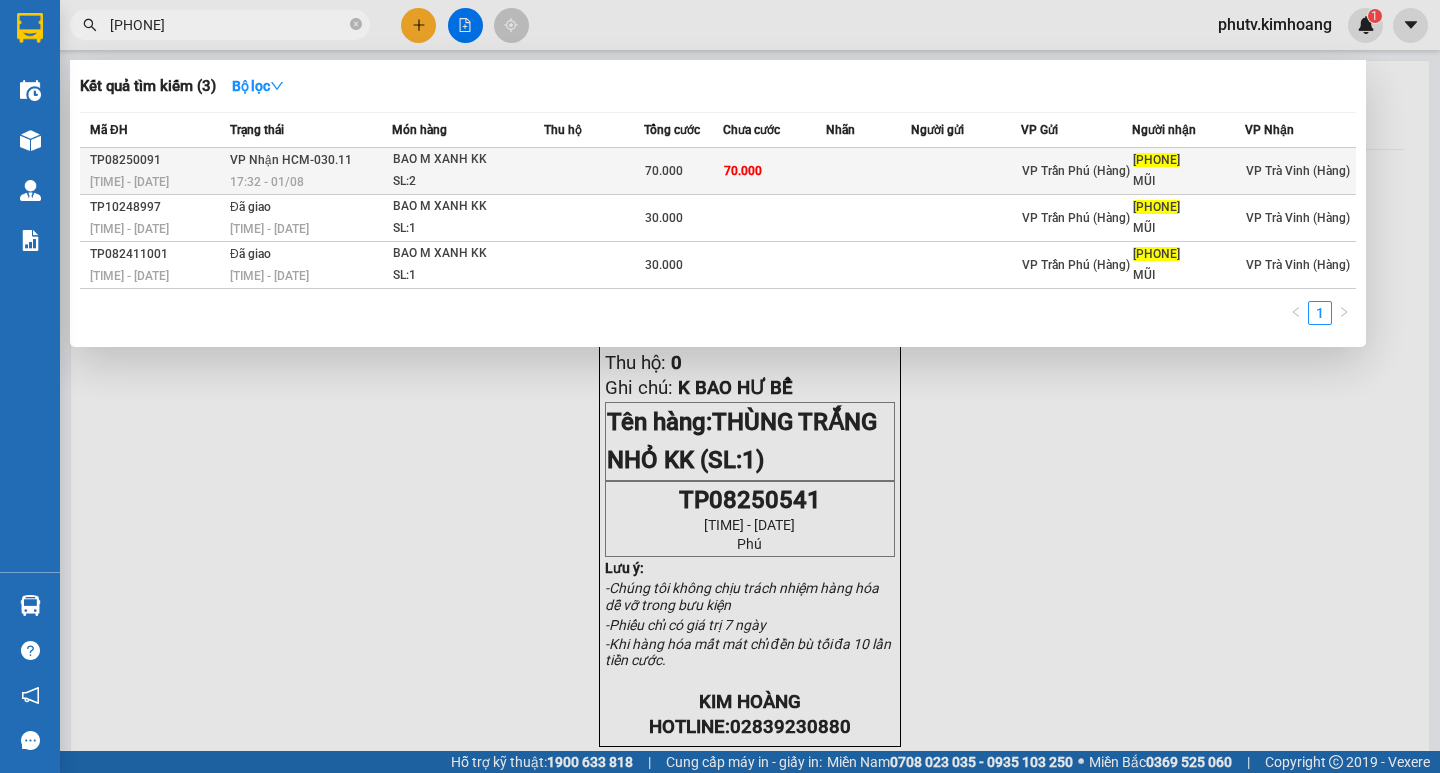 type on "[PHONE]" 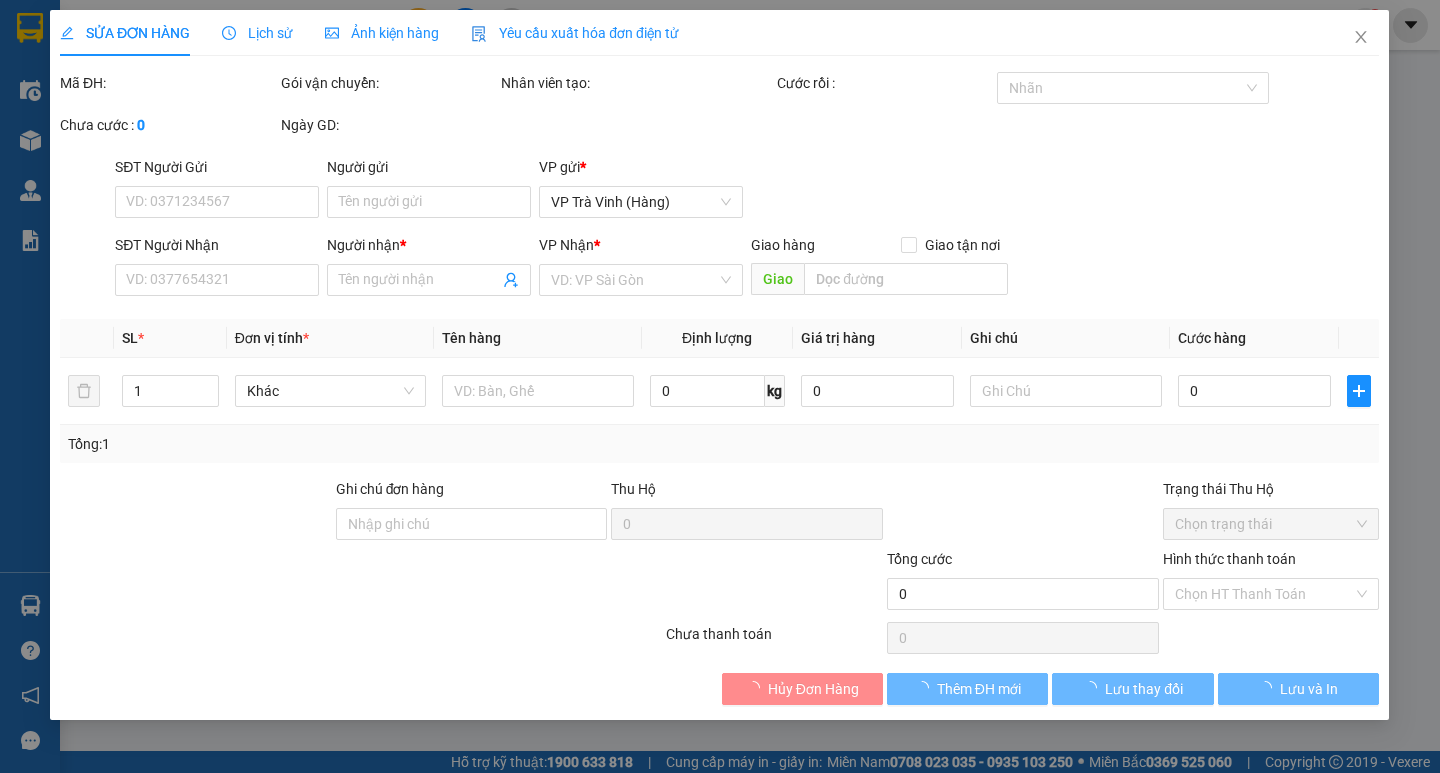 type on "[PHONE]" 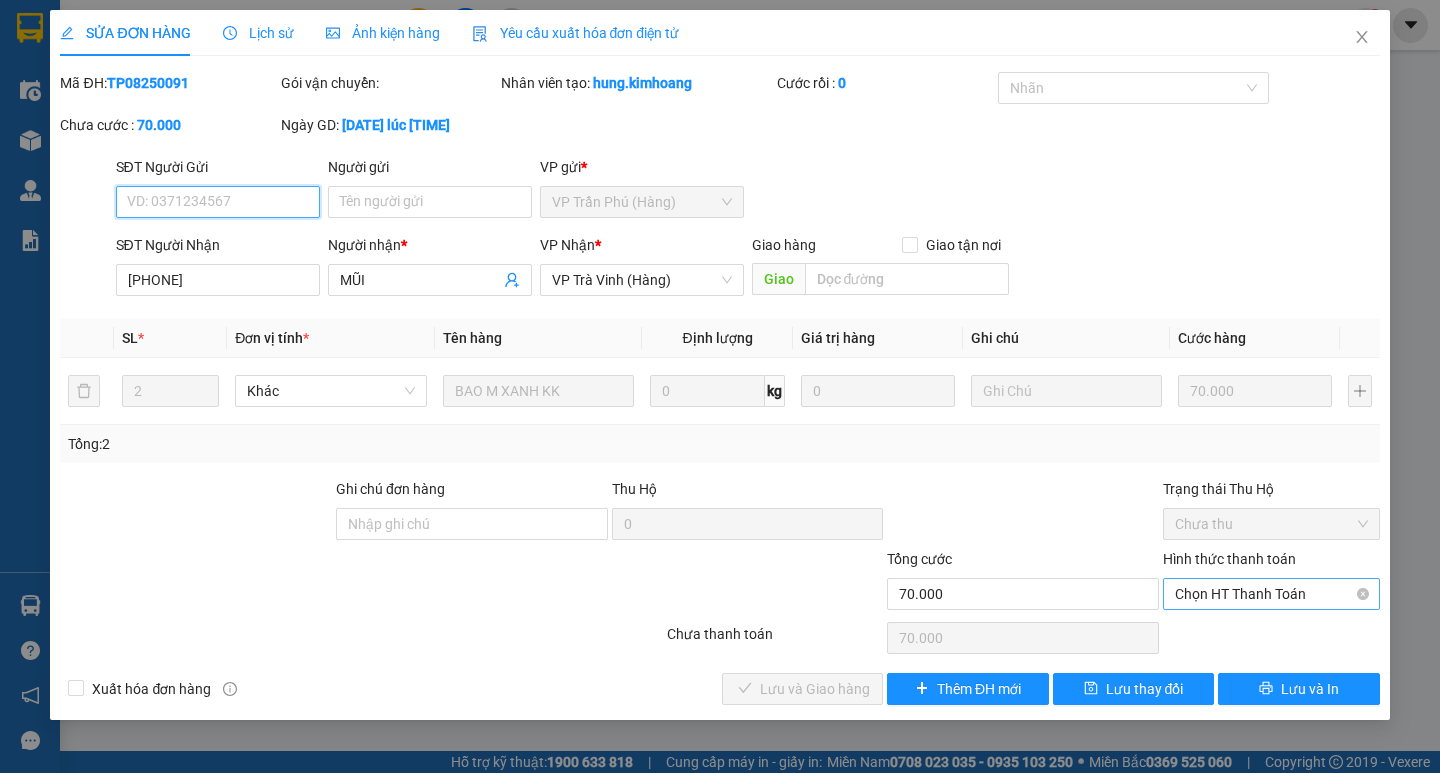 click on "Chọn HT Thanh Toán" at bounding box center (1271, 594) 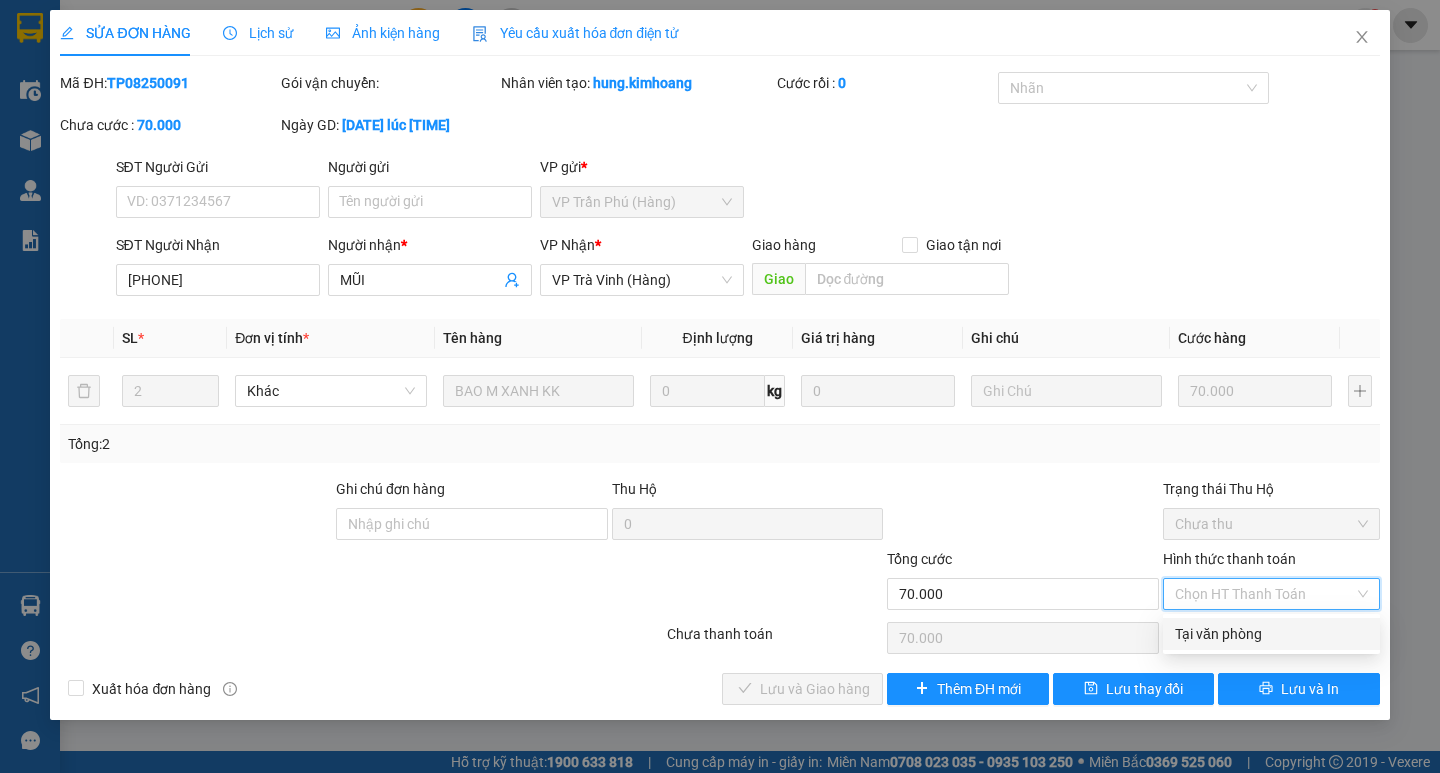 click on "Tại văn phòng" at bounding box center (1271, 634) 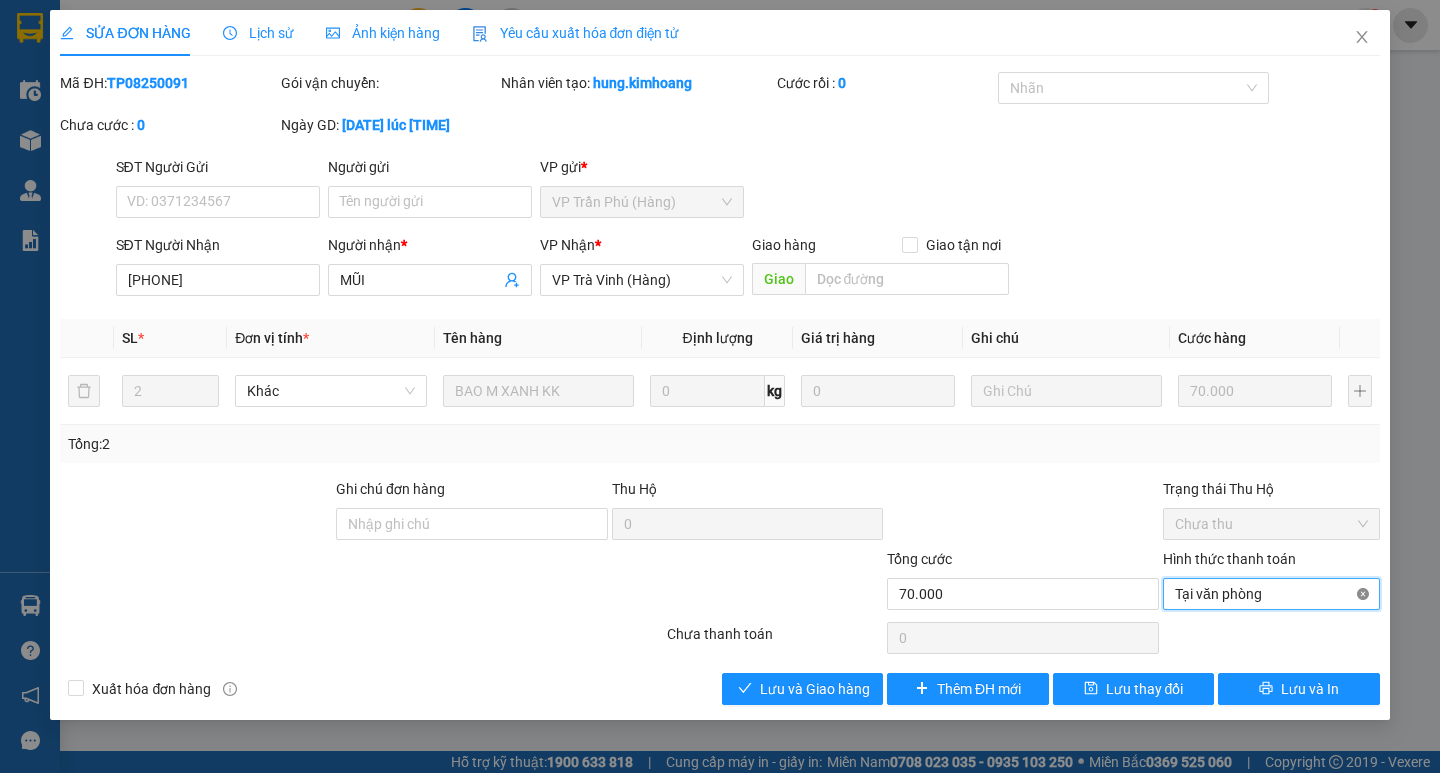 type on "70.000" 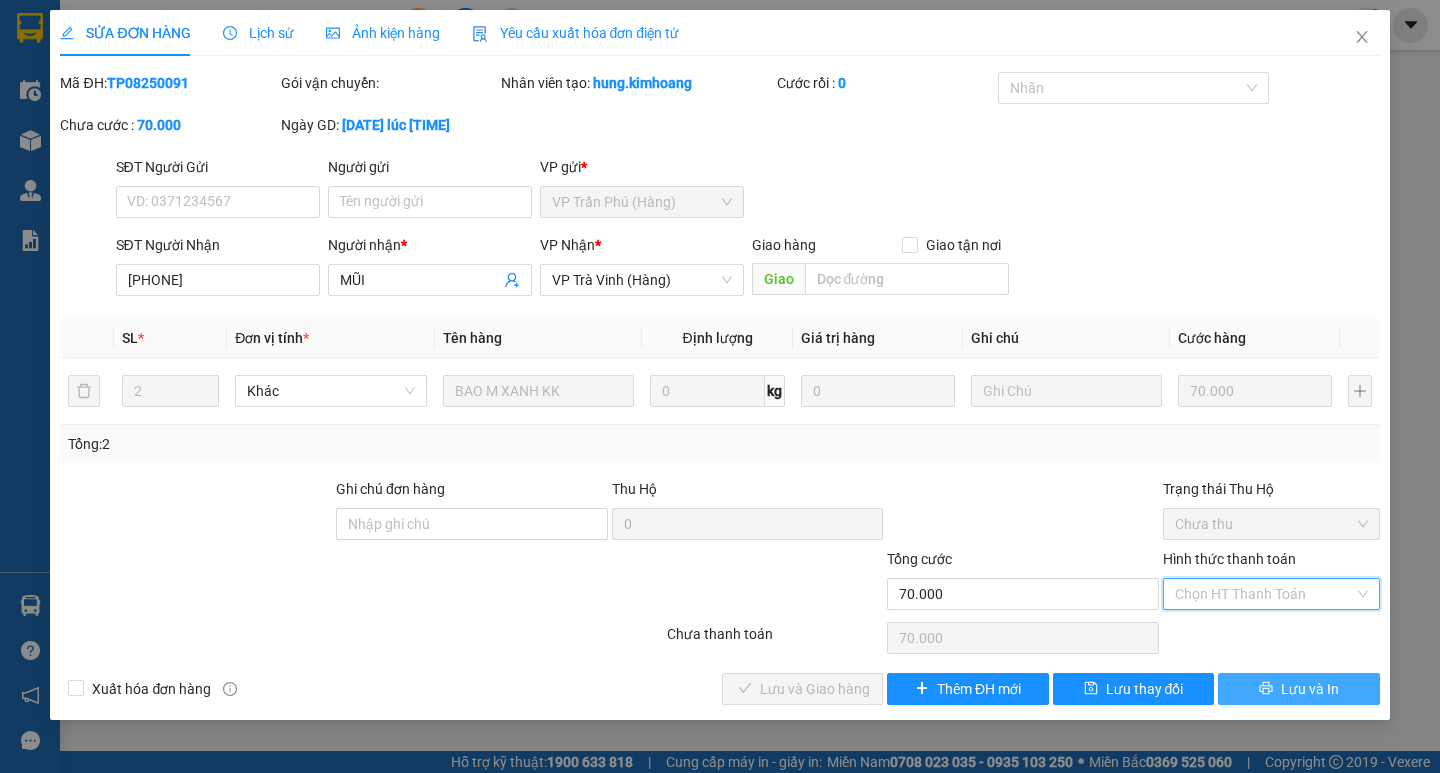 click on "Lưu và In" at bounding box center (1310, 689) 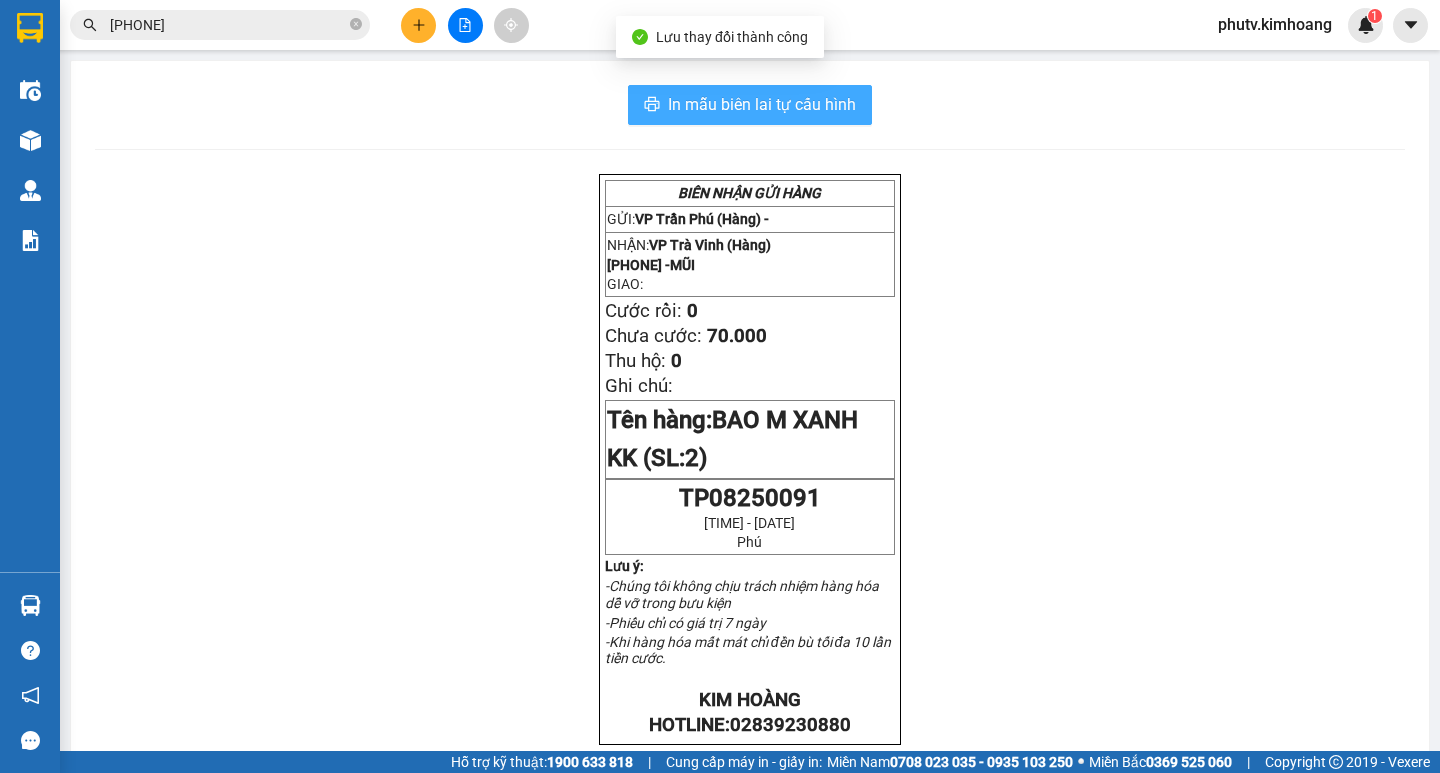 click on "In mẫu biên lai tự cấu hình" at bounding box center (762, 104) 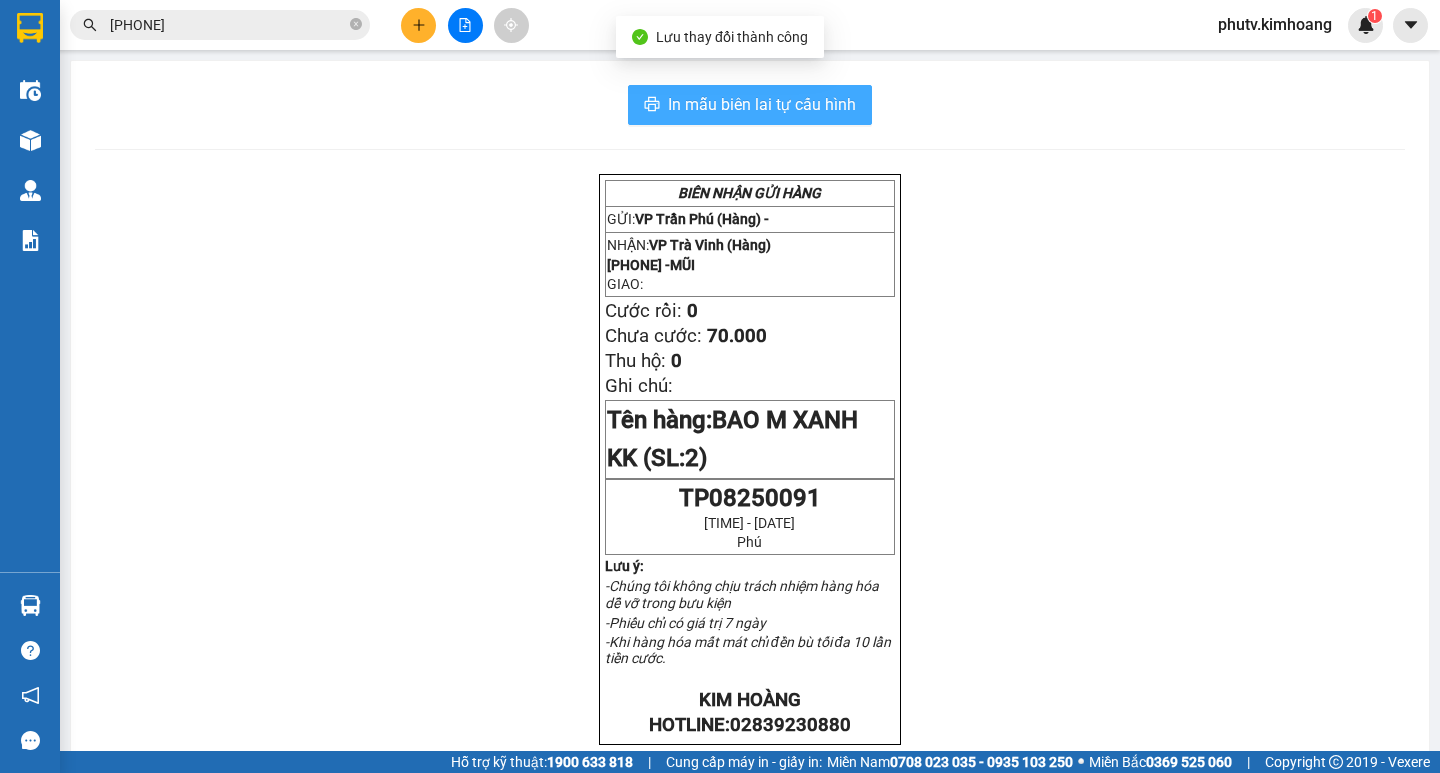 scroll, scrollTop: 0, scrollLeft: 0, axis: both 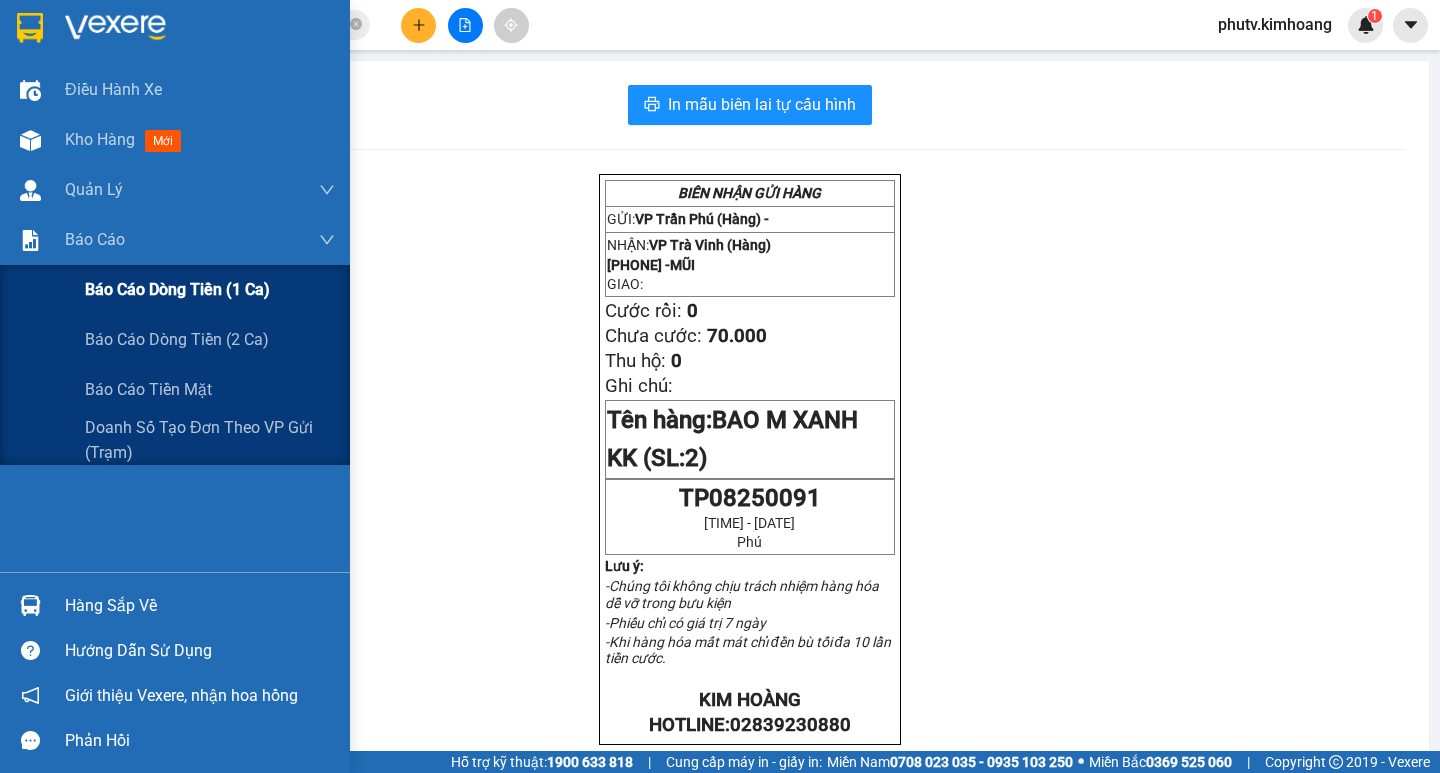 click on "Báo cáo dòng tiền (1 ca)" at bounding box center (177, 289) 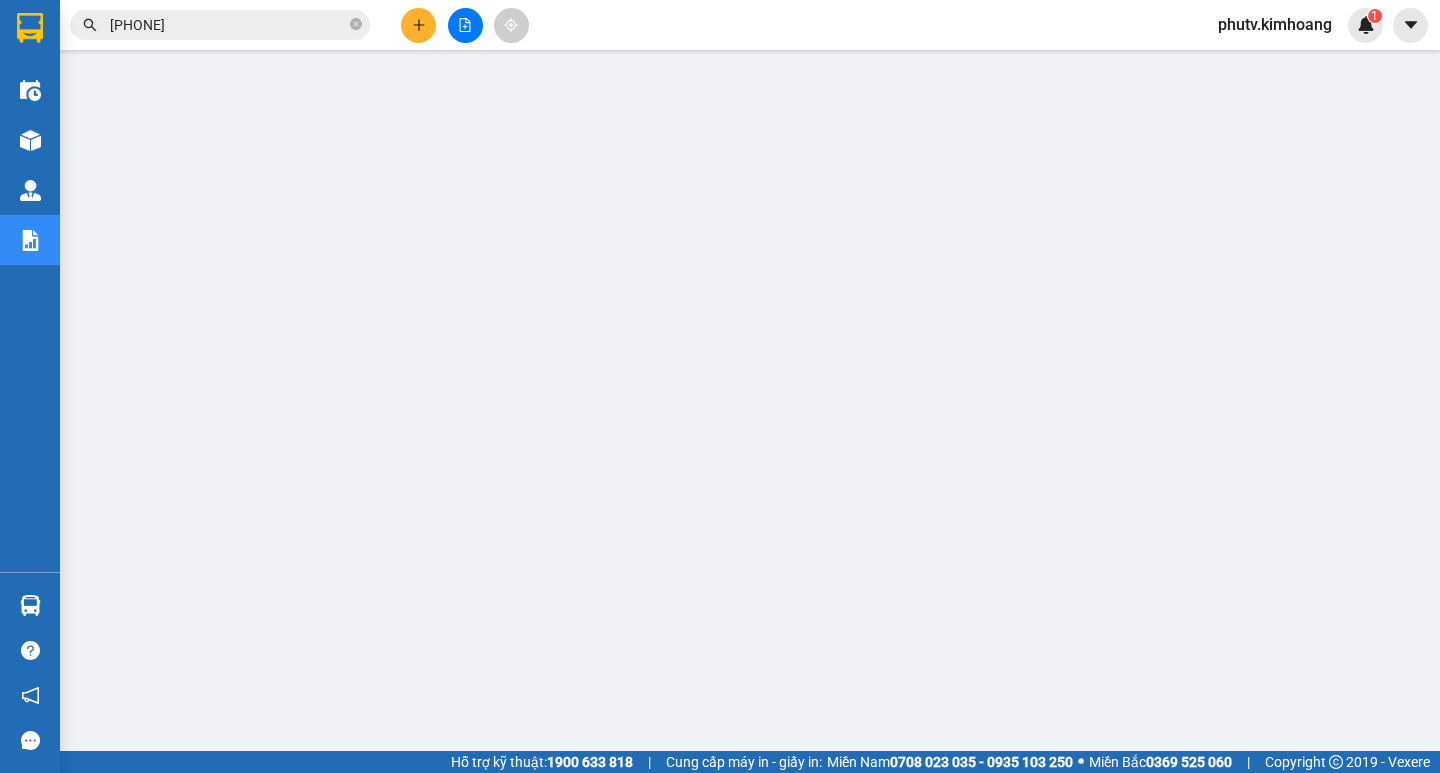click on "[PHONE]" at bounding box center [228, 25] 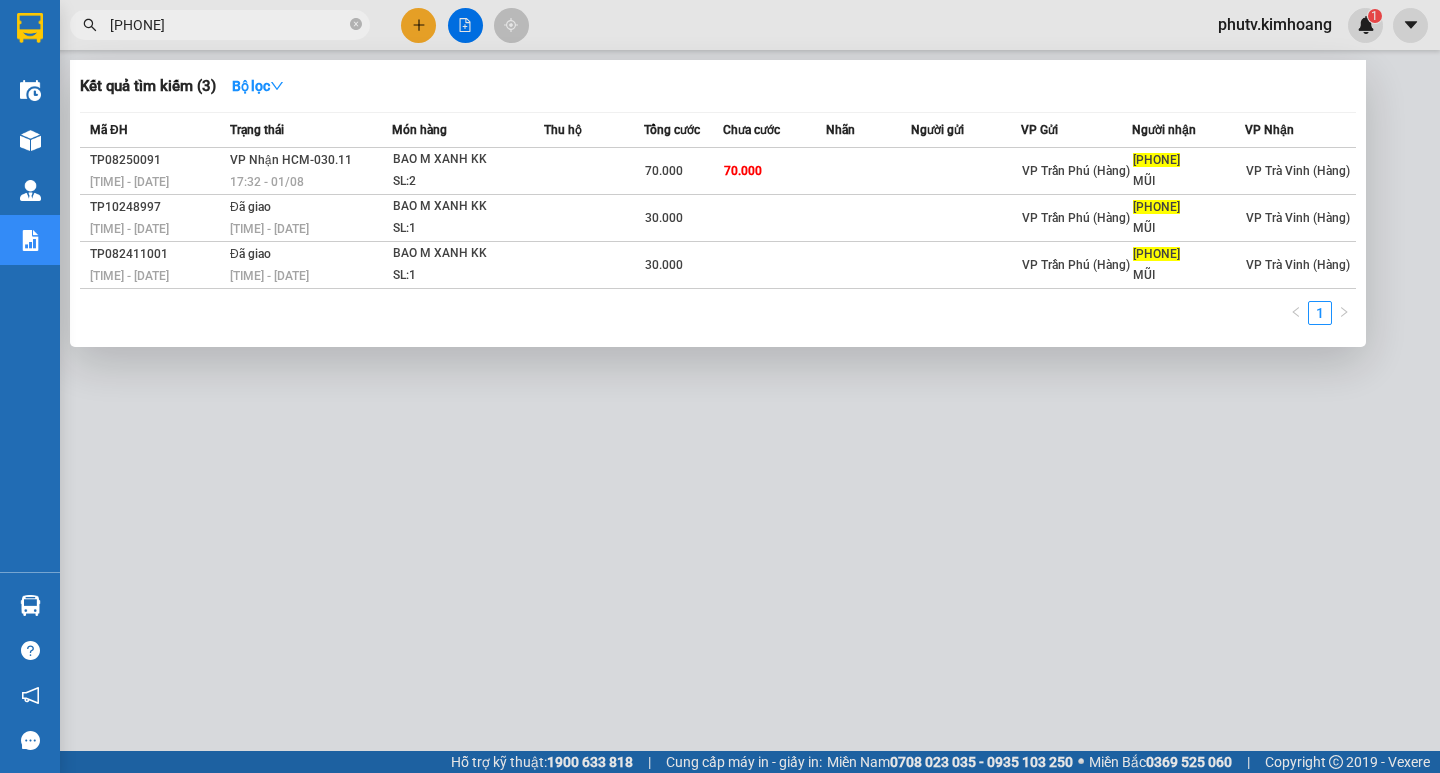 click on "[PHONE]" at bounding box center [228, 25] 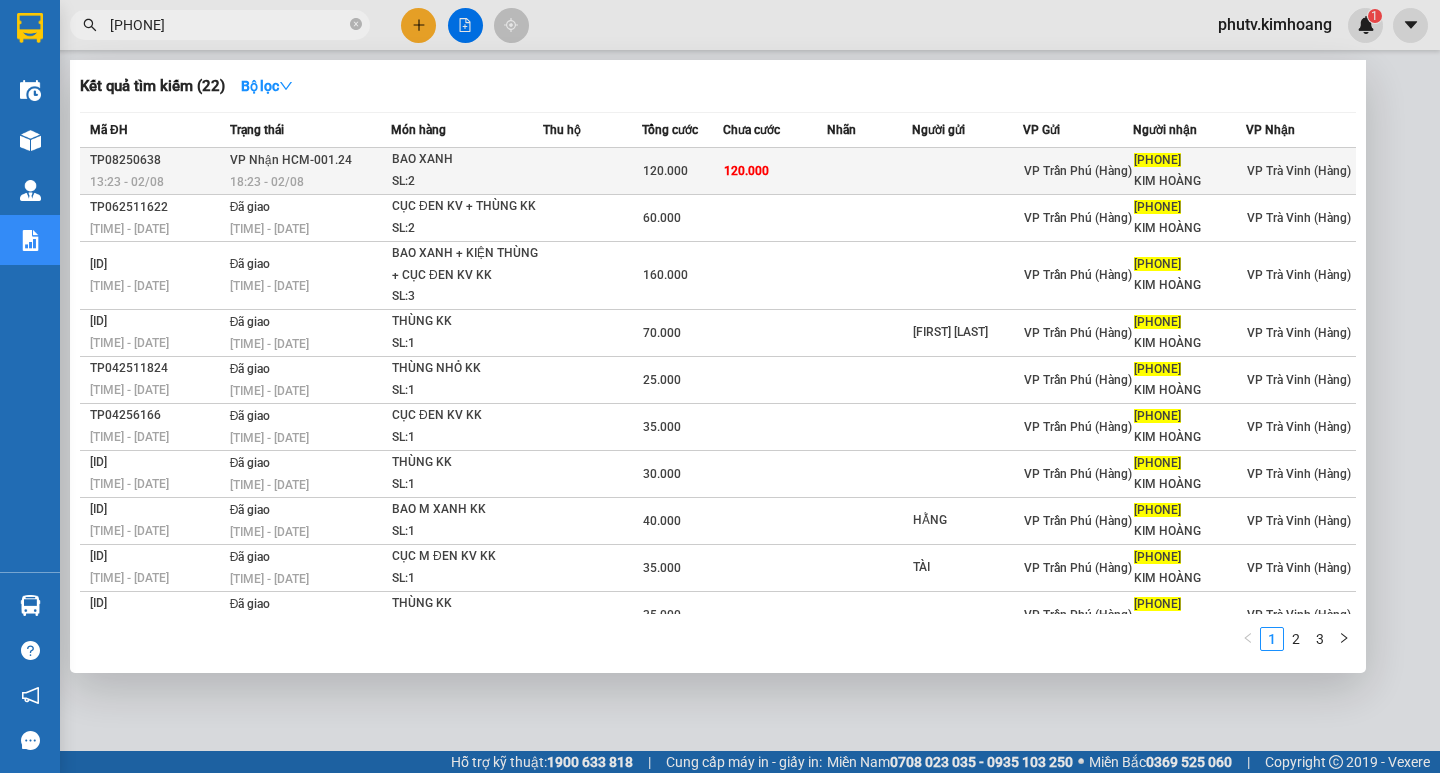 type on "[PHONE]" 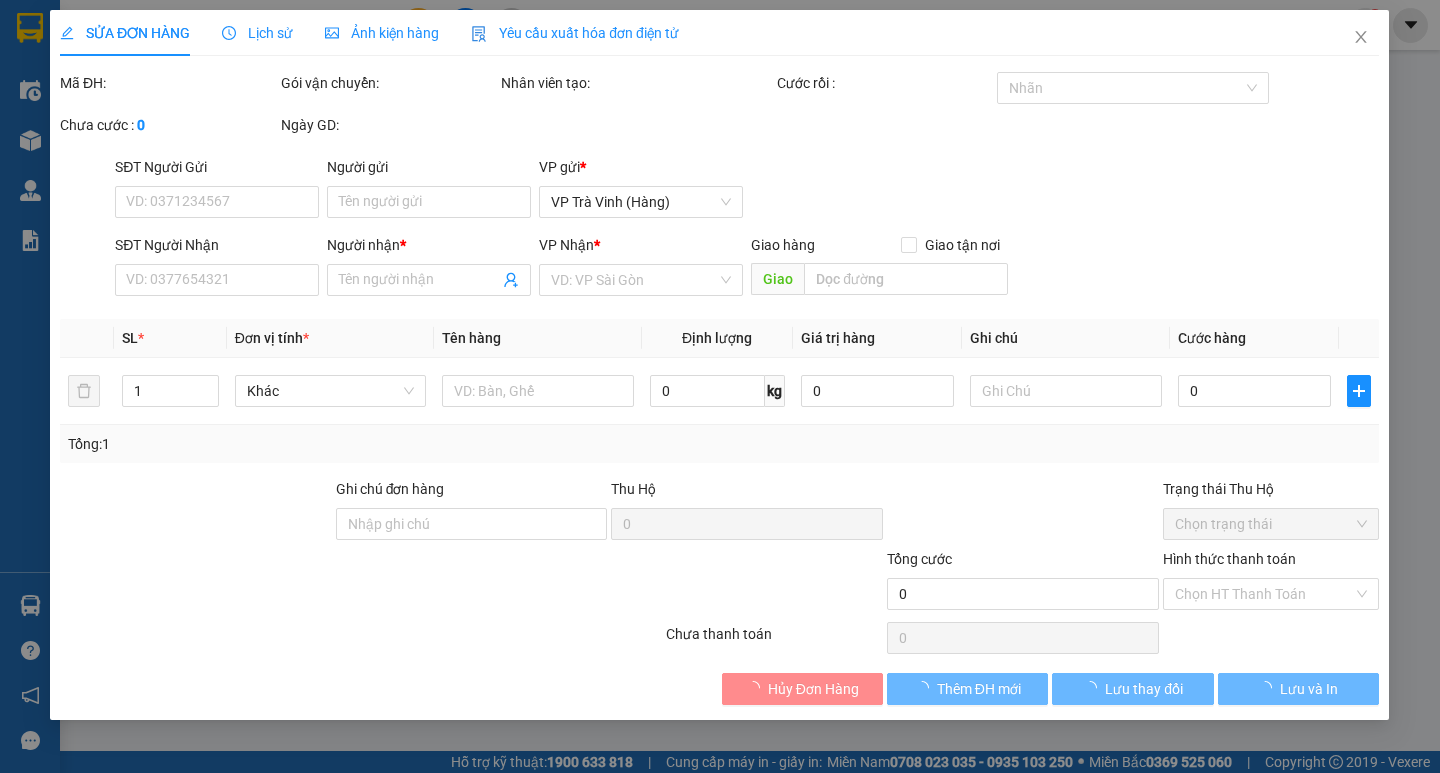 type on "[PHONE]" 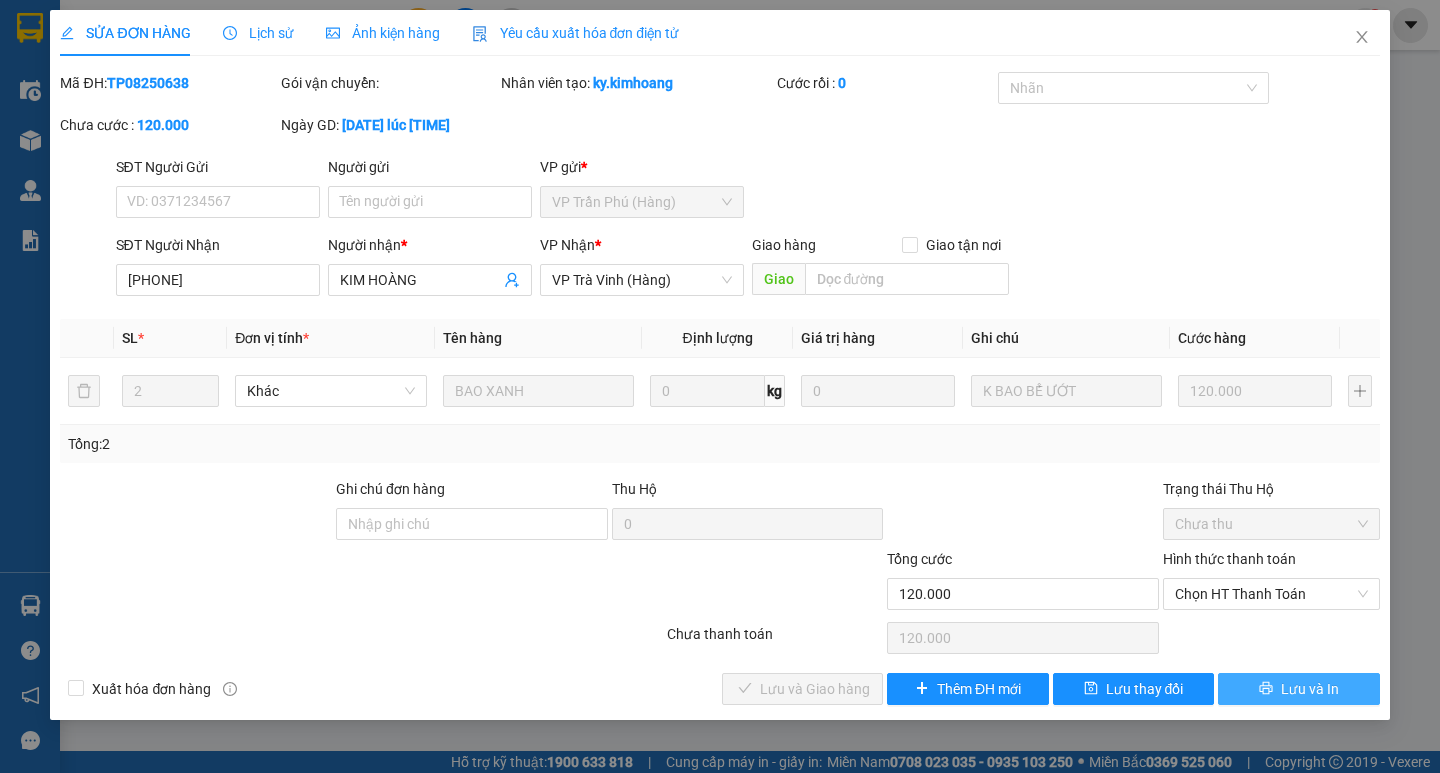 click on "Lưu và In" at bounding box center (1310, 689) 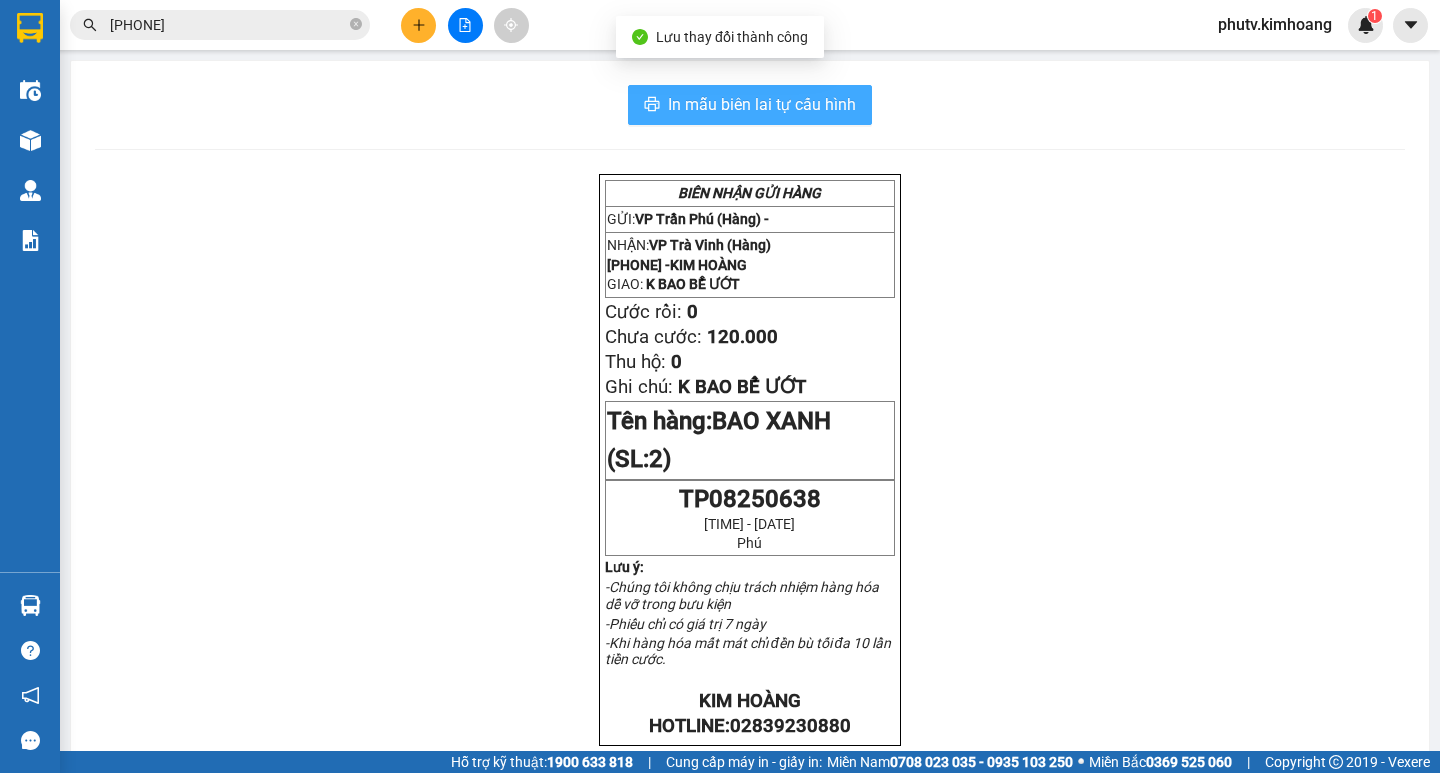 click on "In mẫu biên lai tự cấu hình" at bounding box center (762, 104) 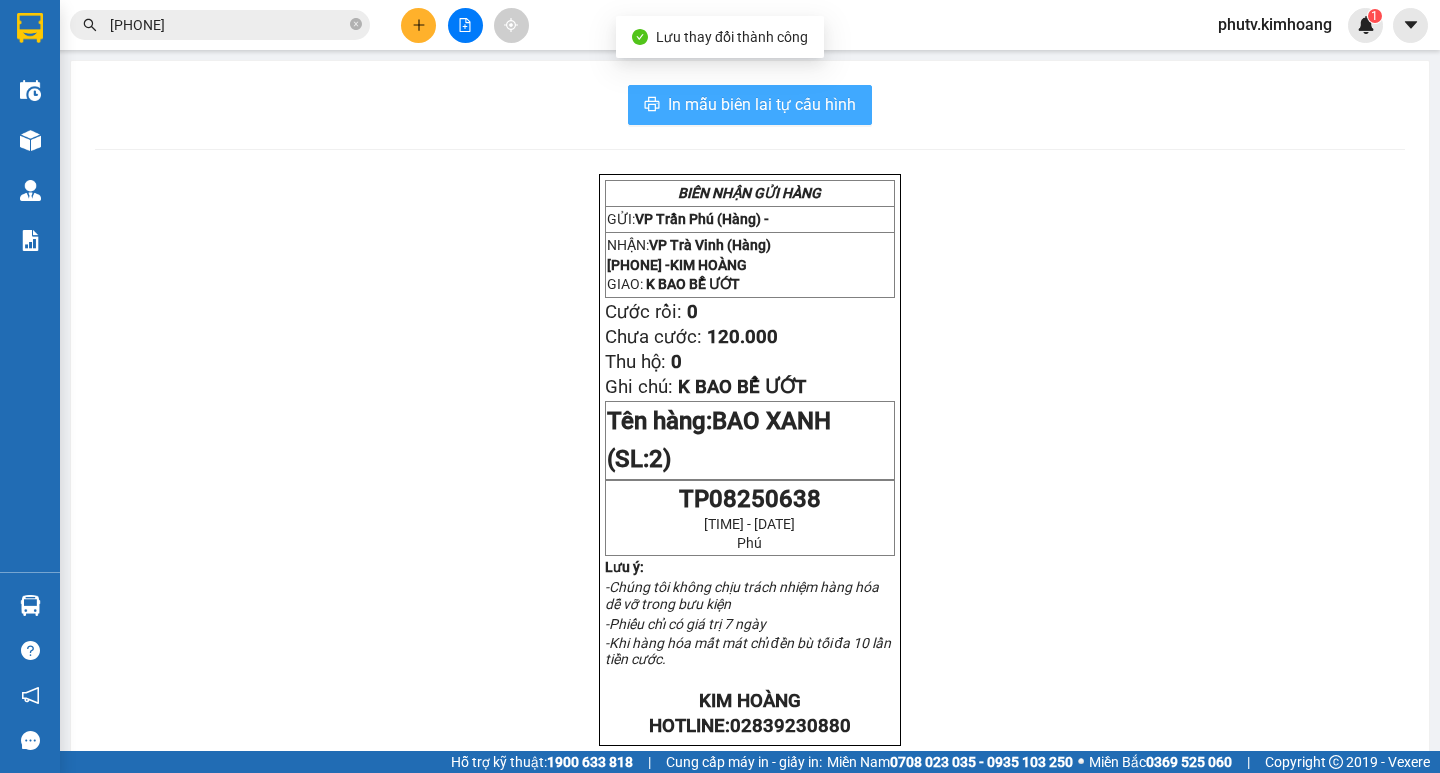scroll, scrollTop: 0, scrollLeft: 0, axis: both 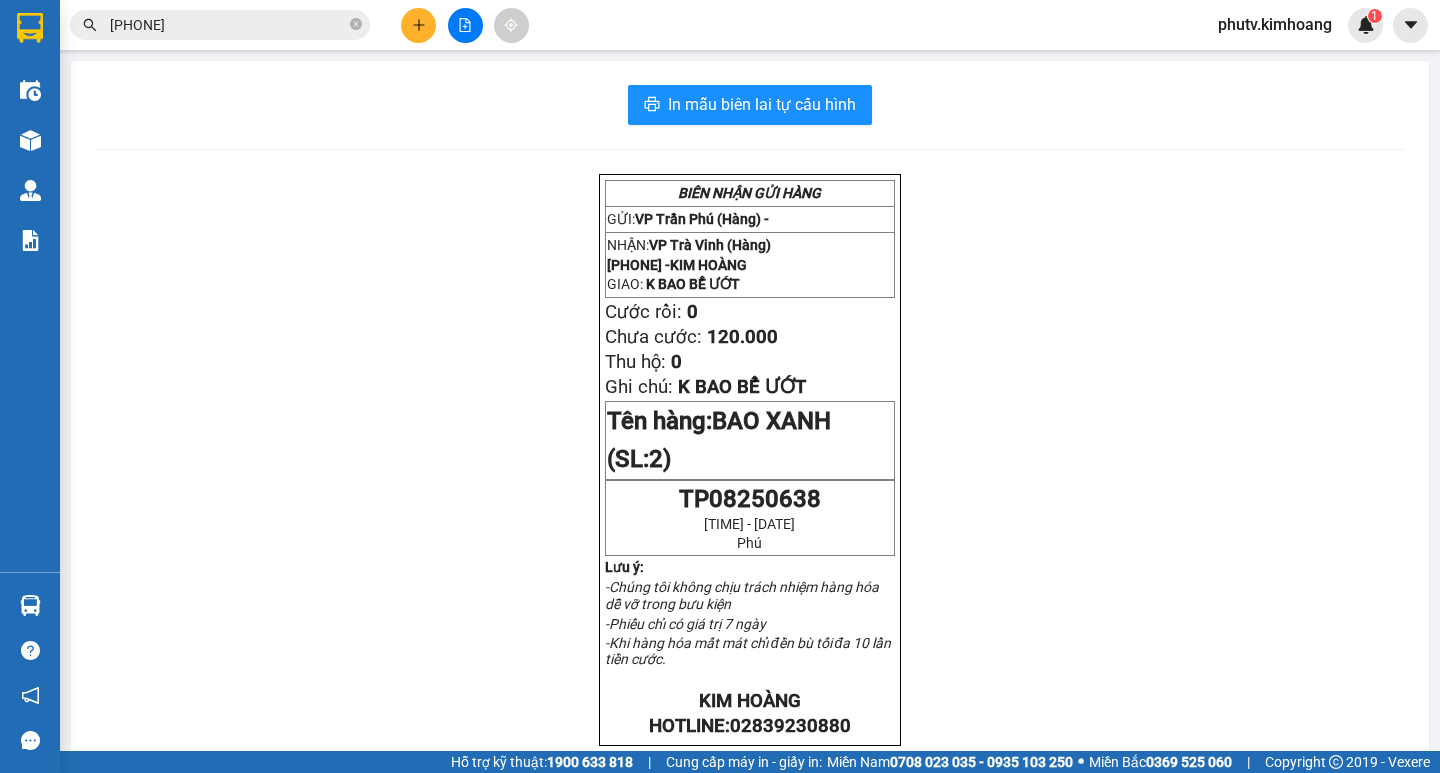 click on "[PHONE]" at bounding box center [228, 25] 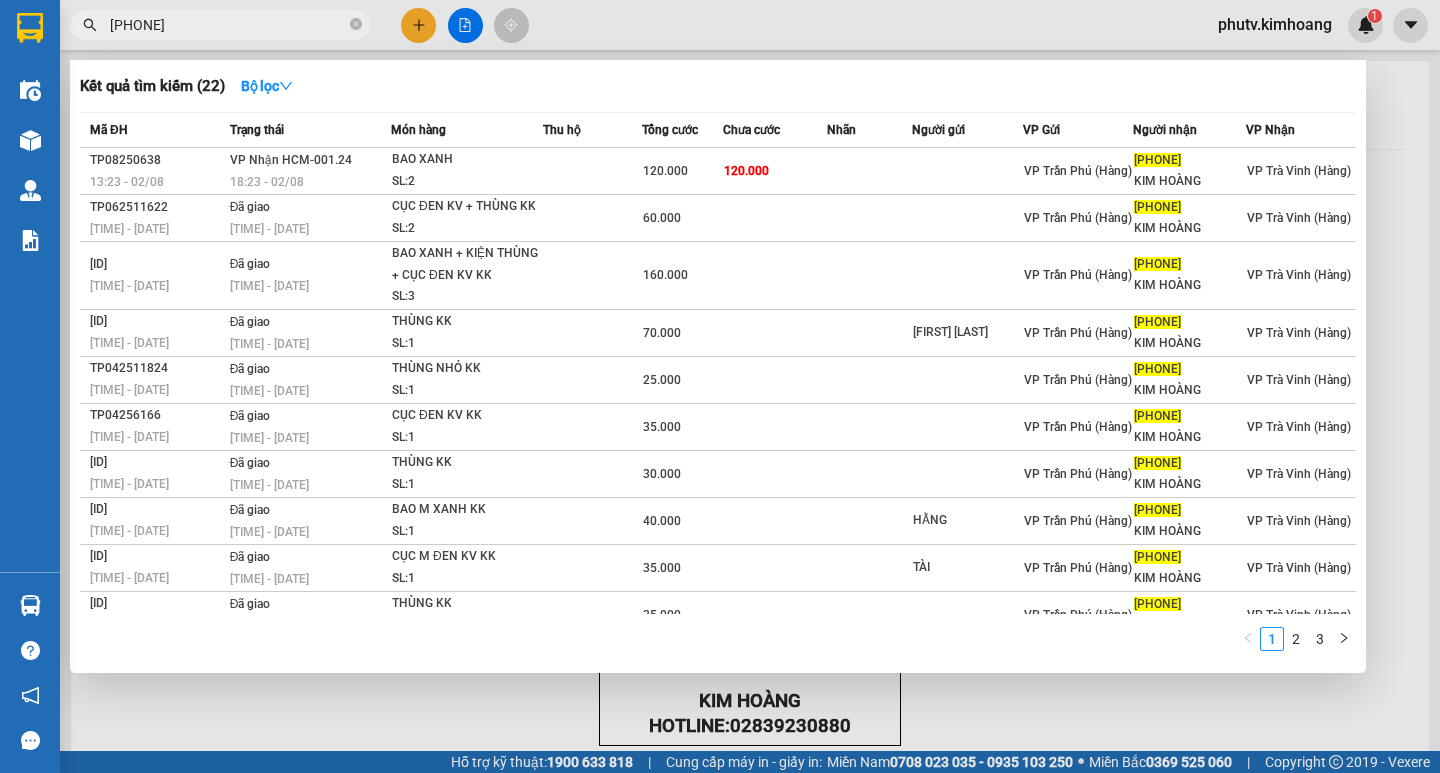 click on "[PHONE]" at bounding box center [228, 25] 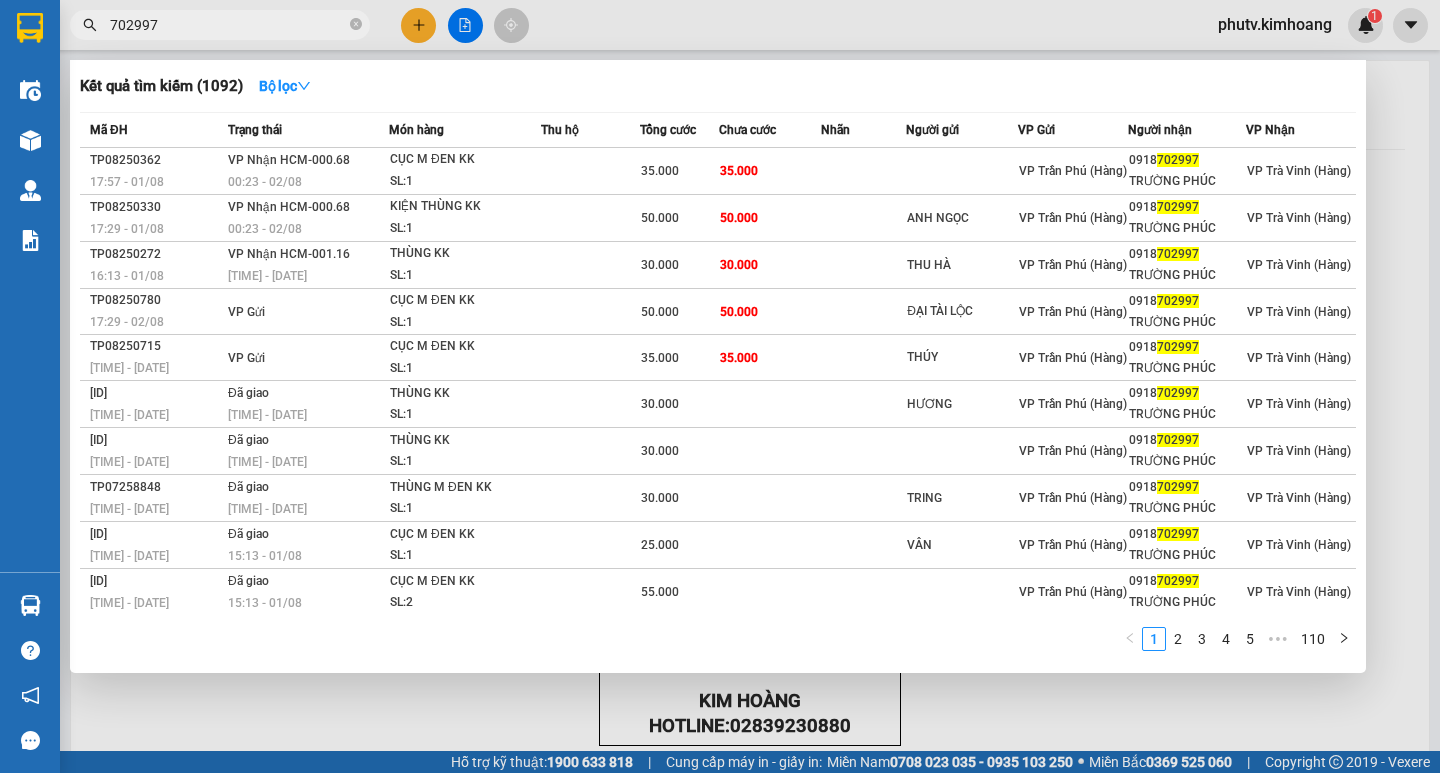 type on "702997" 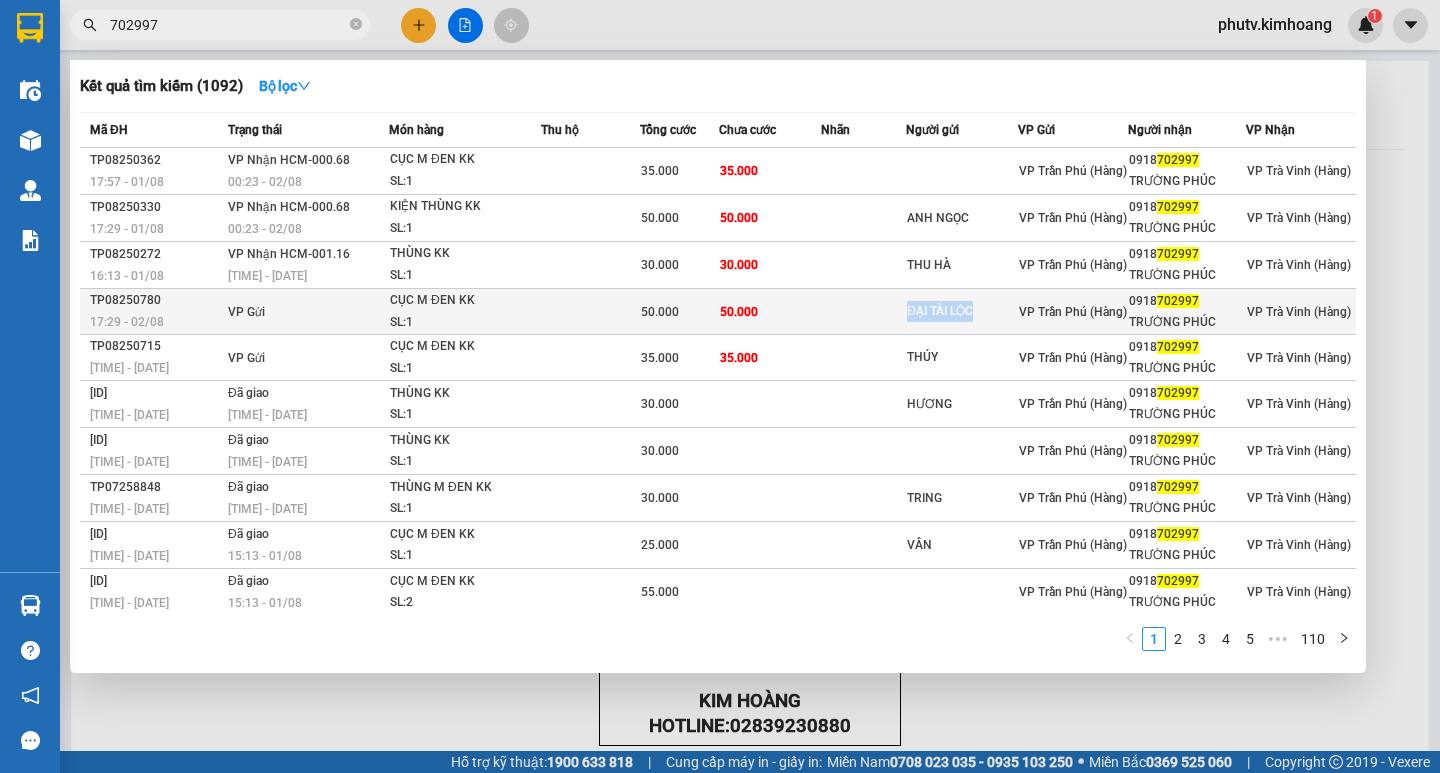 drag, startPoint x: 903, startPoint y: 310, endPoint x: 968, endPoint y: 319, distance: 65.62012 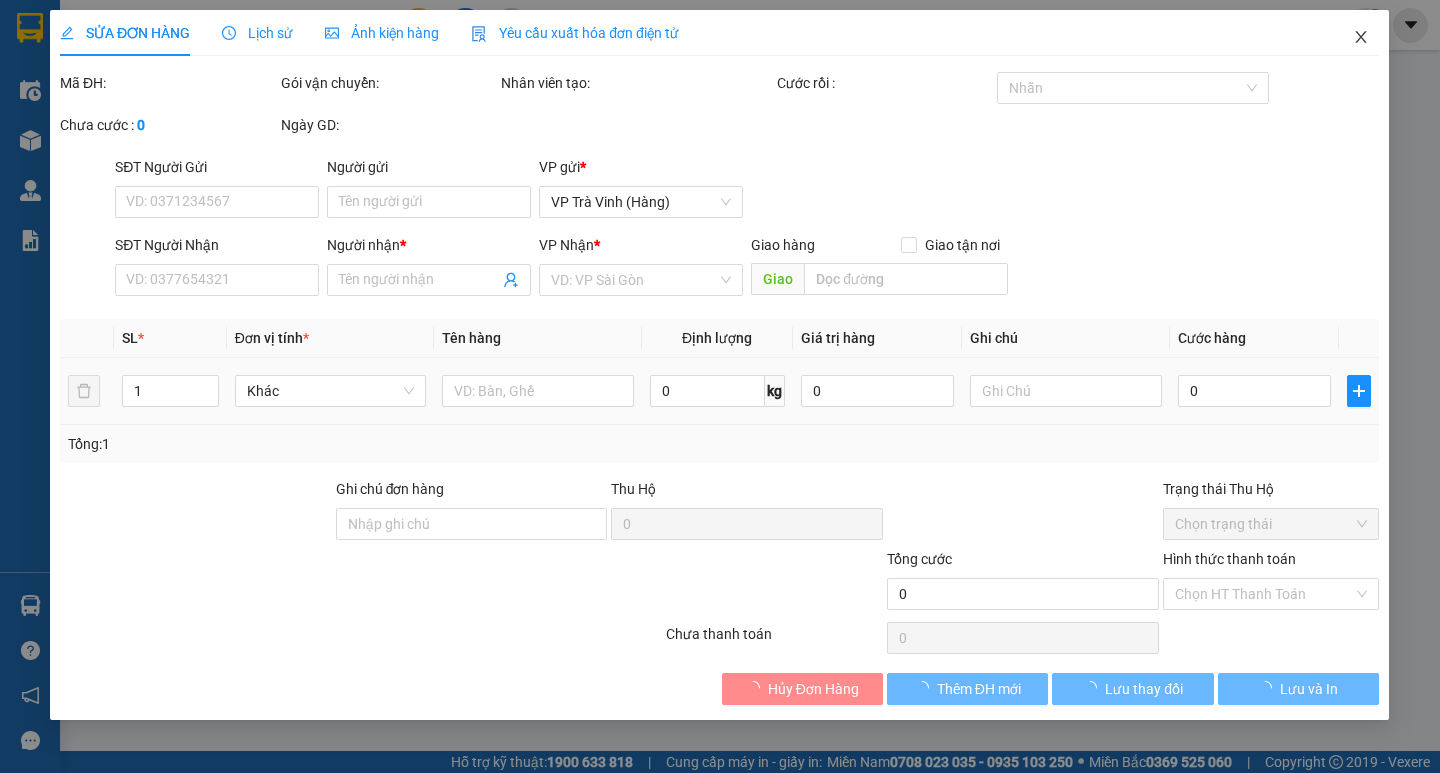click 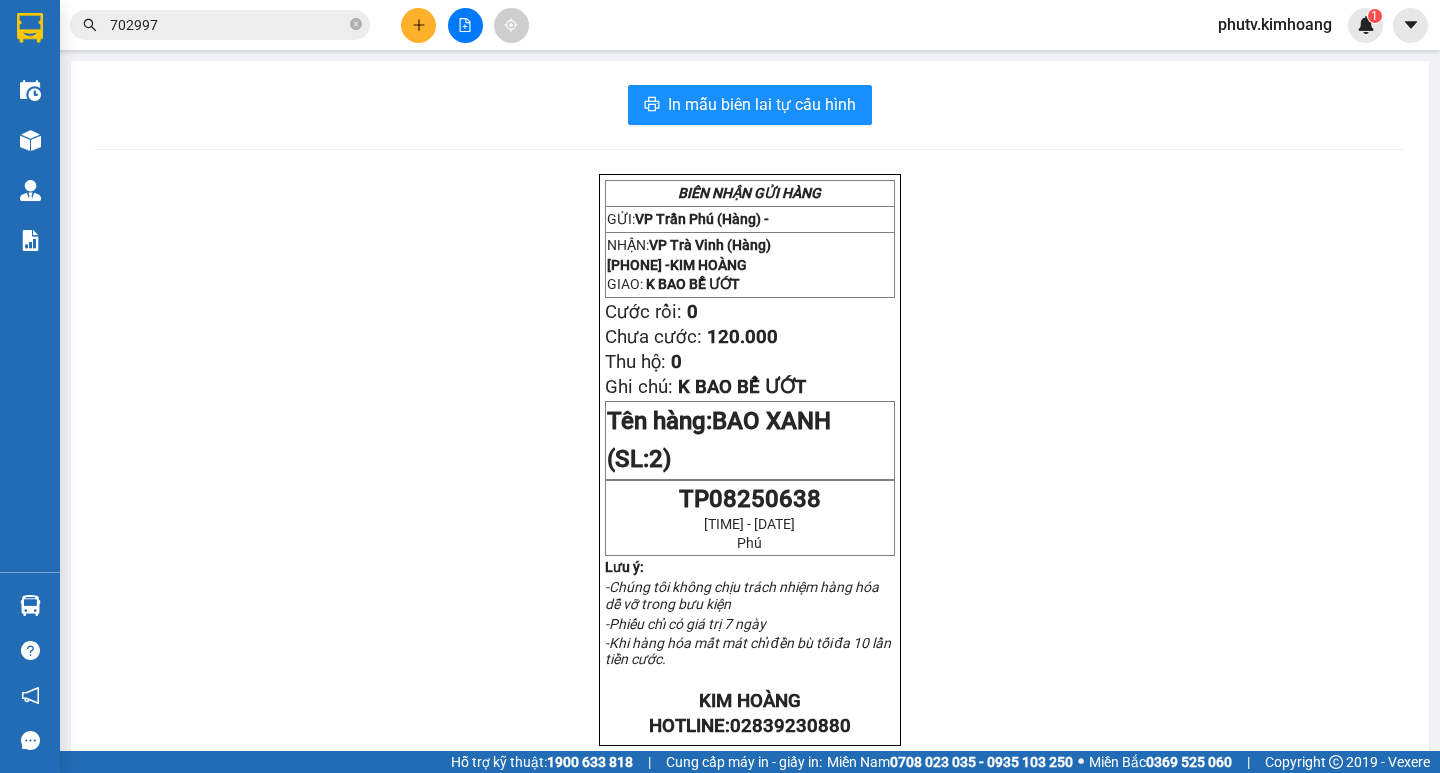 click on "702997" at bounding box center (228, 25) 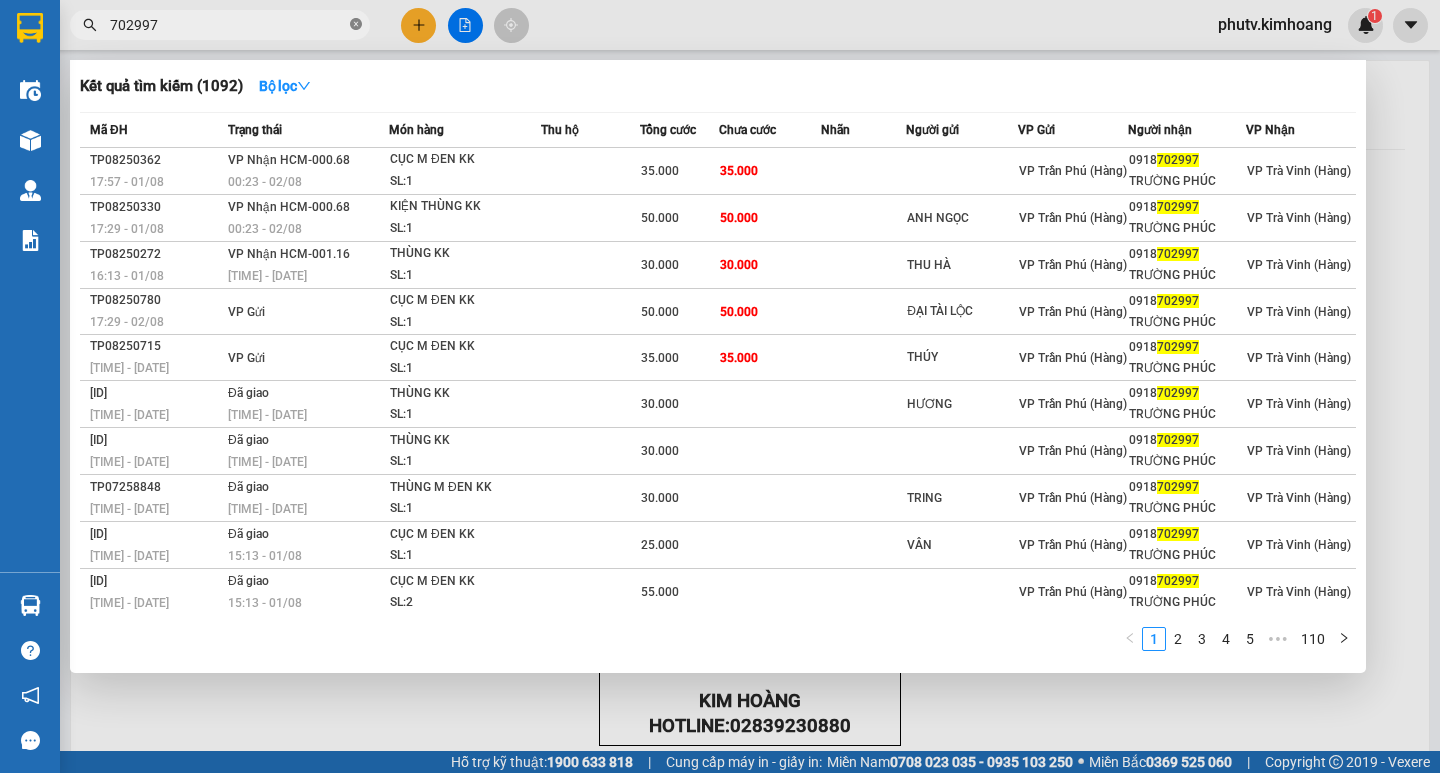 click 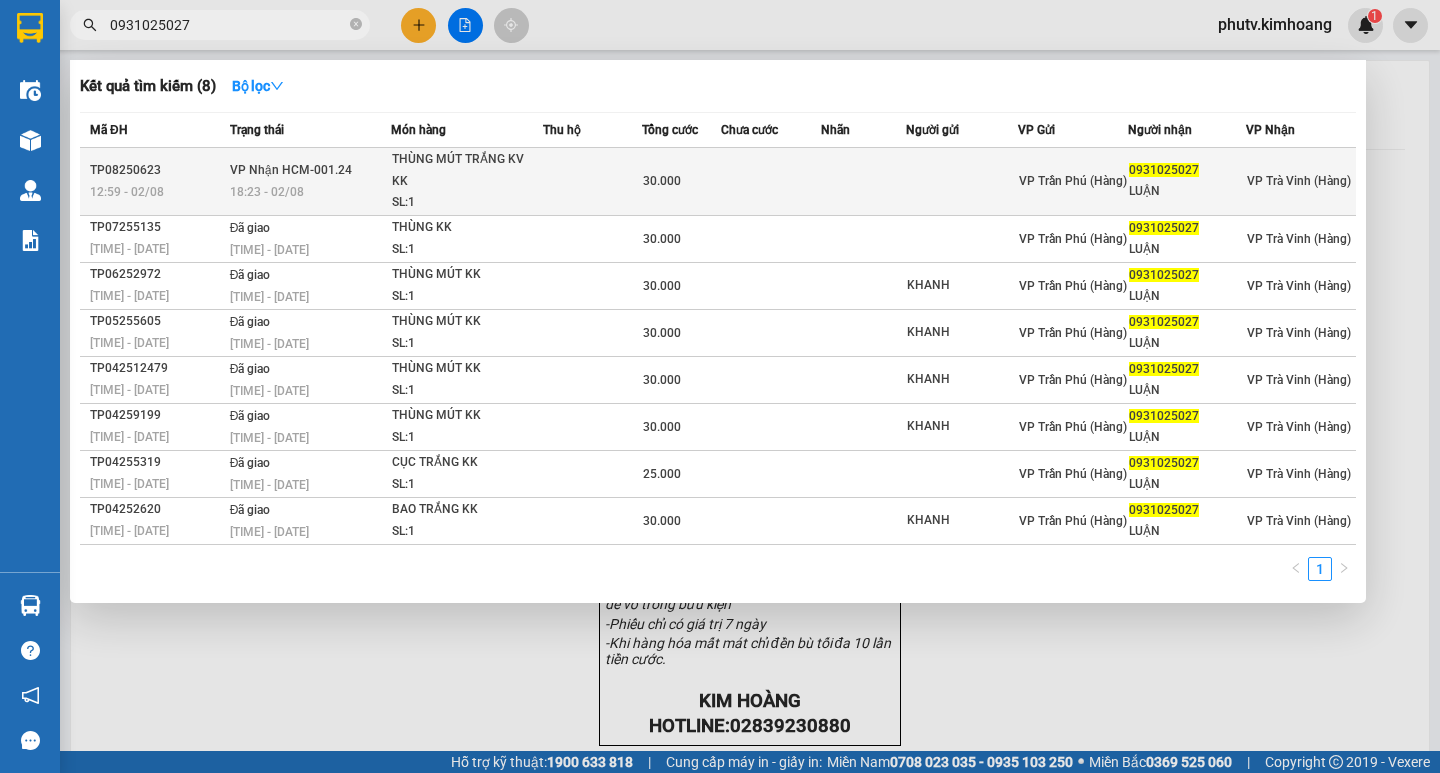type on "0931025027" 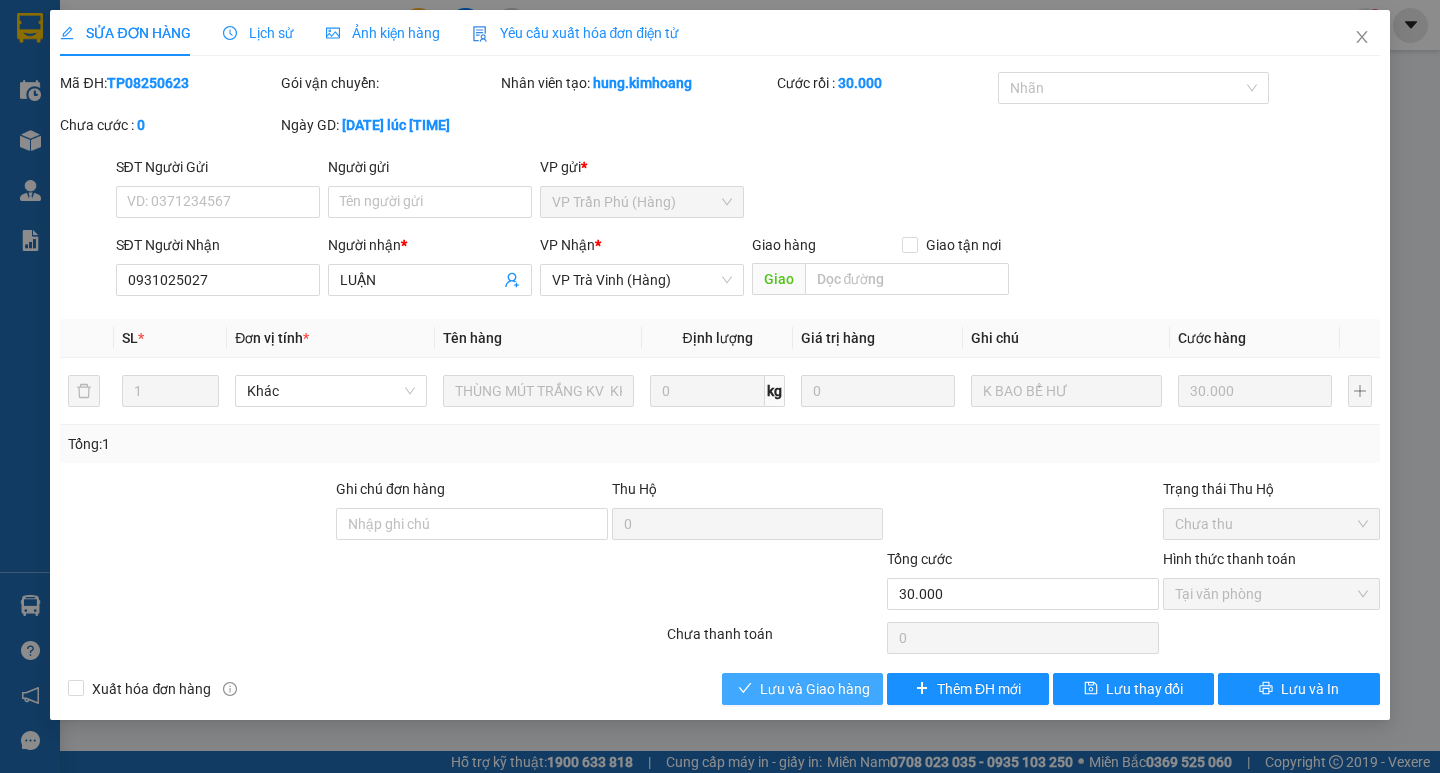 click on "Lưu và Giao hàng" at bounding box center [815, 689] 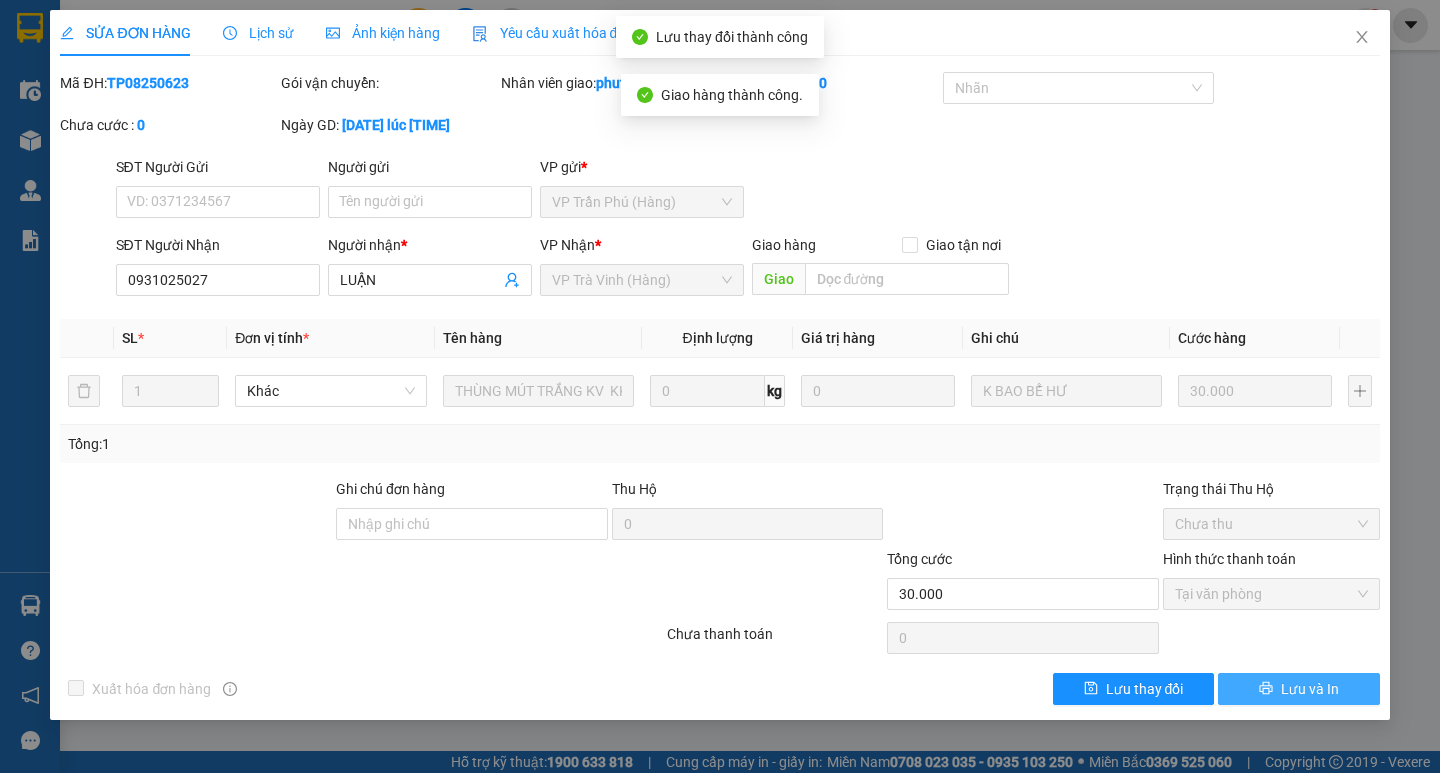 click on "Lưu và In" at bounding box center [1298, 689] 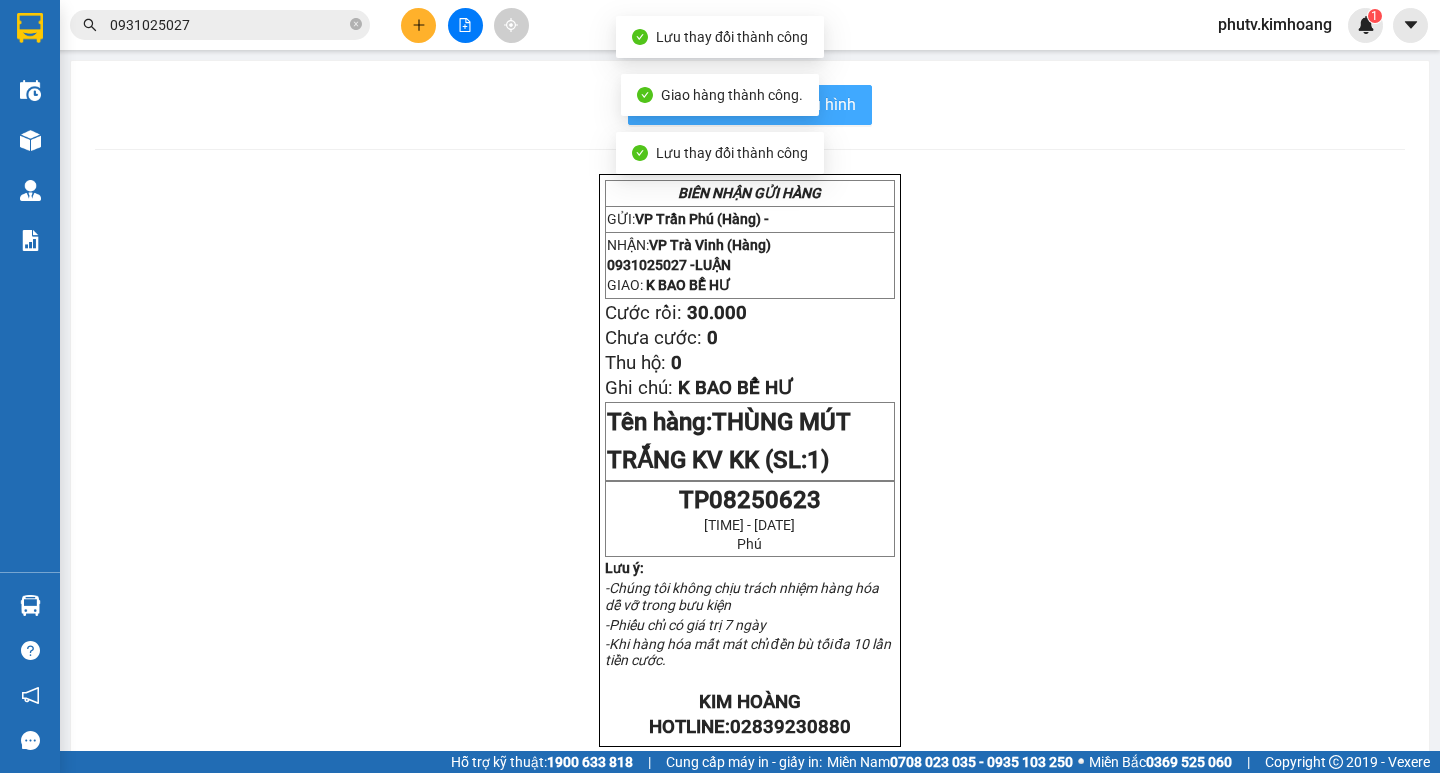 click on "In mẫu biên lai tự cấu hình" at bounding box center [750, 105] 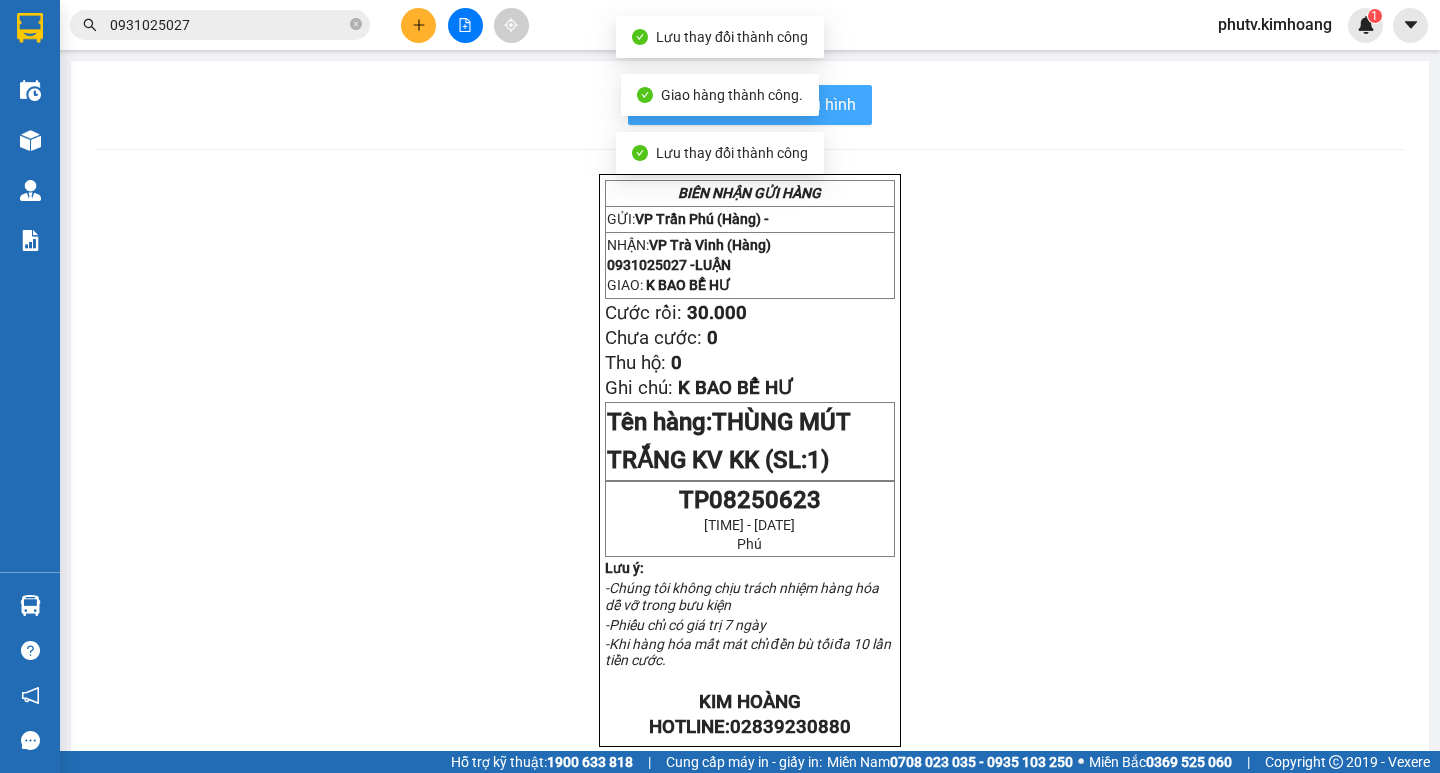 scroll, scrollTop: 0, scrollLeft: 0, axis: both 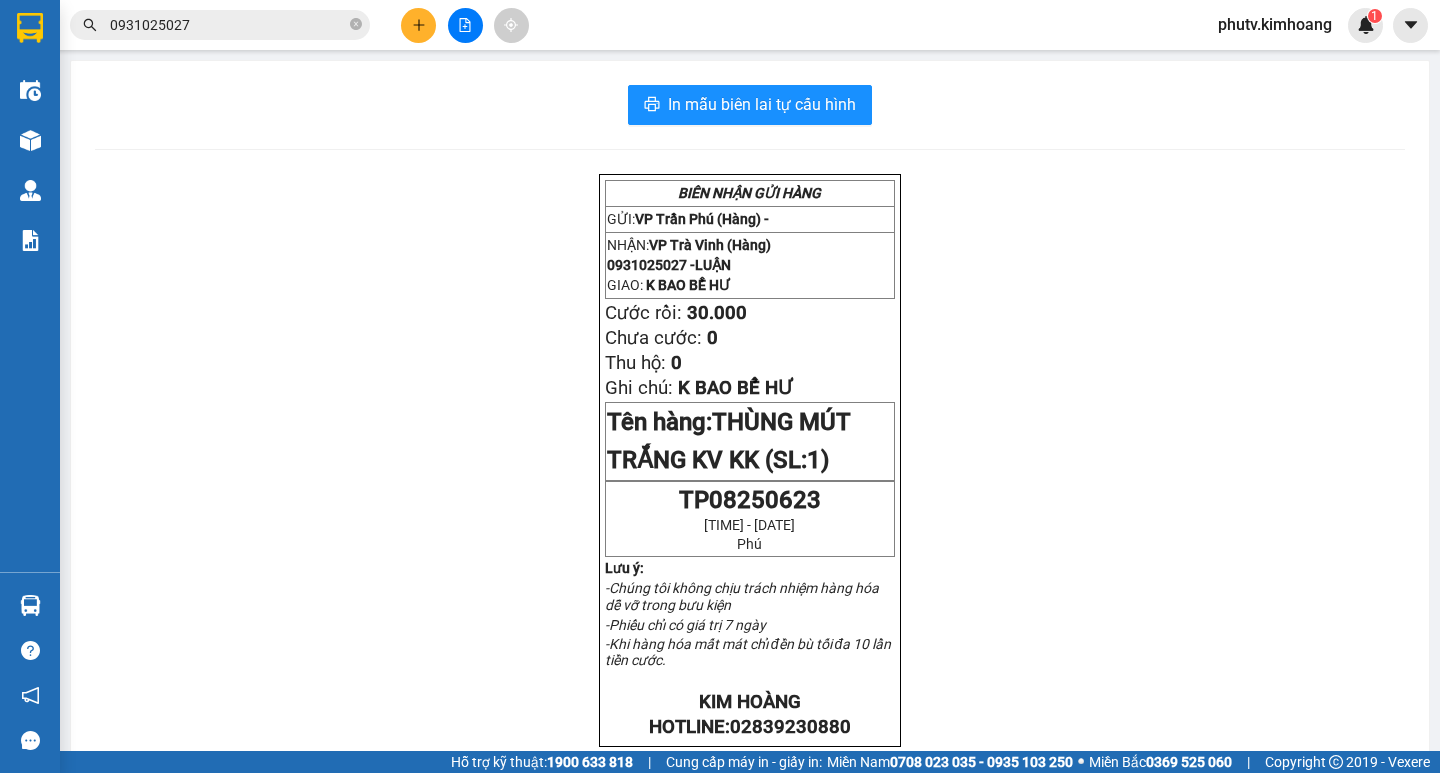 click on "0931025027" at bounding box center [220, 25] 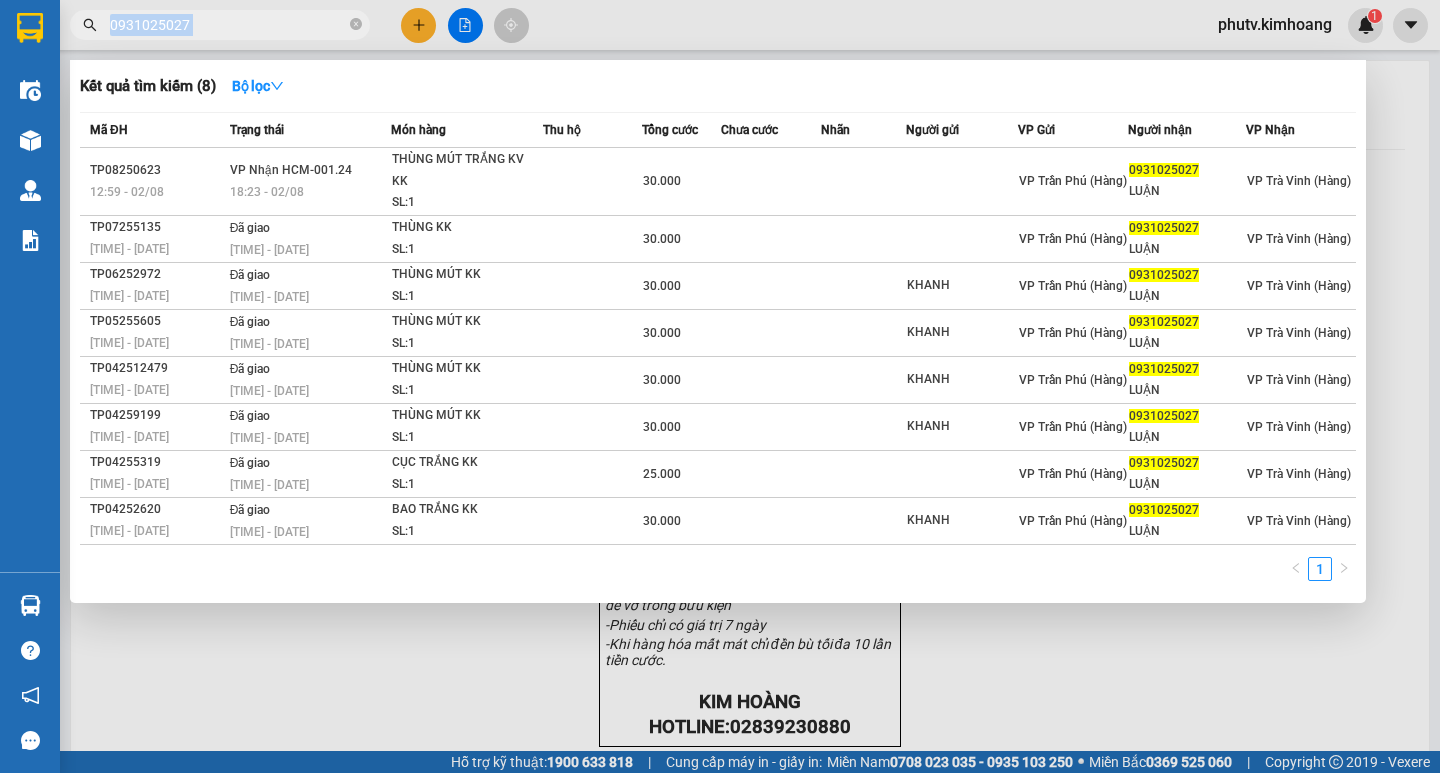 click on "0931025027" at bounding box center [220, 25] 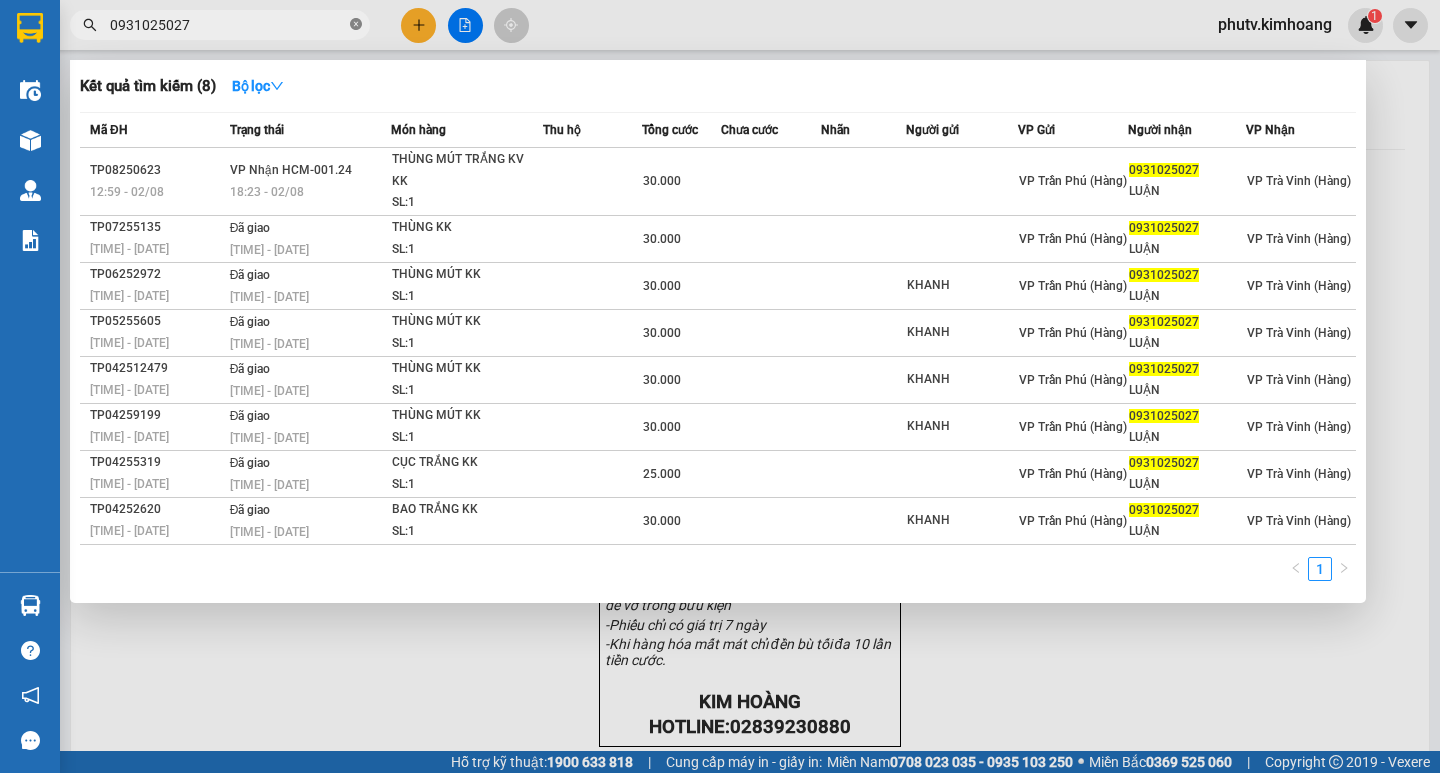 click 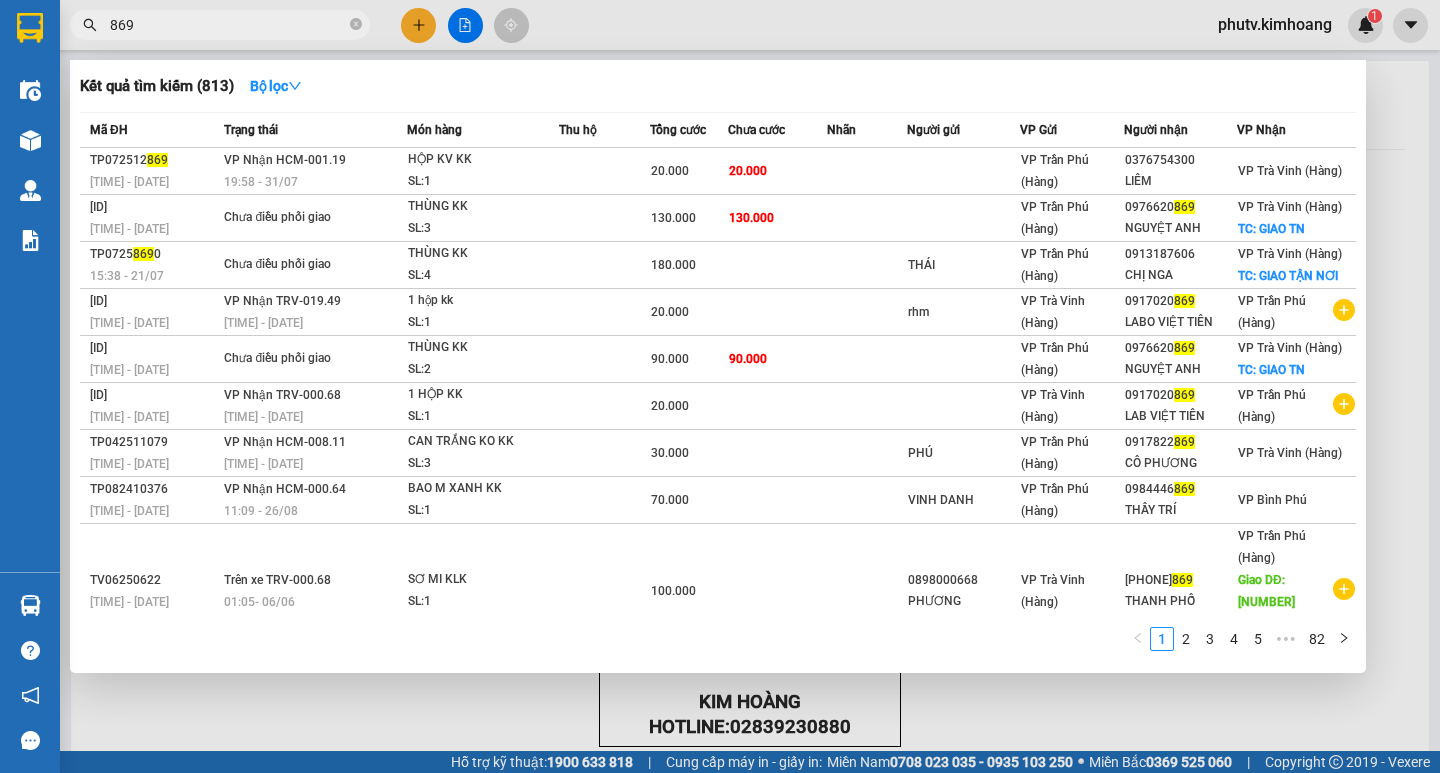 click on "869" at bounding box center (220, 25) 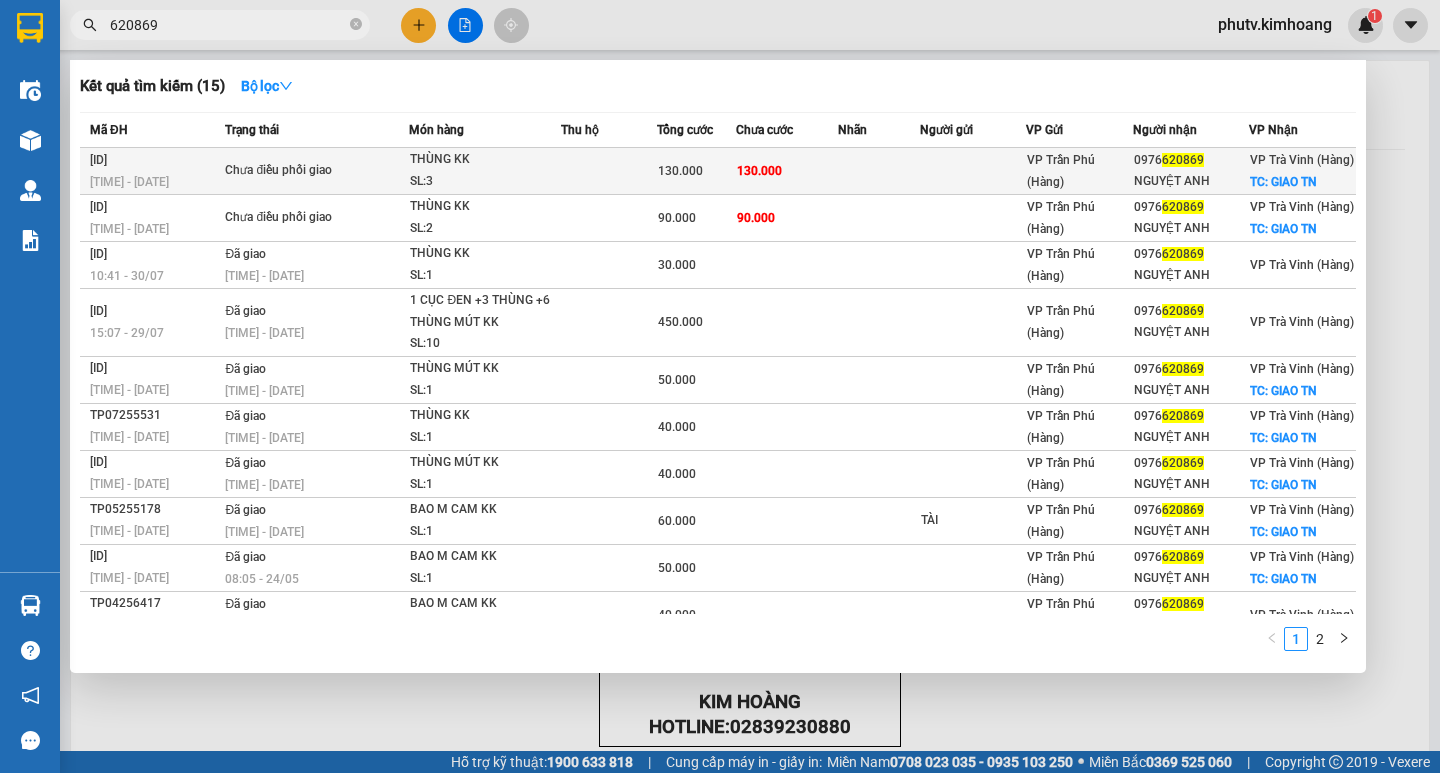 type on "620869" 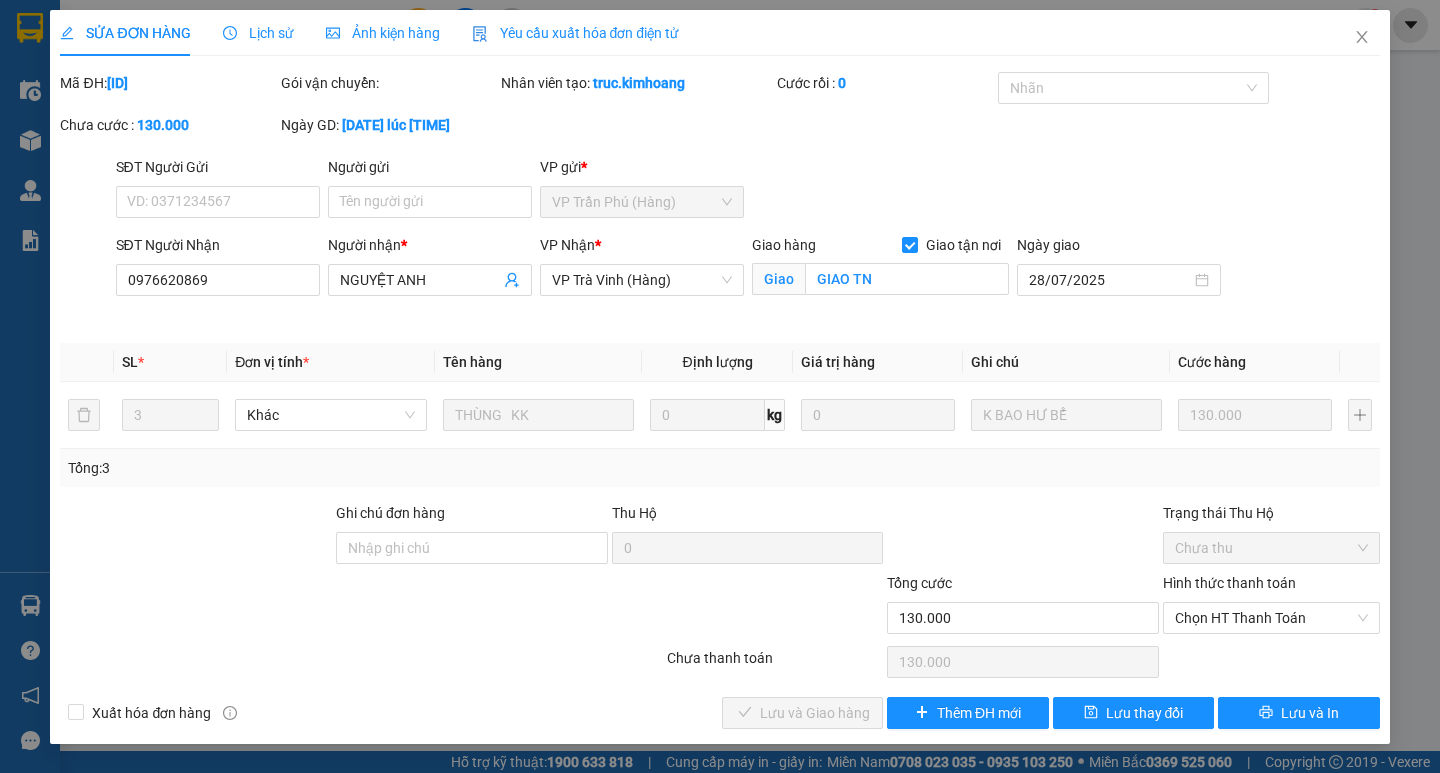 click on "Lịch sử" at bounding box center (258, 33) 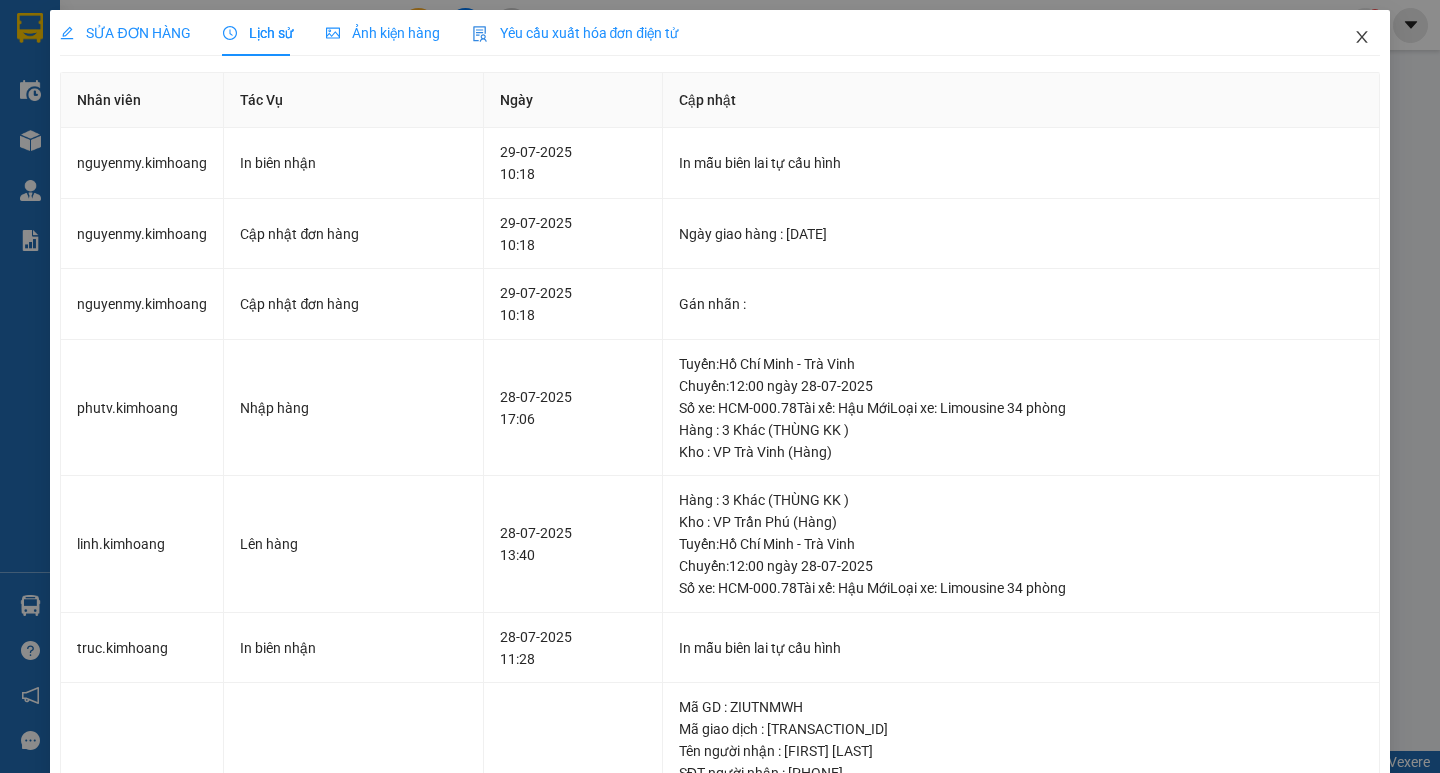 click 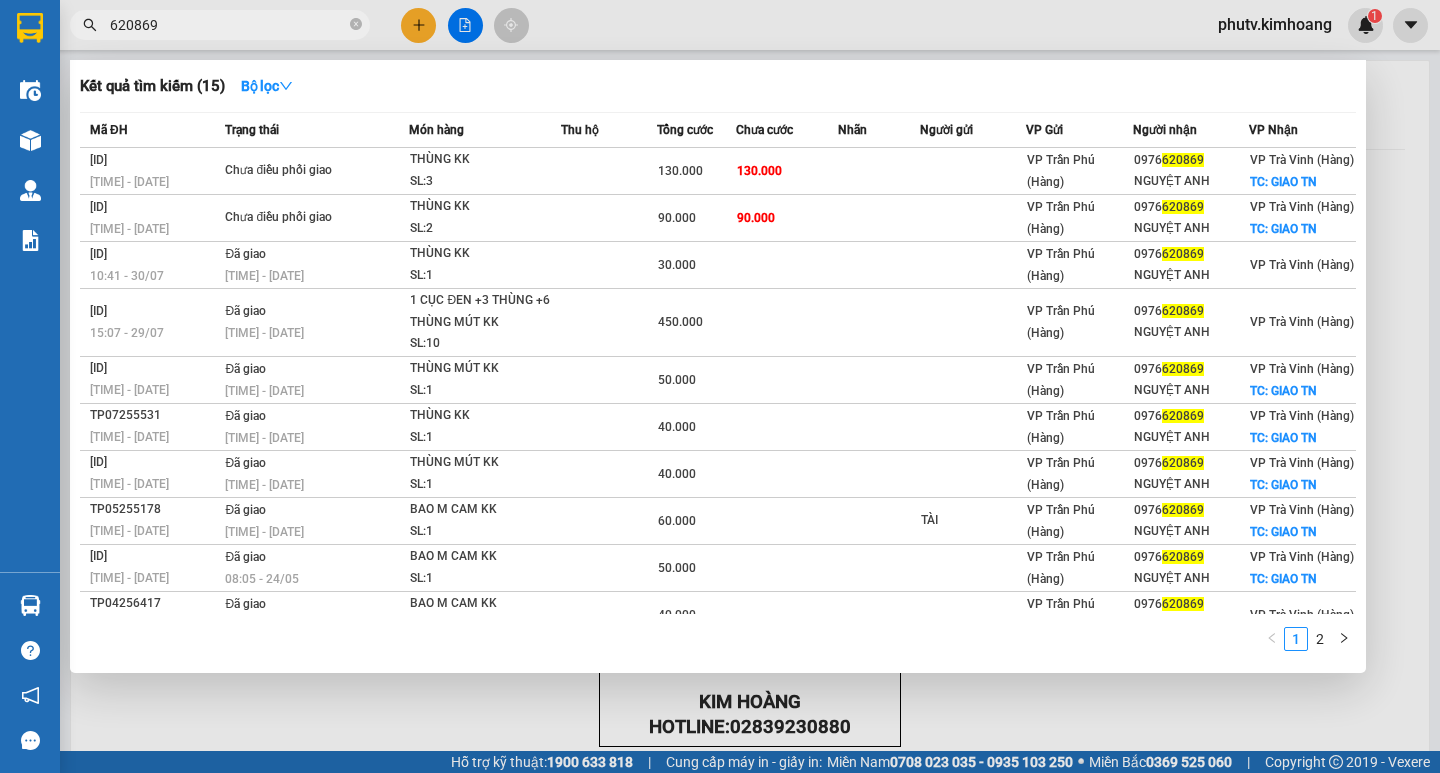click on "620869" at bounding box center [228, 25] 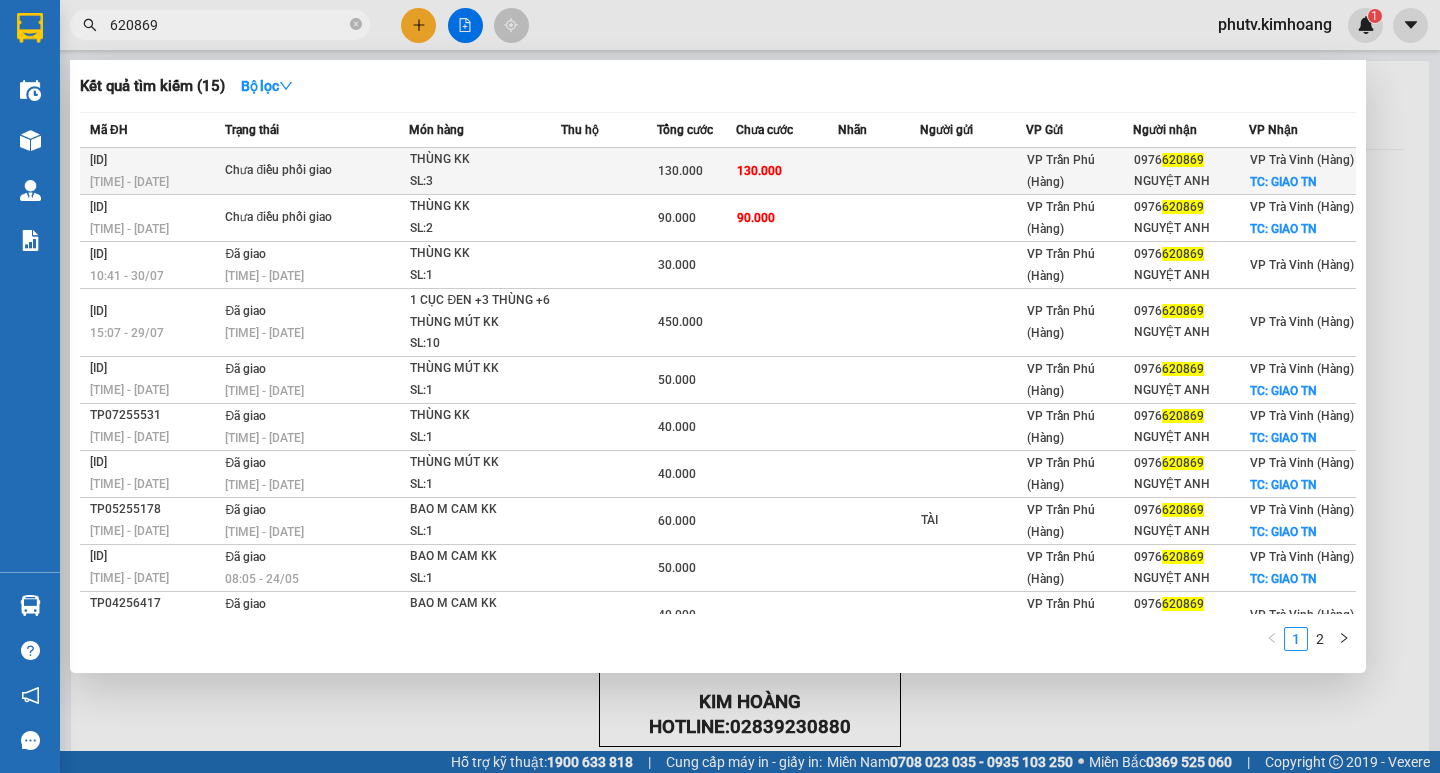 click at bounding box center (608, 171) 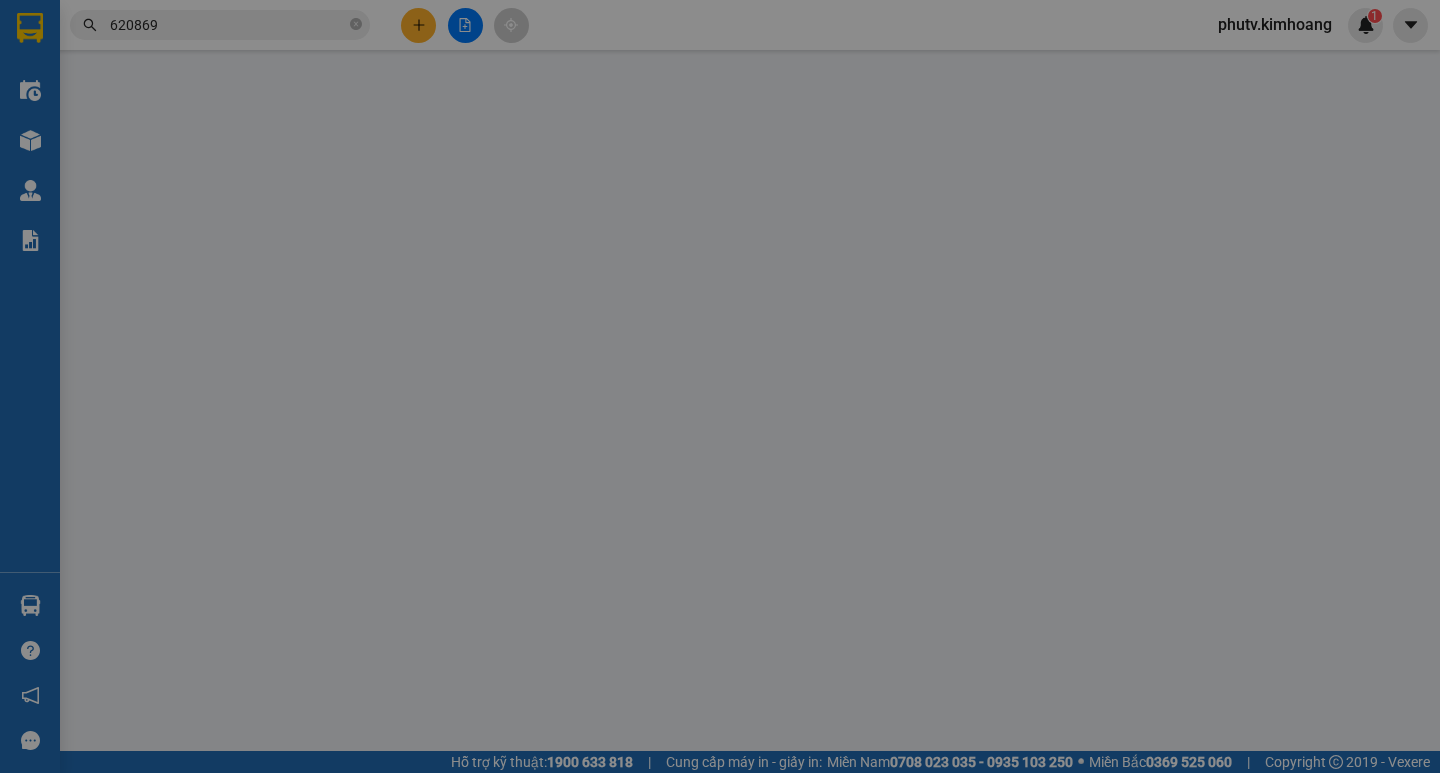 type on "0976620869" 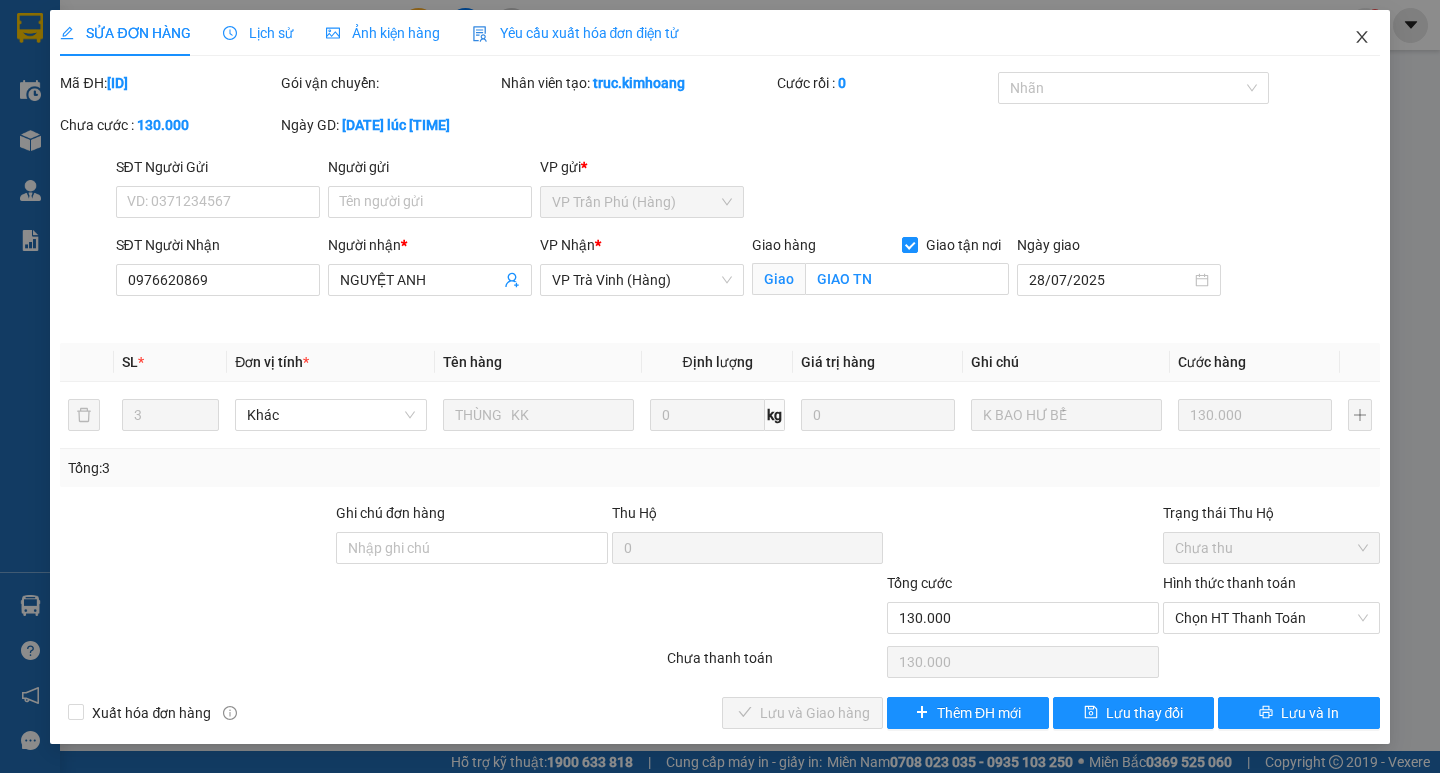 click 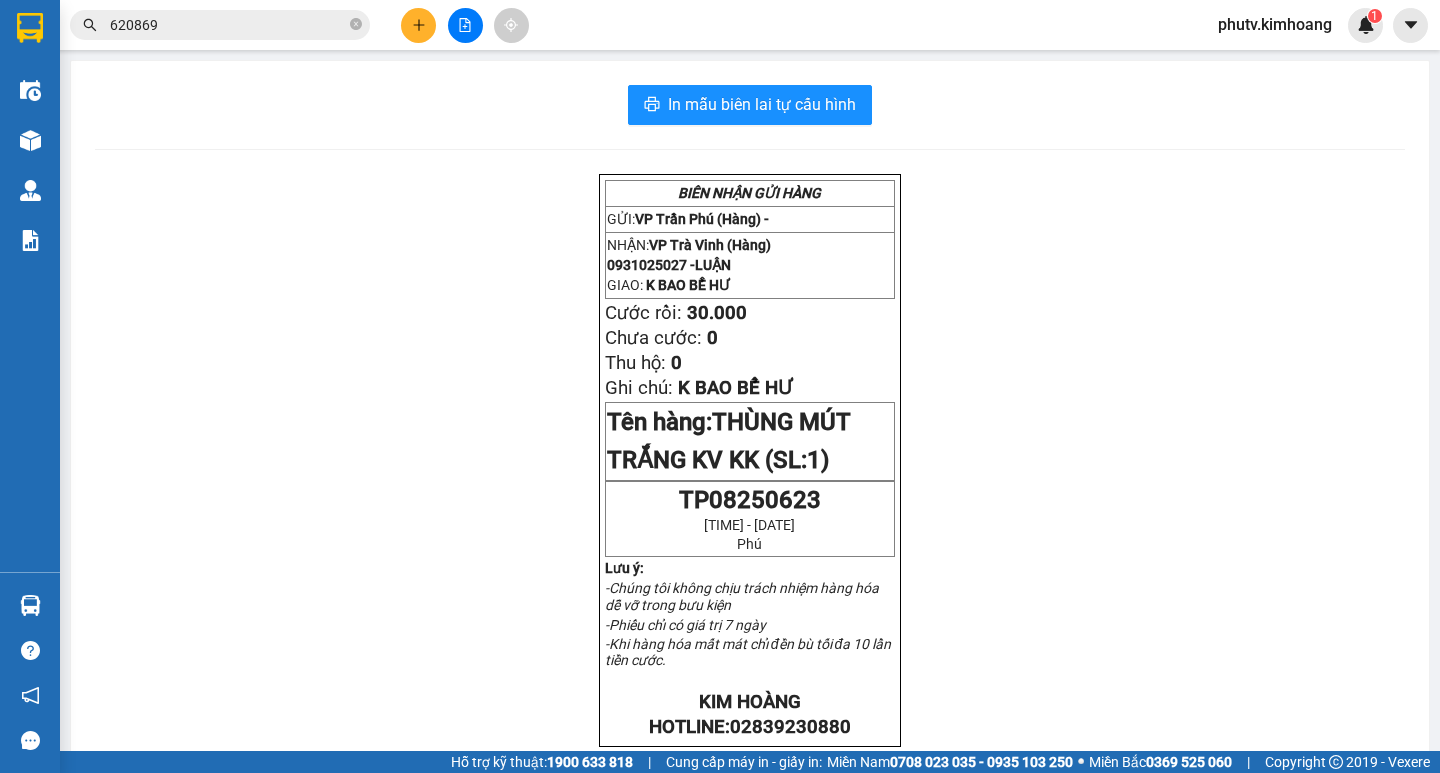 click on "620869" at bounding box center (228, 25) 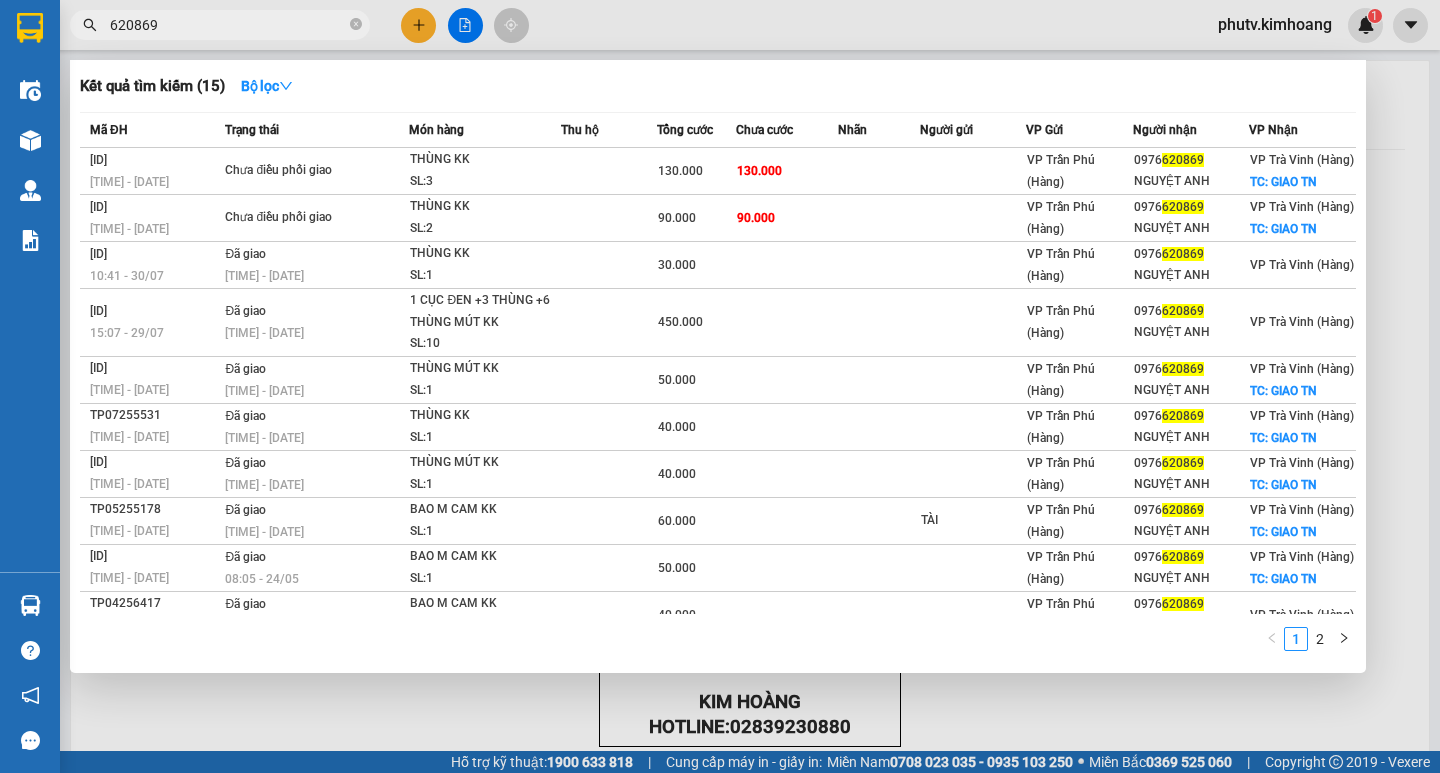 click on "620869" at bounding box center (228, 25) 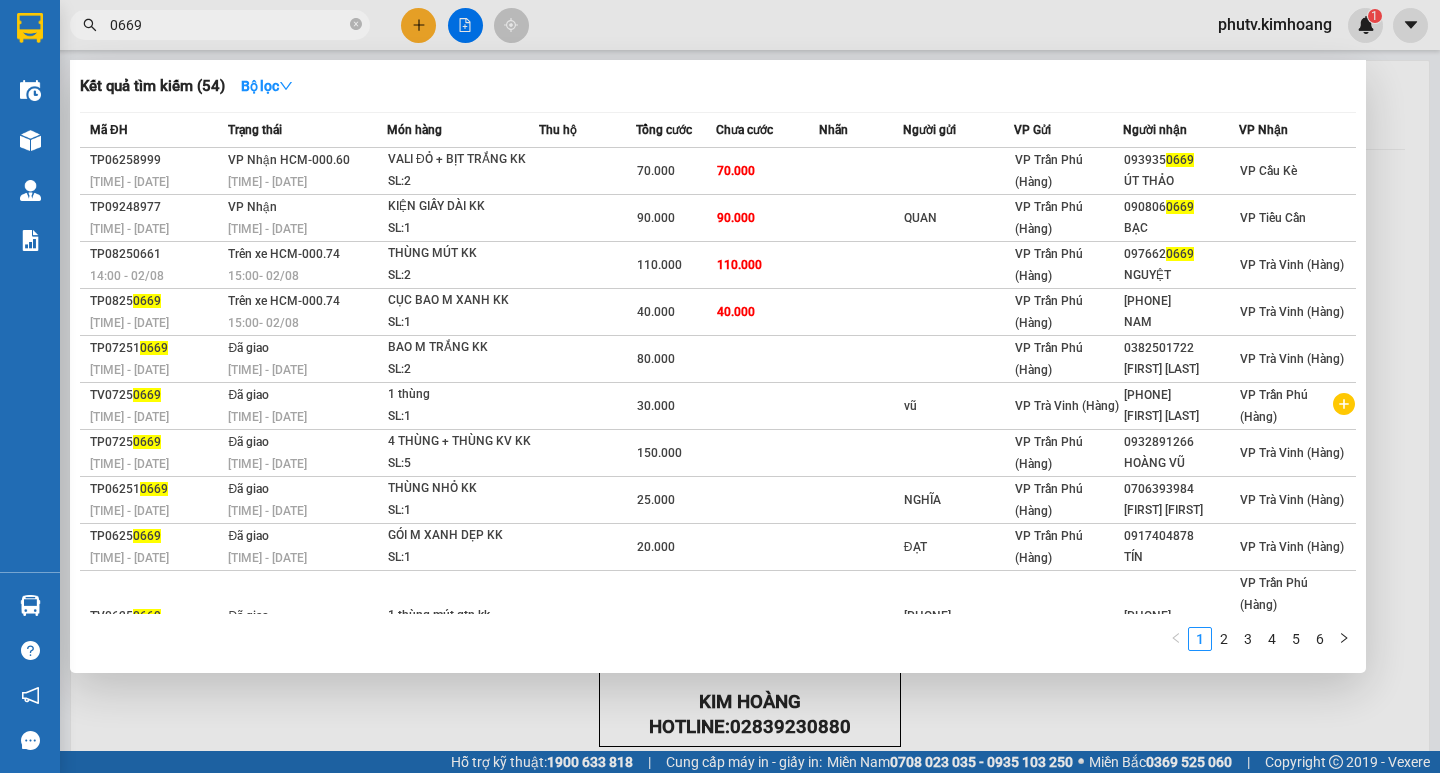 click on "0669" at bounding box center (228, 25) 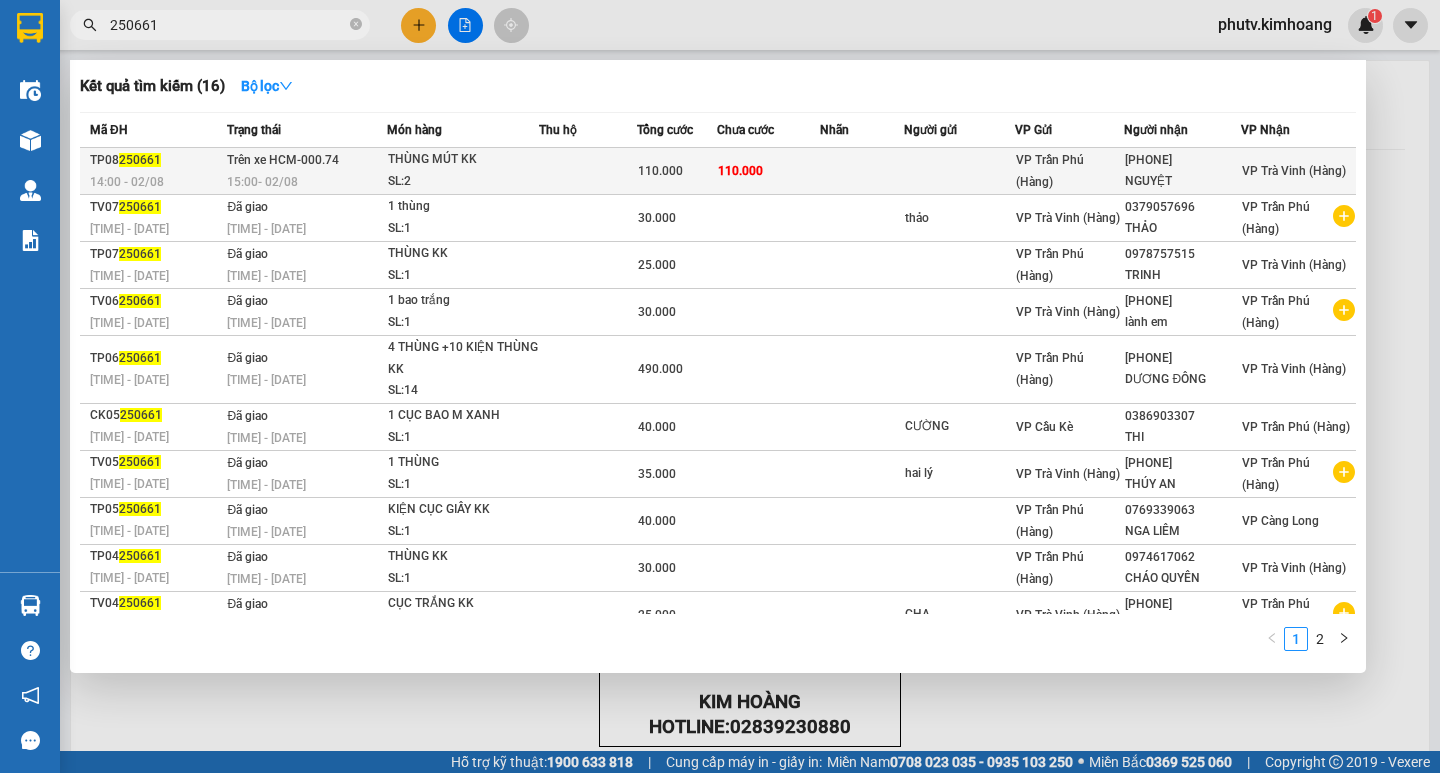 type on "250661" 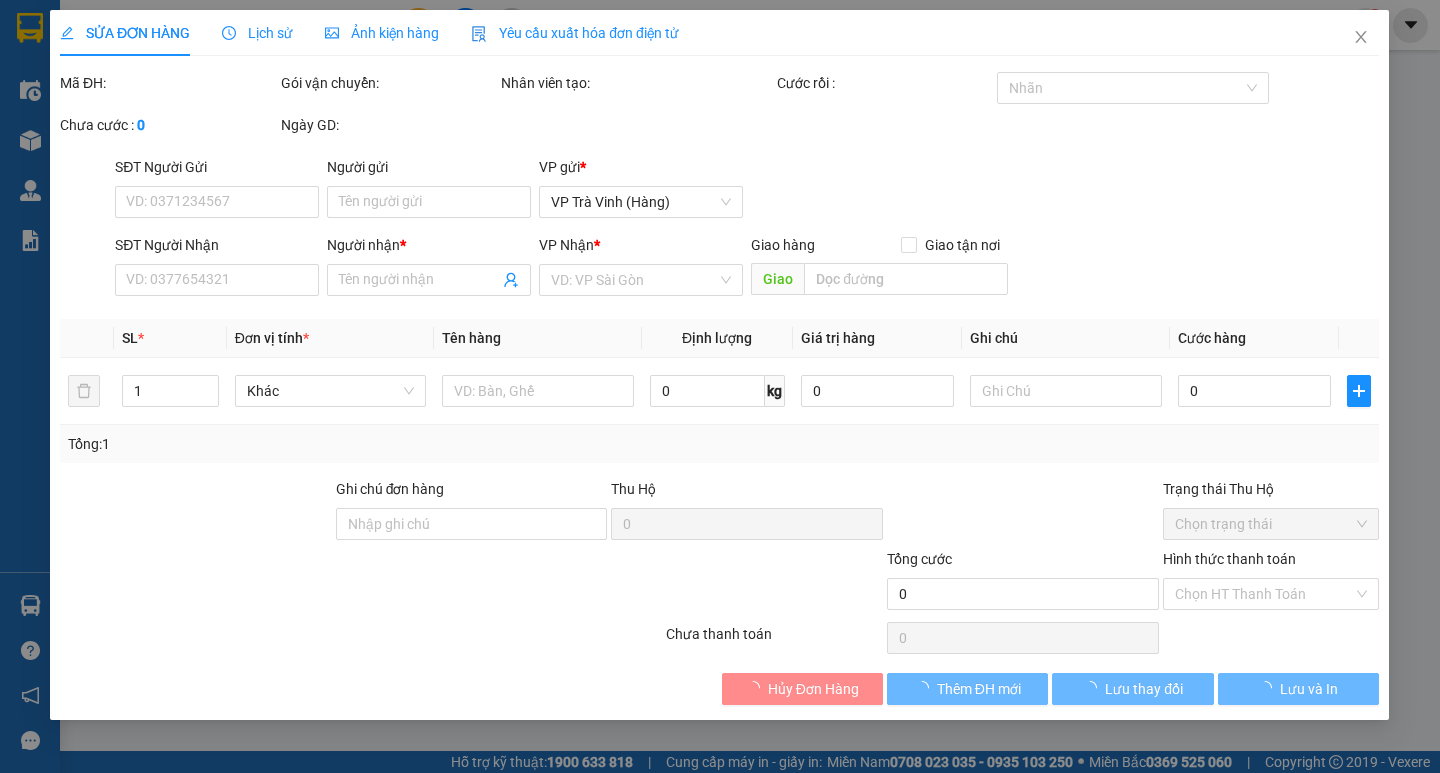 type on "[PHONE]" 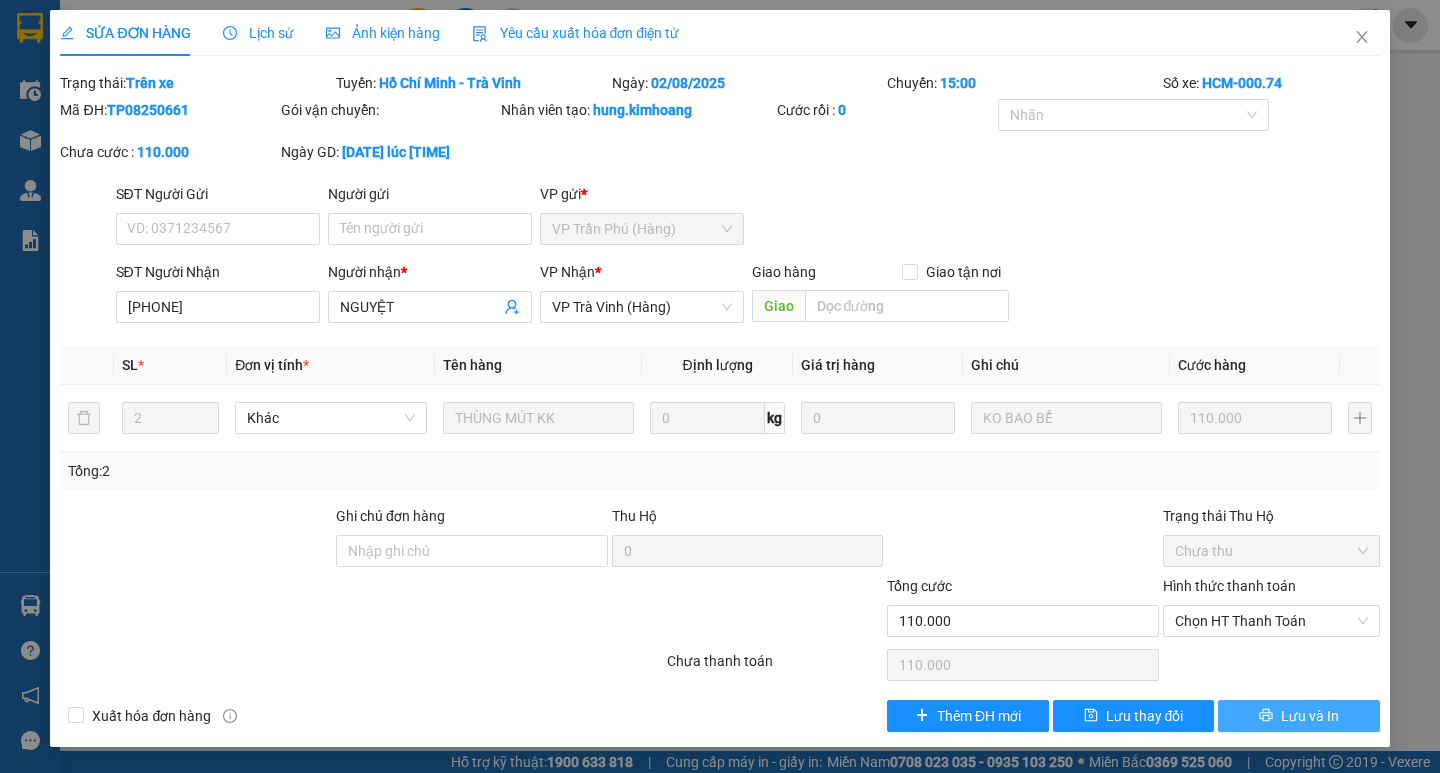 click 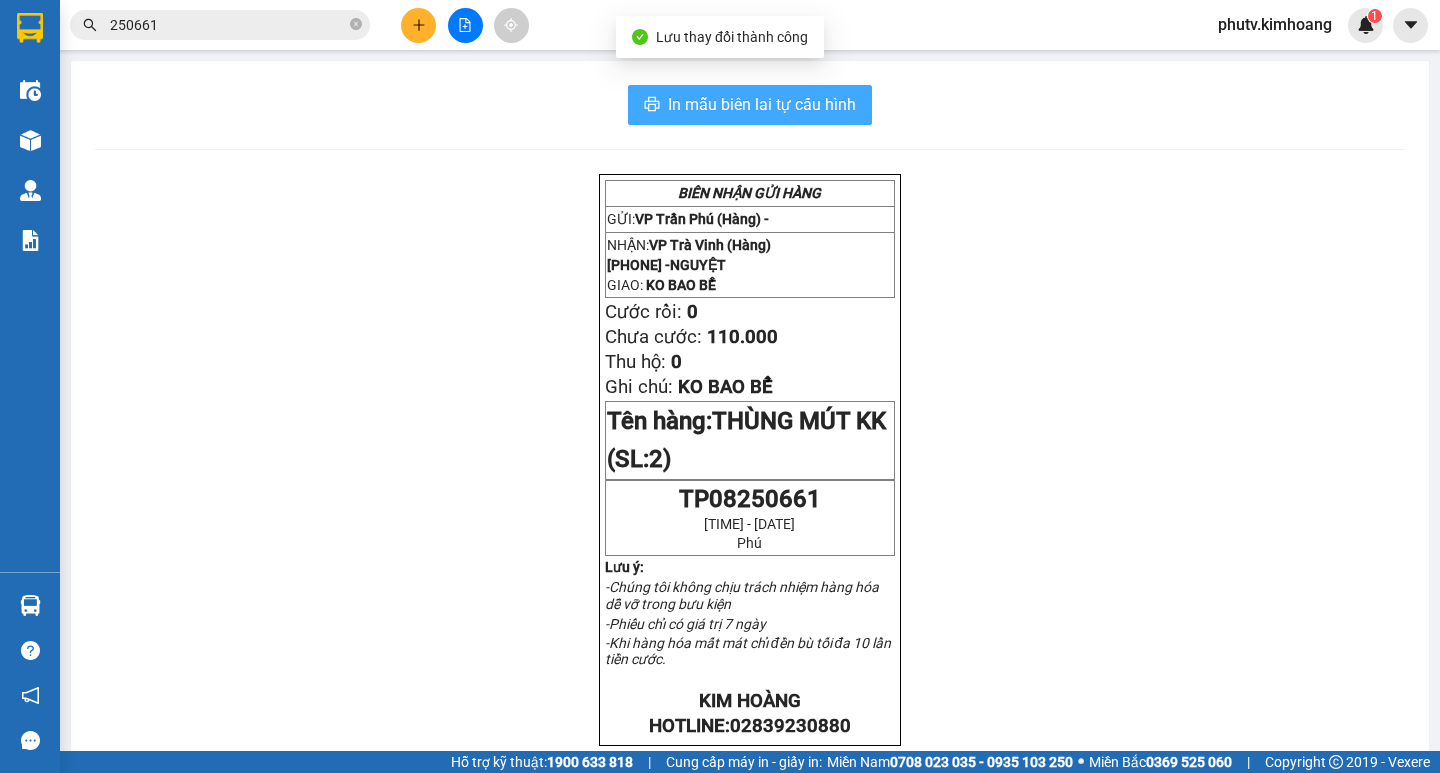 click on "In mẫu biên lai tự cấu hình" at bounding box center (750, 105) 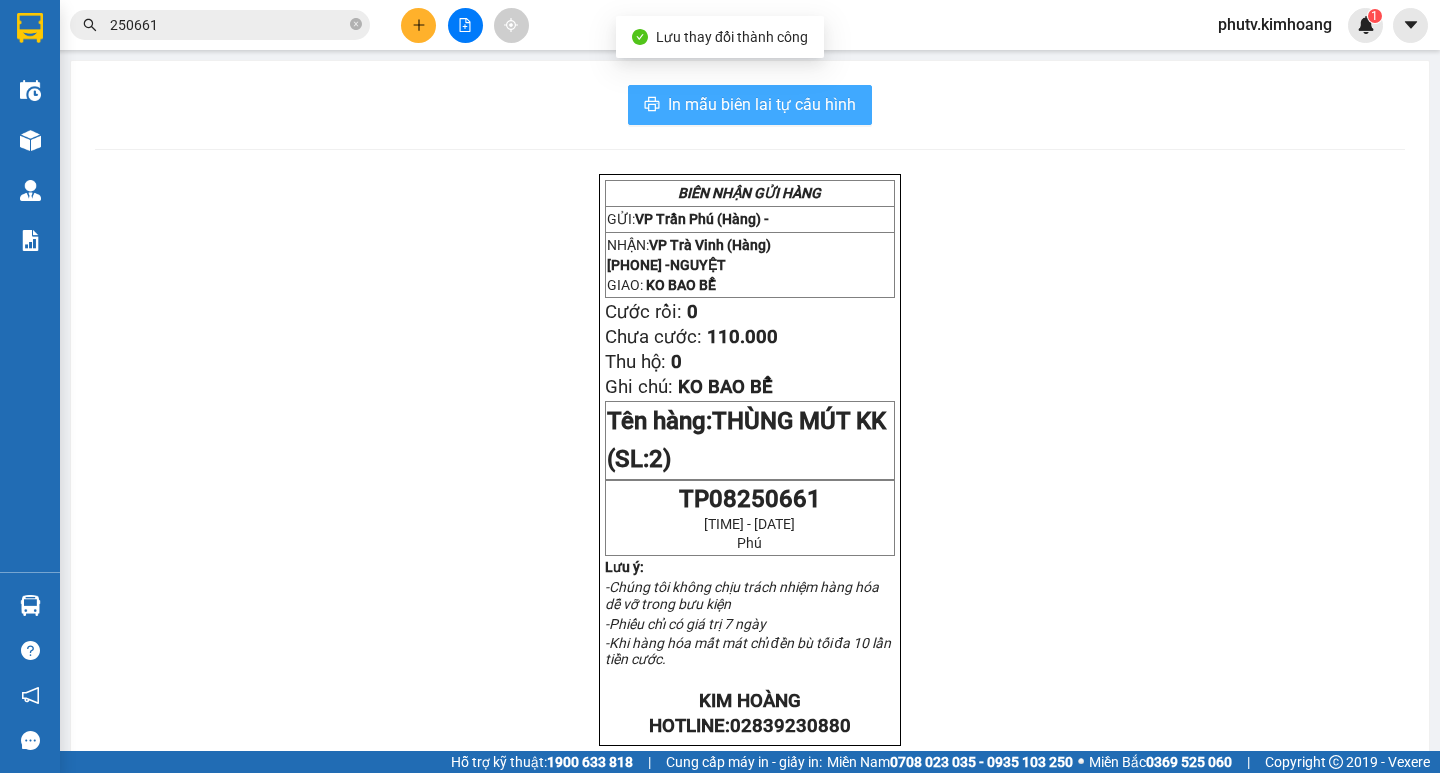 scroll, scrollTop: 0, scrollLeft: 0, axis: both 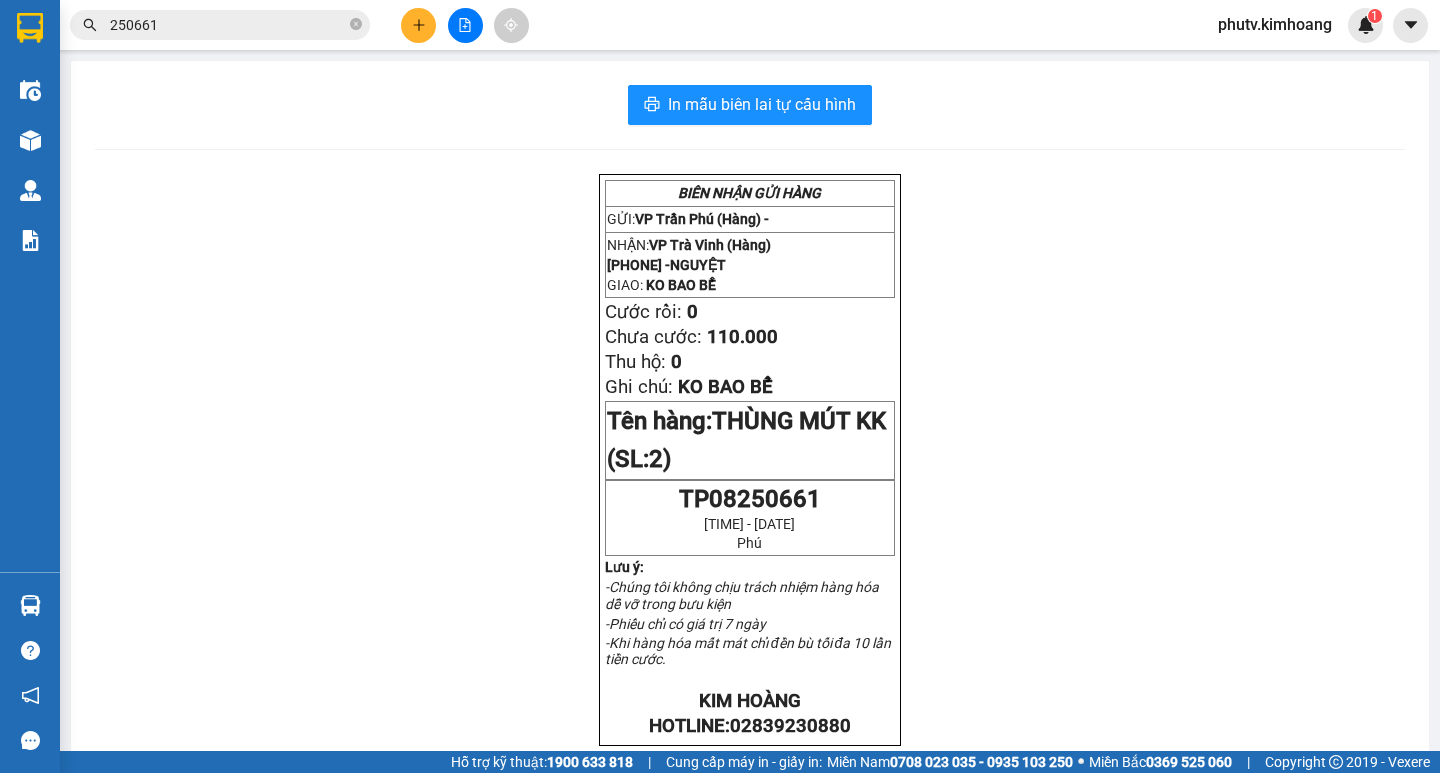 click on "phutv.kimhoang" at bounding box center (1275, 24) 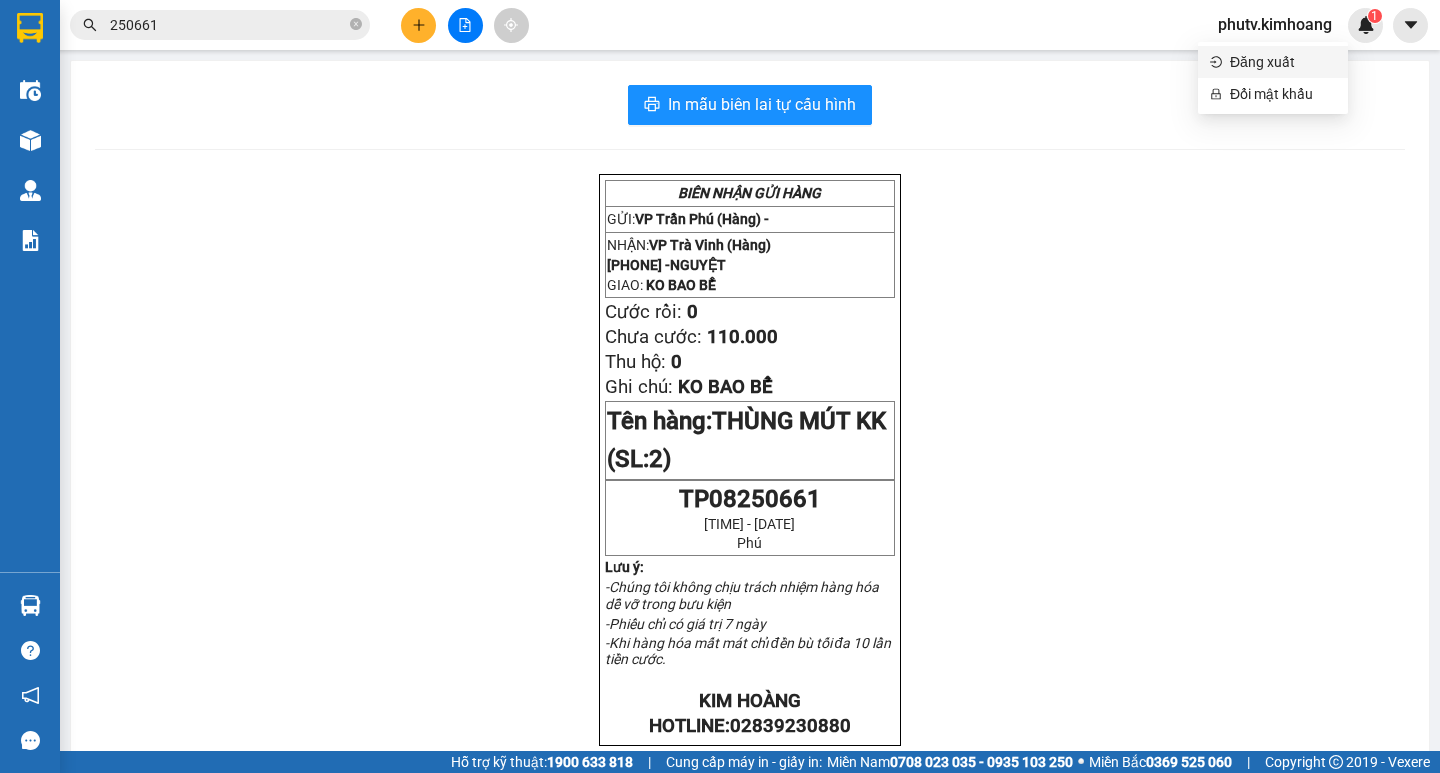 click on "Đăng xuất" at bounding box center [1273, 62] 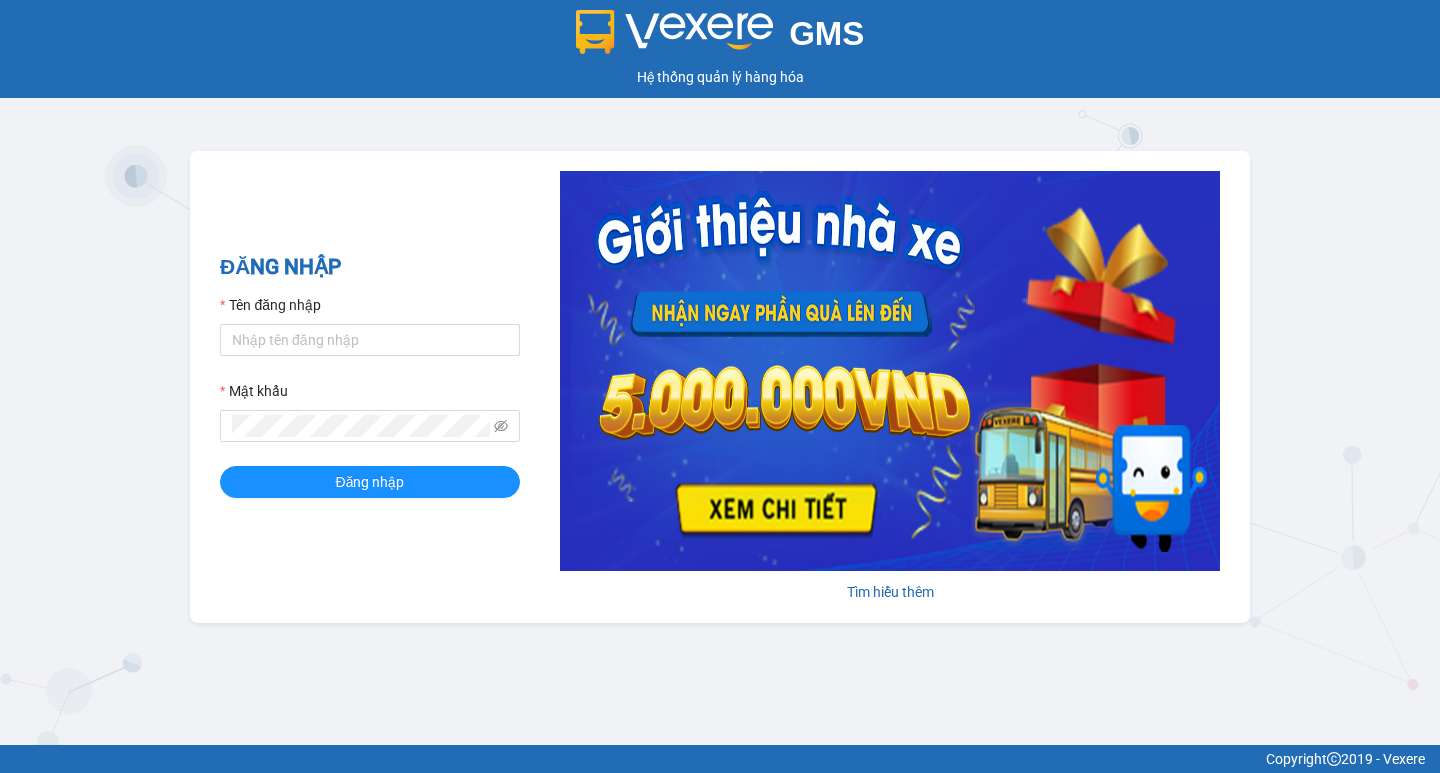 scroll, scrollTop: 0, scrollLeft: 0, axis: both 